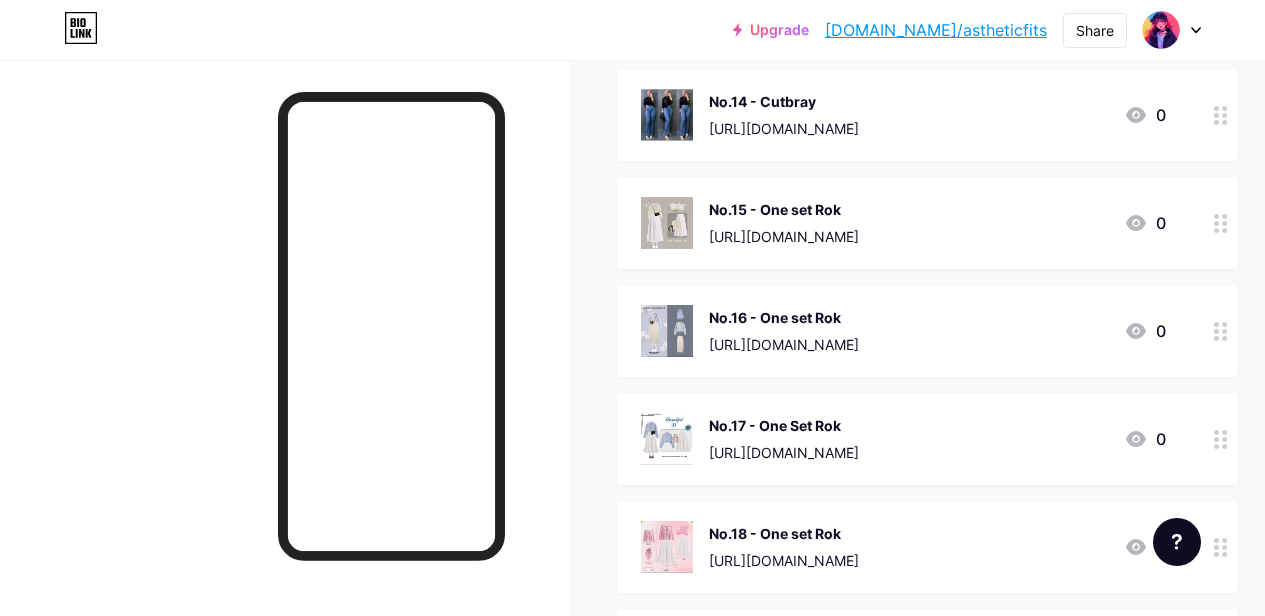 scroll, scrollTop: 2155, scrollLeft: 0, axis: vertical 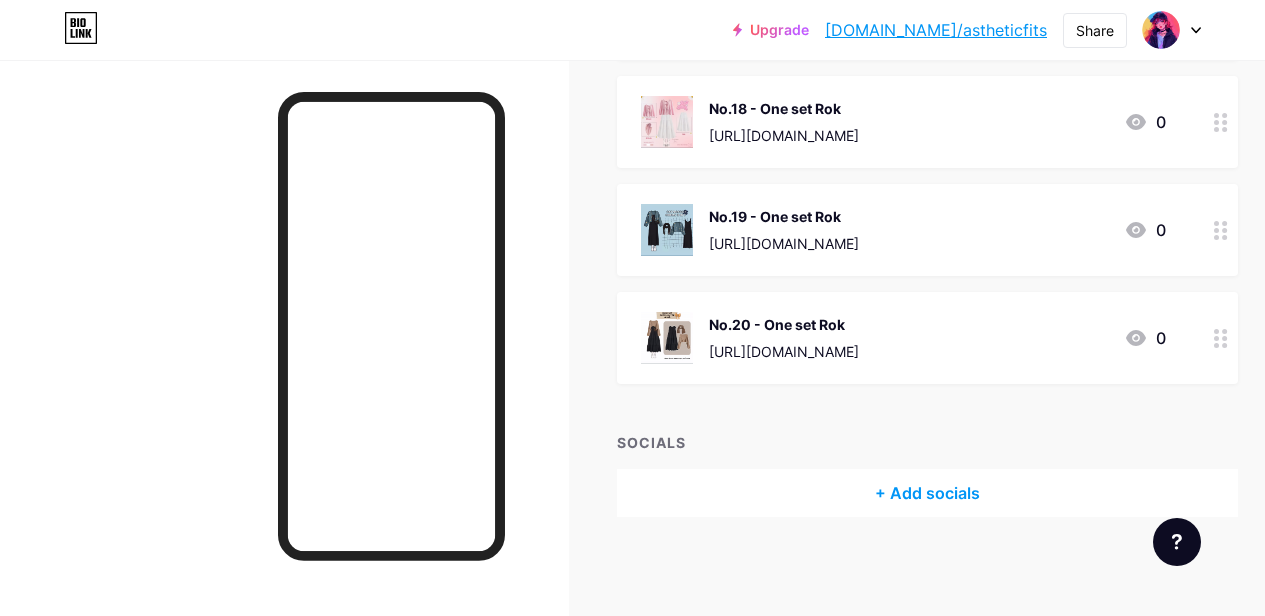 click at bounding box center (1221, 338) 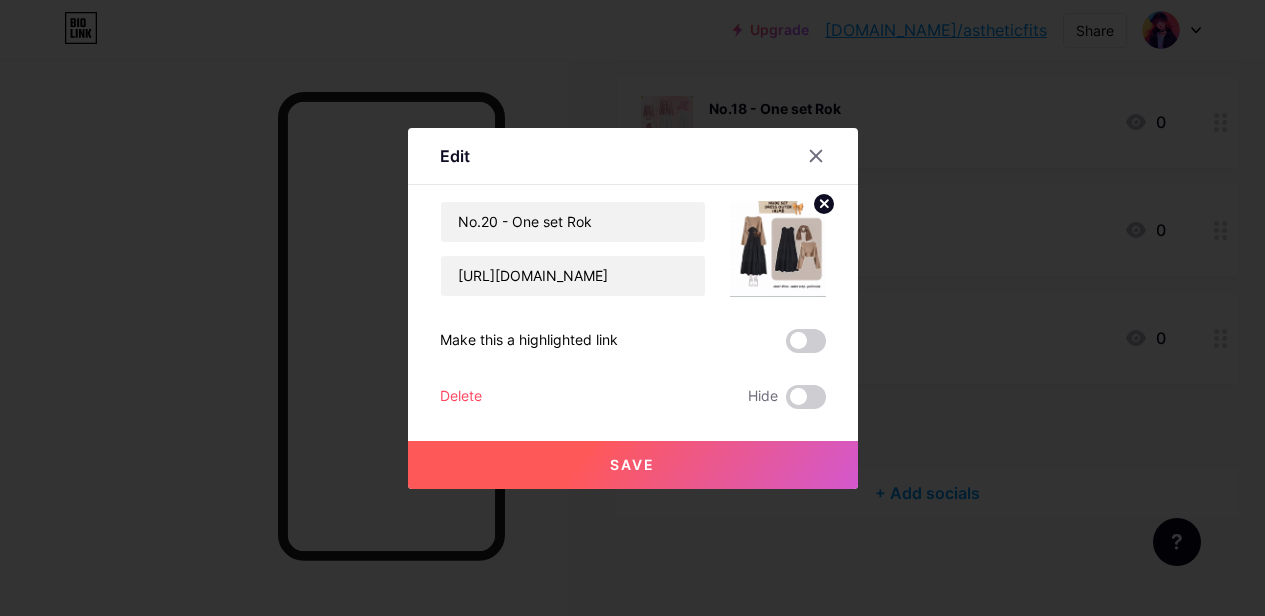 scroll, scrollTop: 2140, scrollLeft: 0, axis: vertical 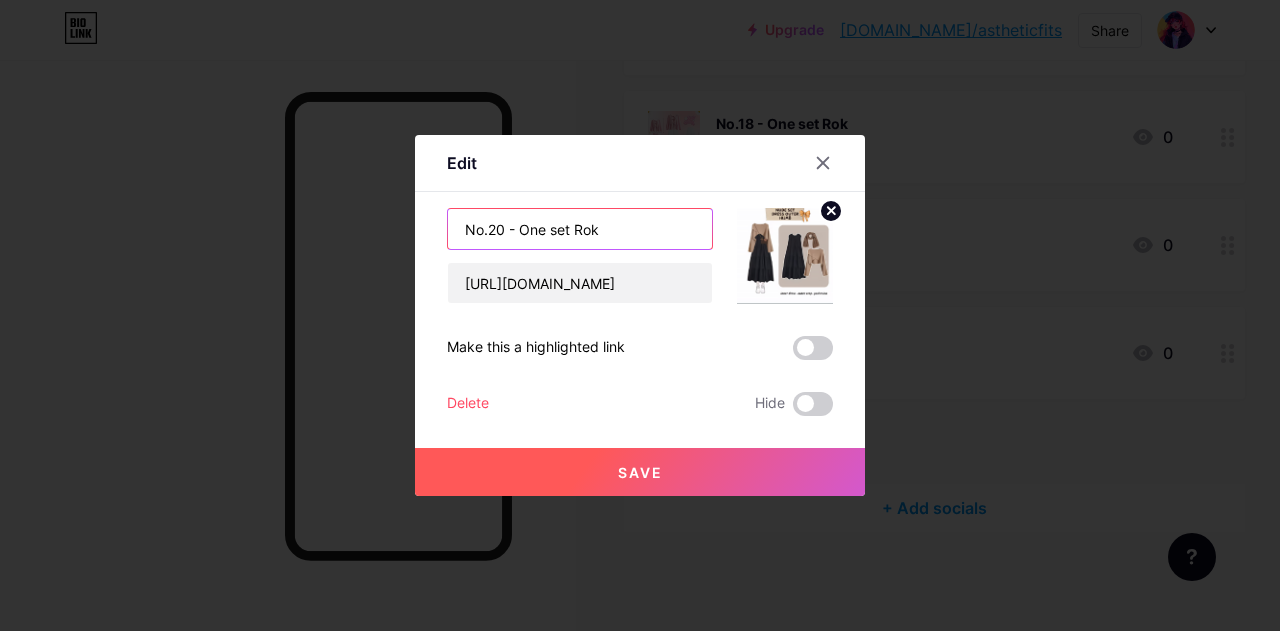 drag, startPoint x: 597, startPoint y: 233, endPoint x: 433, endPoint y: 281, distance: 170.88008 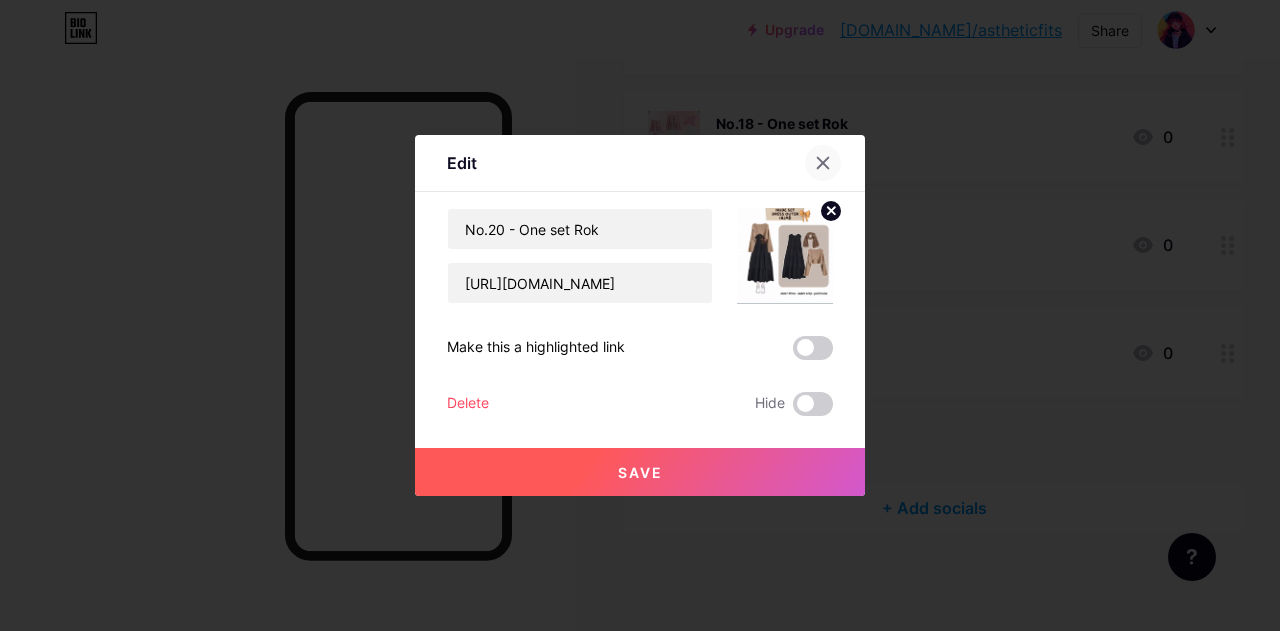 click at bounding box center (823, 163) 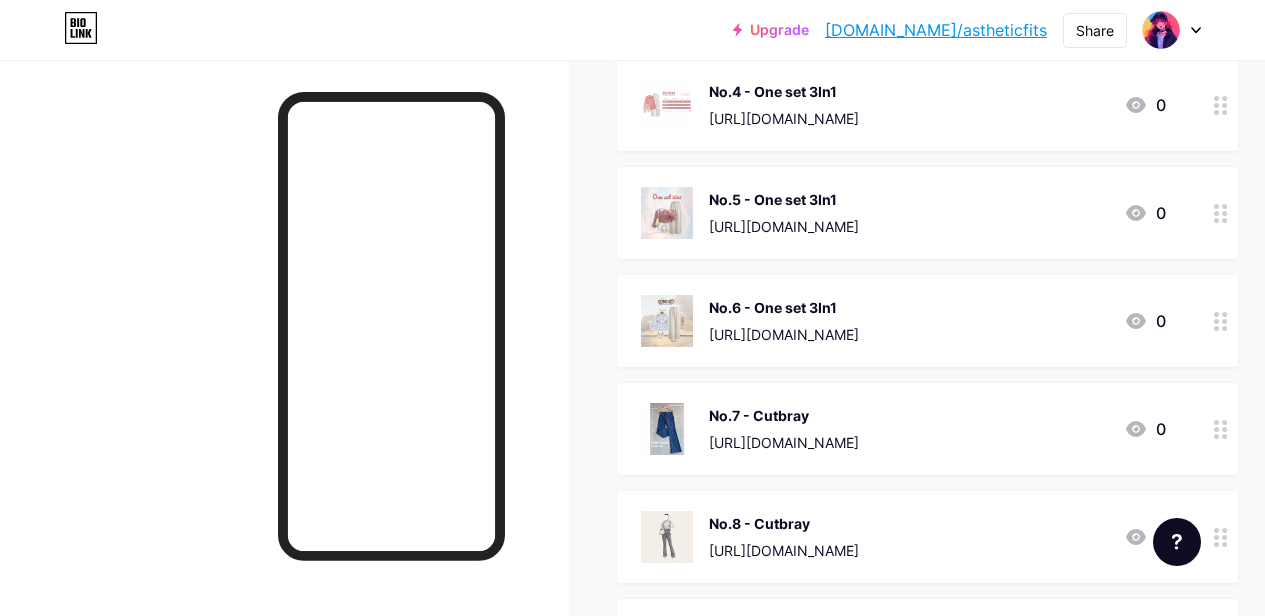 scroll, scrollTop: 0, scrollLeft: 0, axis: both 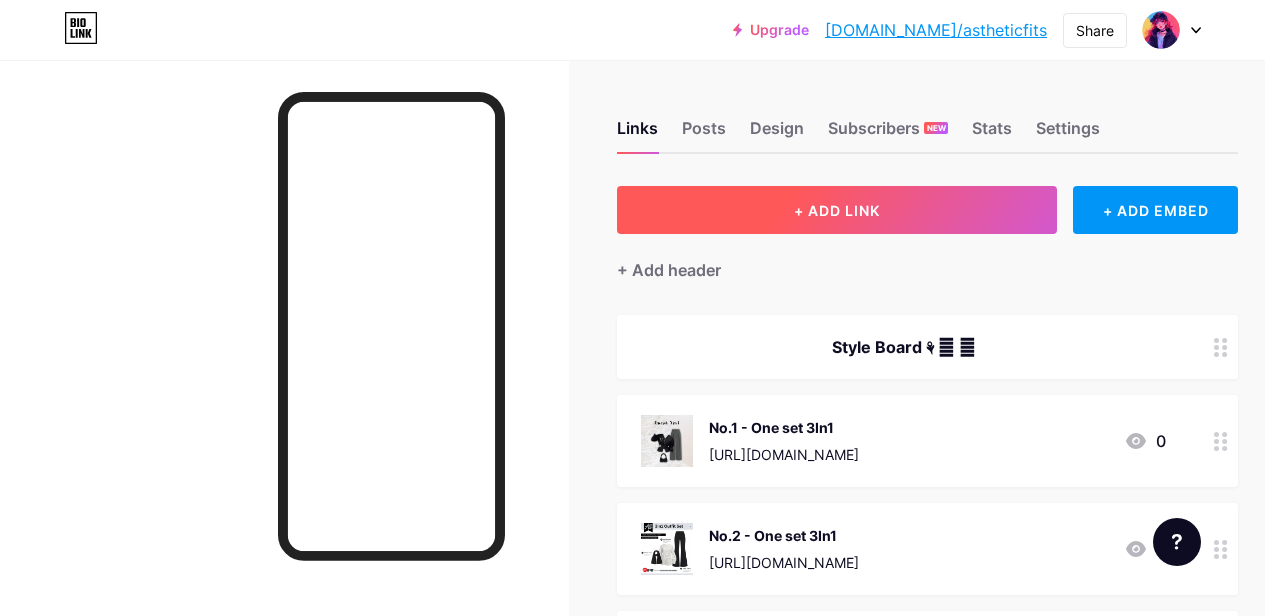 click on "+ ADD LINK" at bounding box center [837, 210] 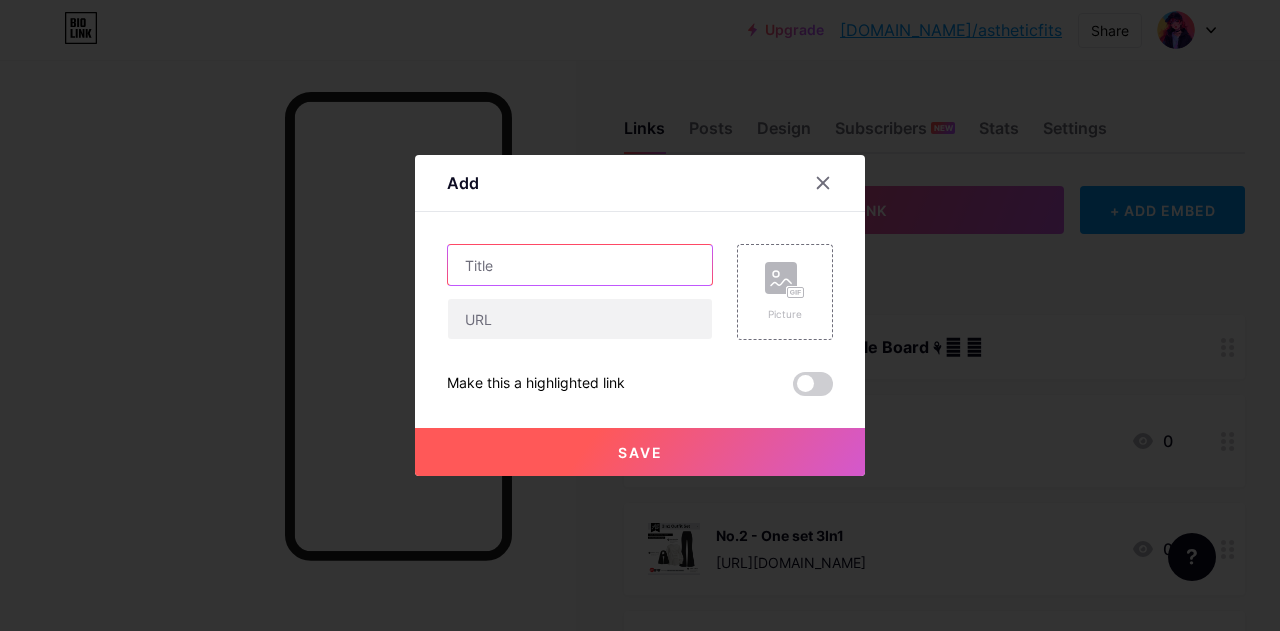 click at bounding box center [580, 265] 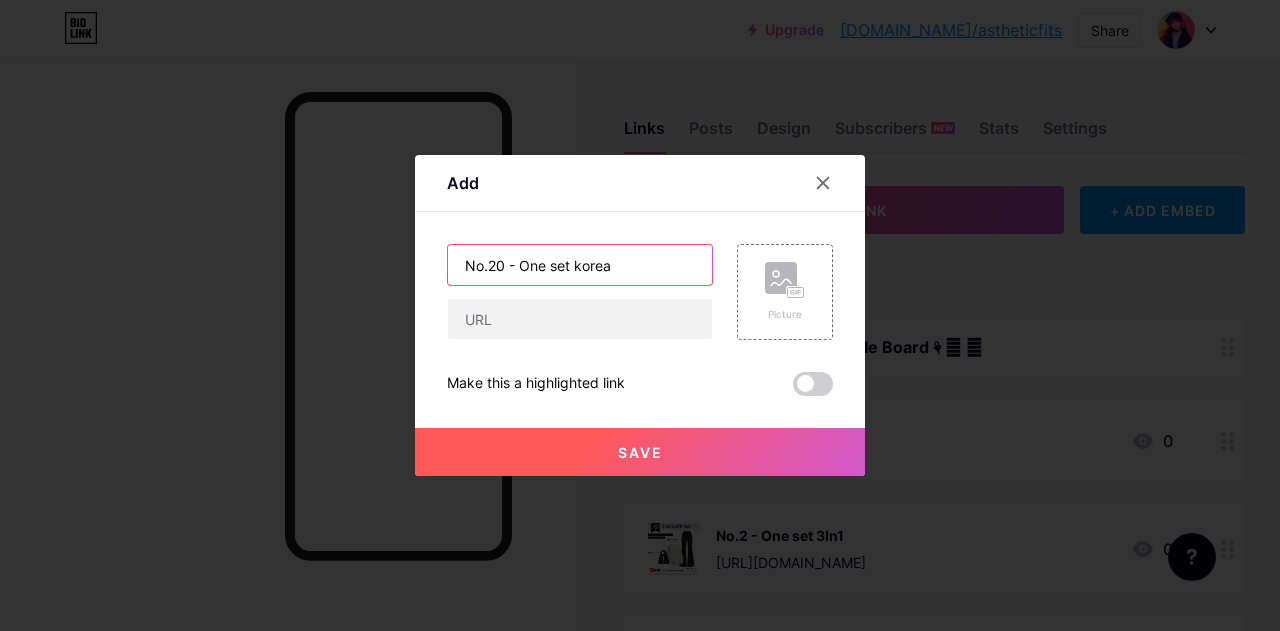 click on "No.20 - One set korea" at bounding box center (580, 265) 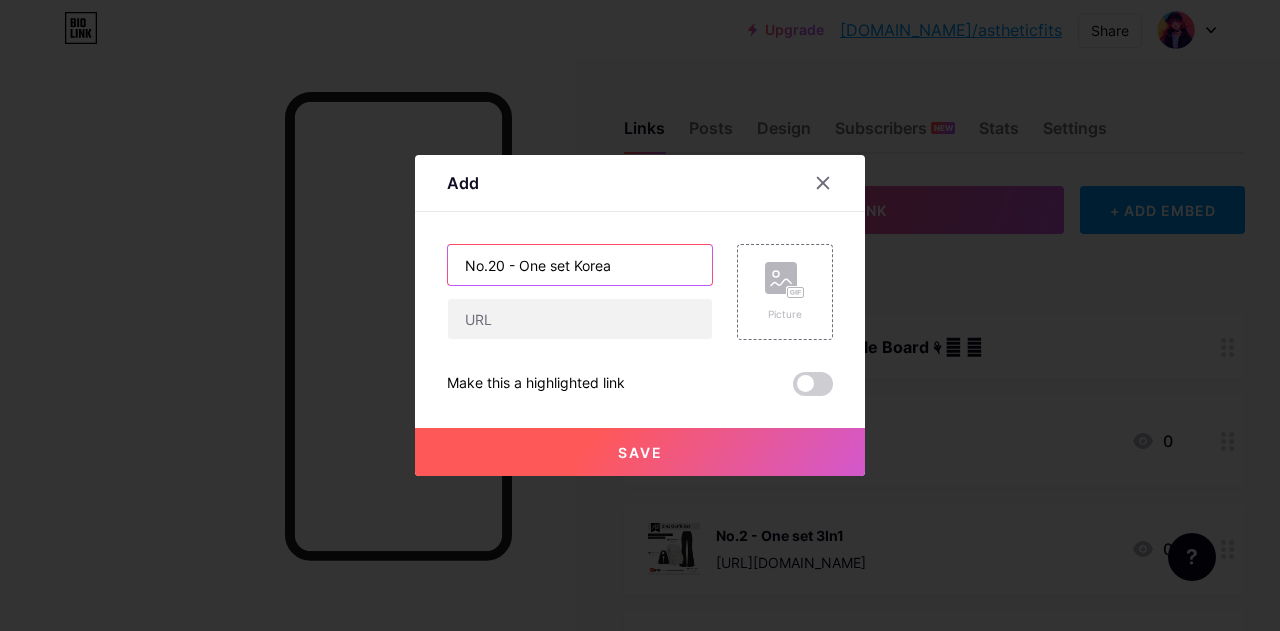 type on "No.20 - One set Korea" 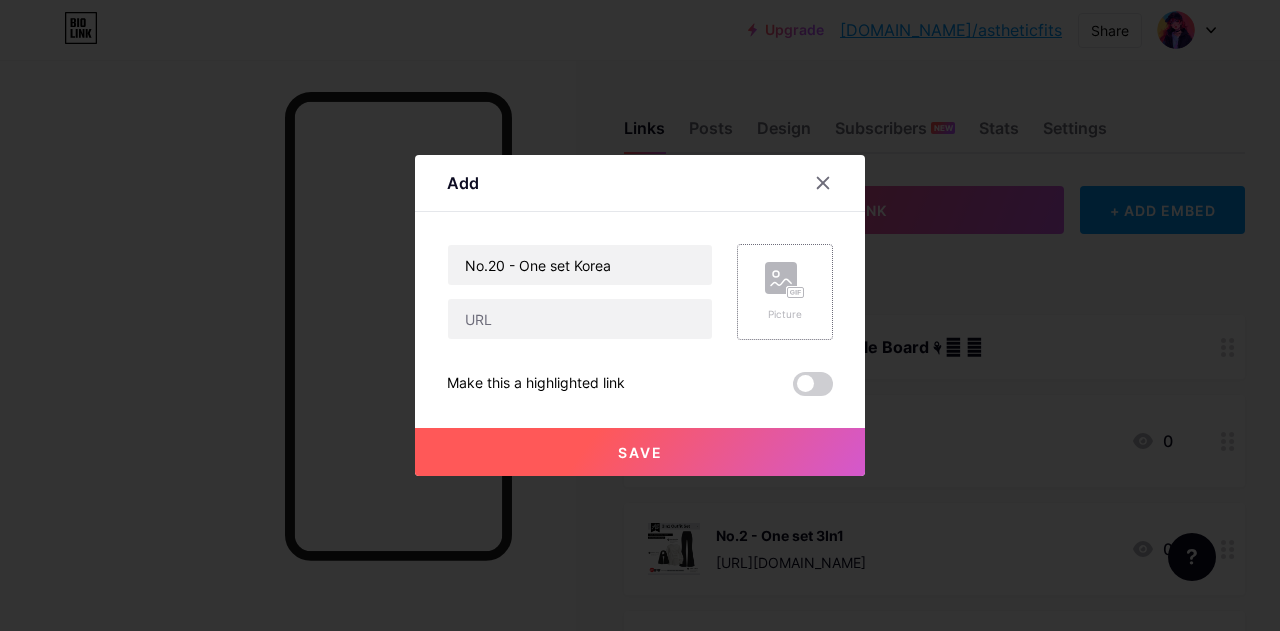 click on "Picture" at bounding box center (785, 314) 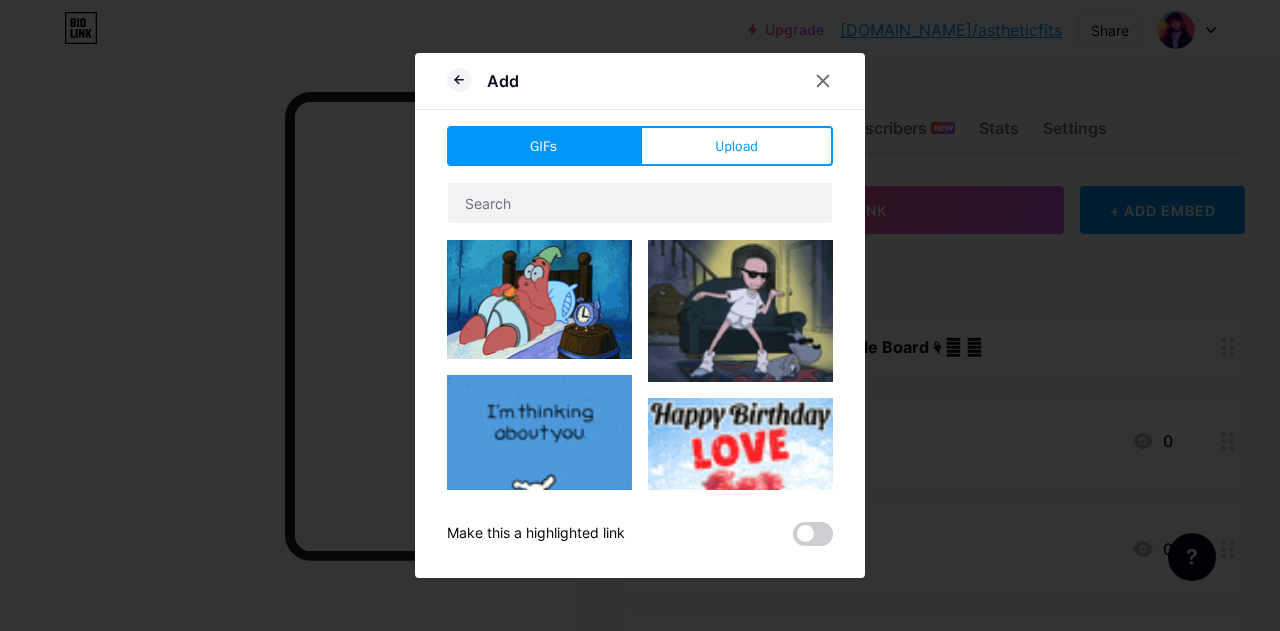 click on "Add       GIFs     Upload       Content
YouTube
Play YouTube video without leaving your page.
ADD
Vimeo
Play Vimeo video without leaving your page.
ADD
Tiktok
Grow your TikTok following
ADD
Tweet
Embed a tweet.
ADD
Reddit
Showcase your Reddit profile
ADD
Spotify
Embed Spotify to play the preview of a track.
ADD
Twitch
Play Twitch video without leaving your page.
ADD
ADD" at bounding box center (640, 315) 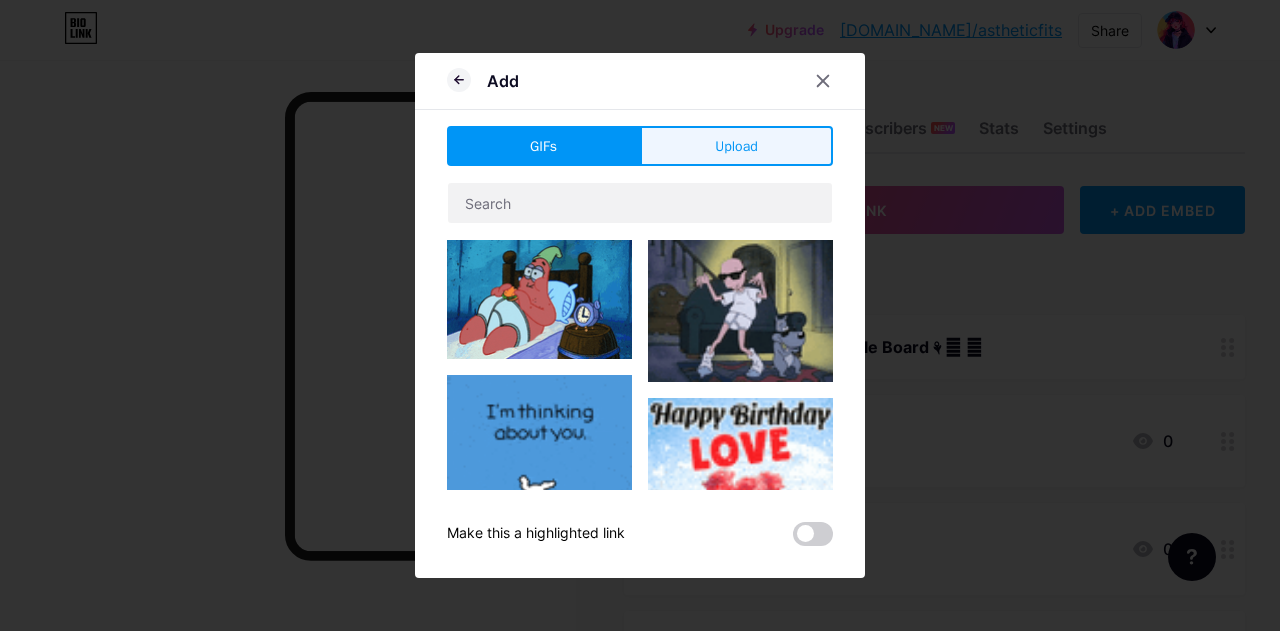 click on "Upload" at bounding box center [736, 146] 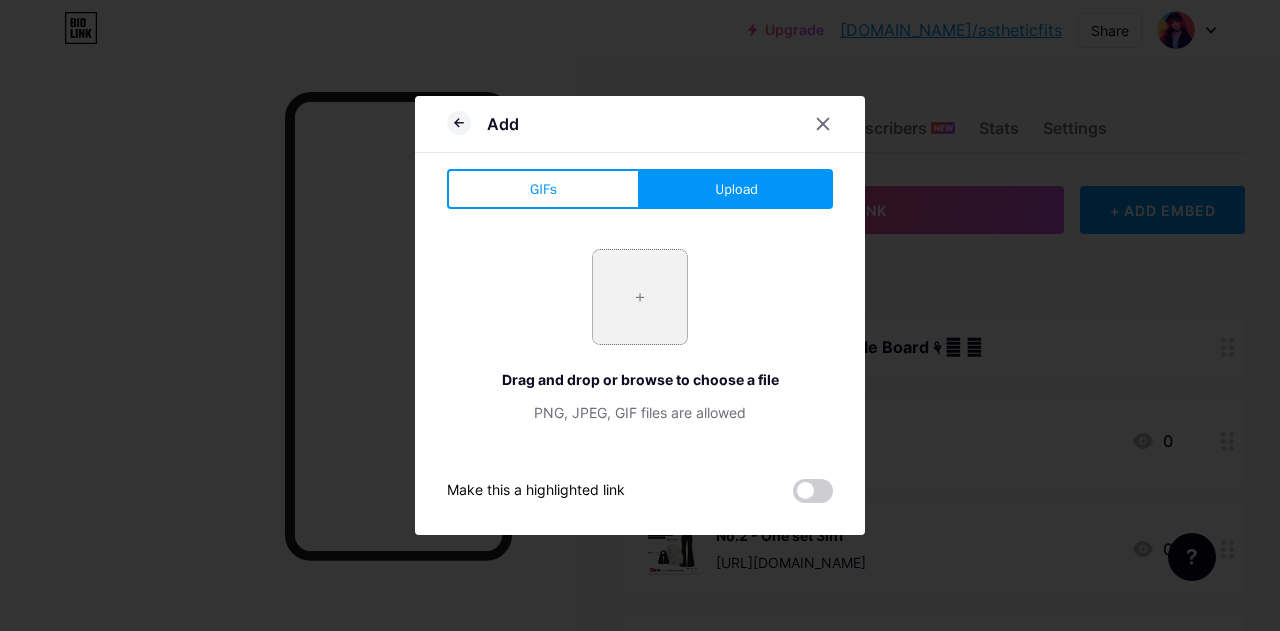 click at bounding box center (640, 297) 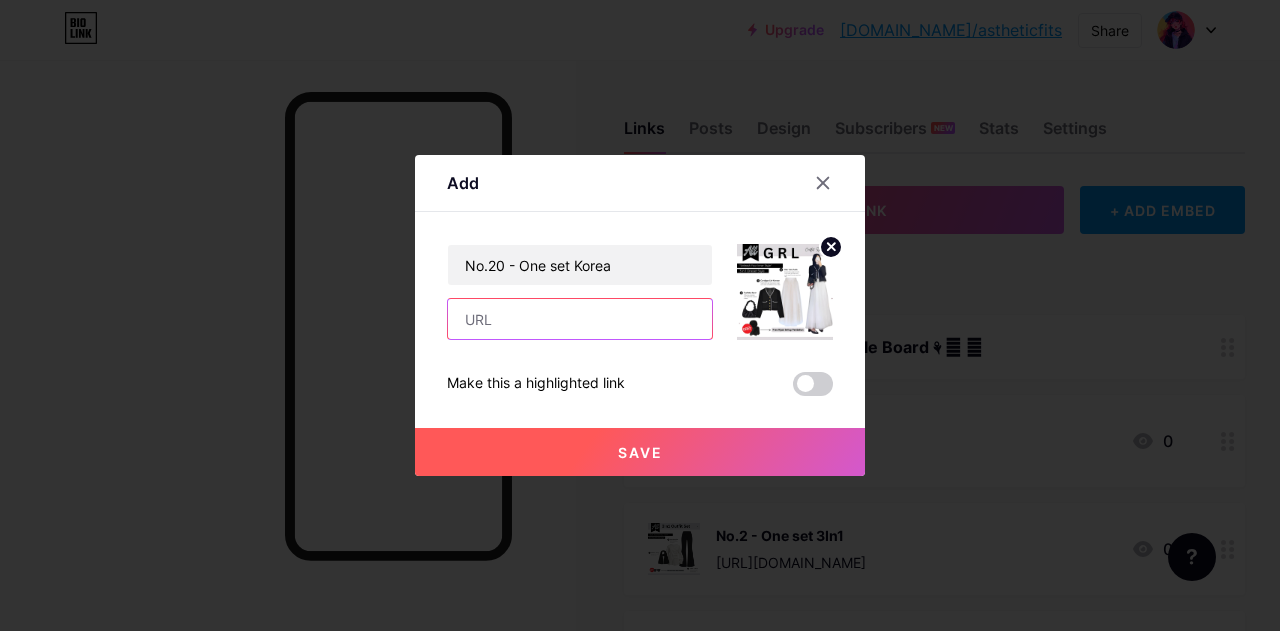 click at bounding box center [580, 319] 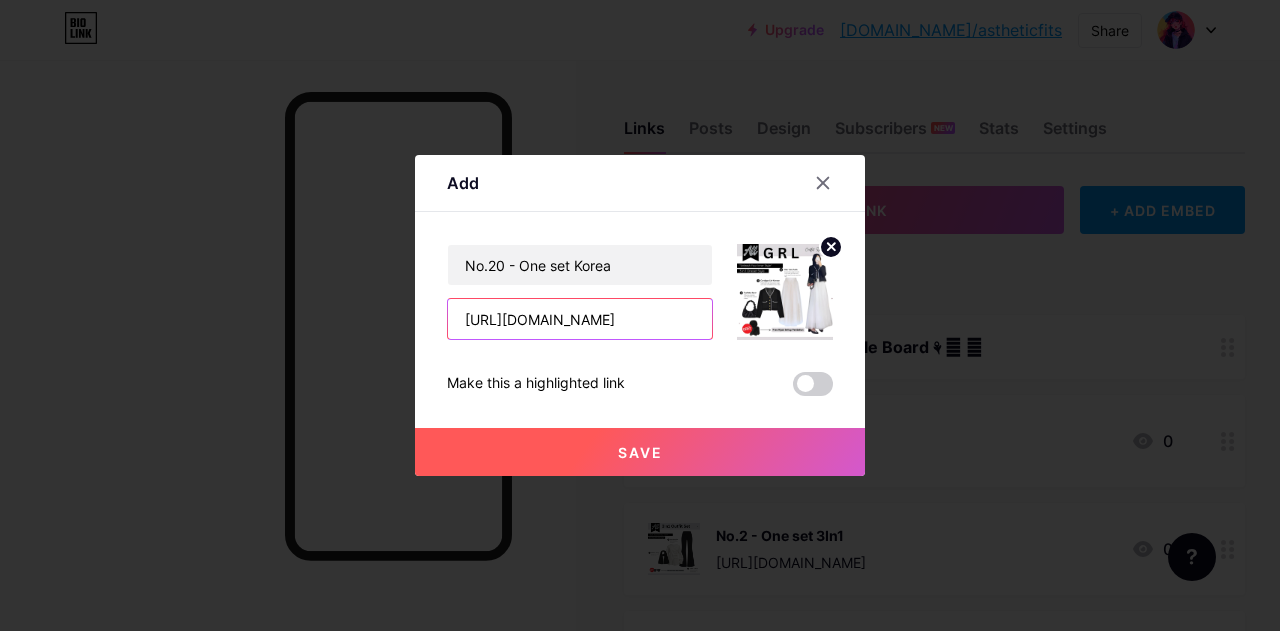 type on "[URL][DOMAIN_NAME]" 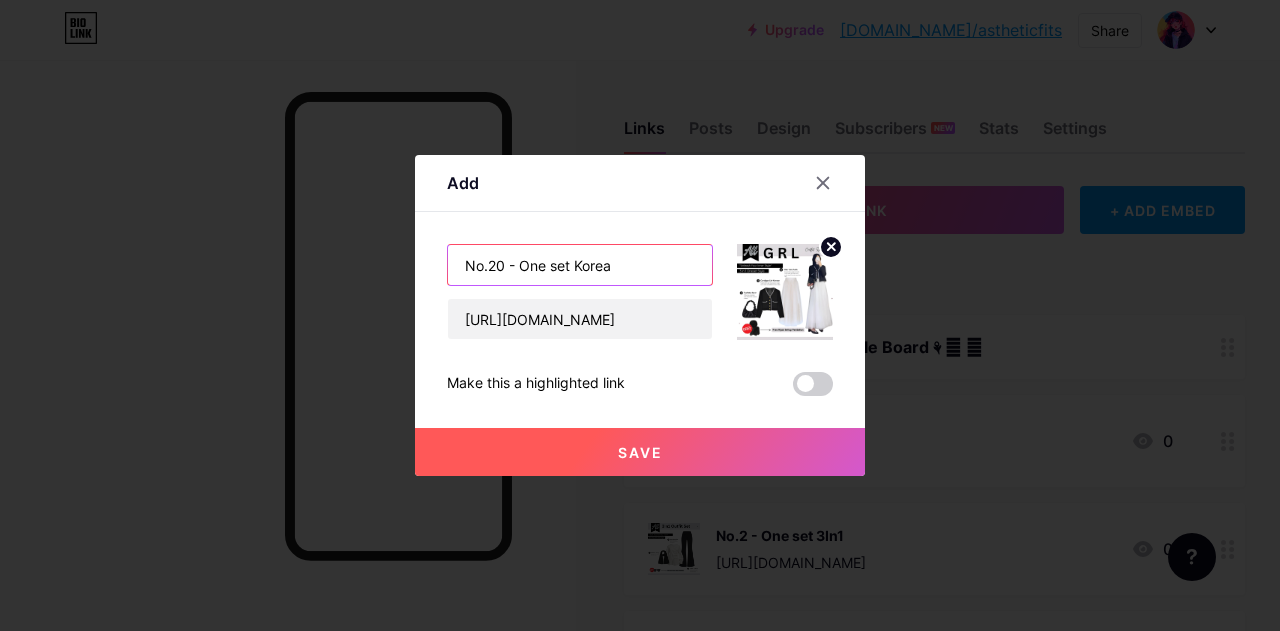 click on "No.20 - One set Korea" at bounding box center [580, 265] 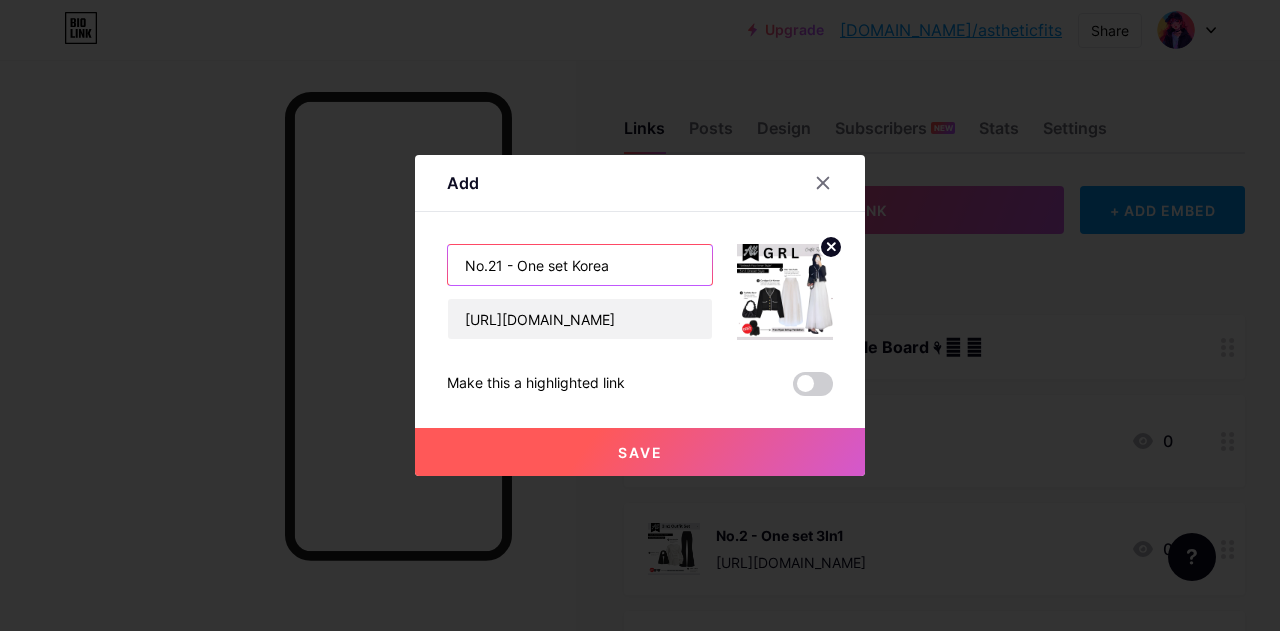type on "No.21 - One set Korea" 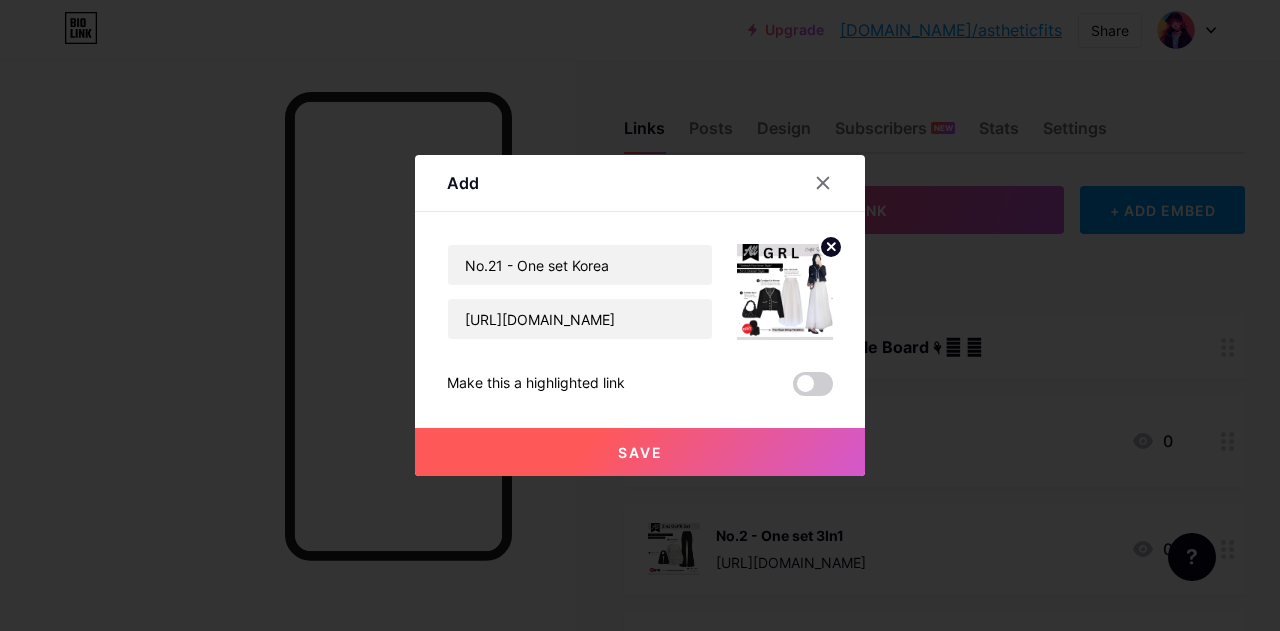 click on "Save" at bounding box center (640, 452) 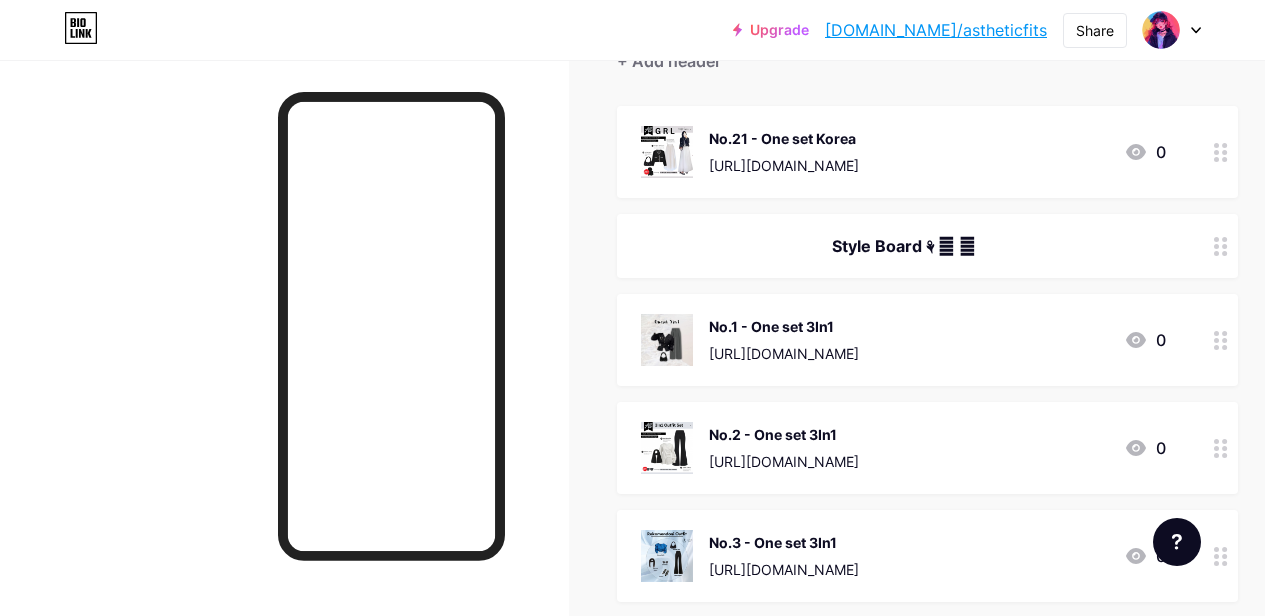 scroll, scrollTop: 0, scrollLeft: 0, axis: both 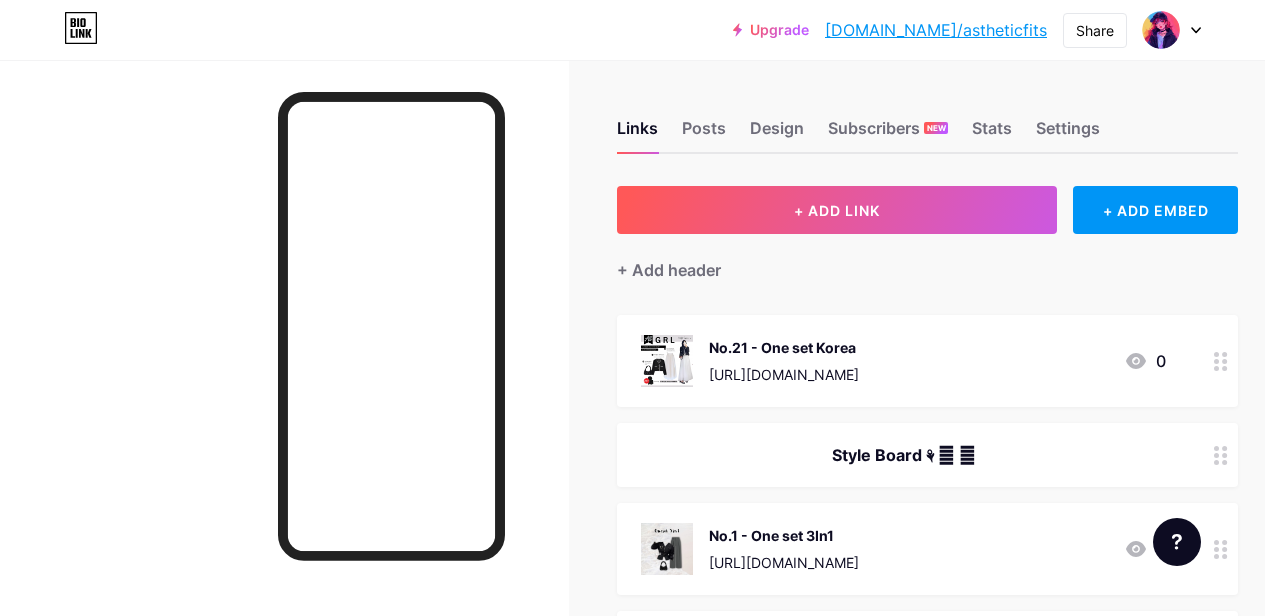 click 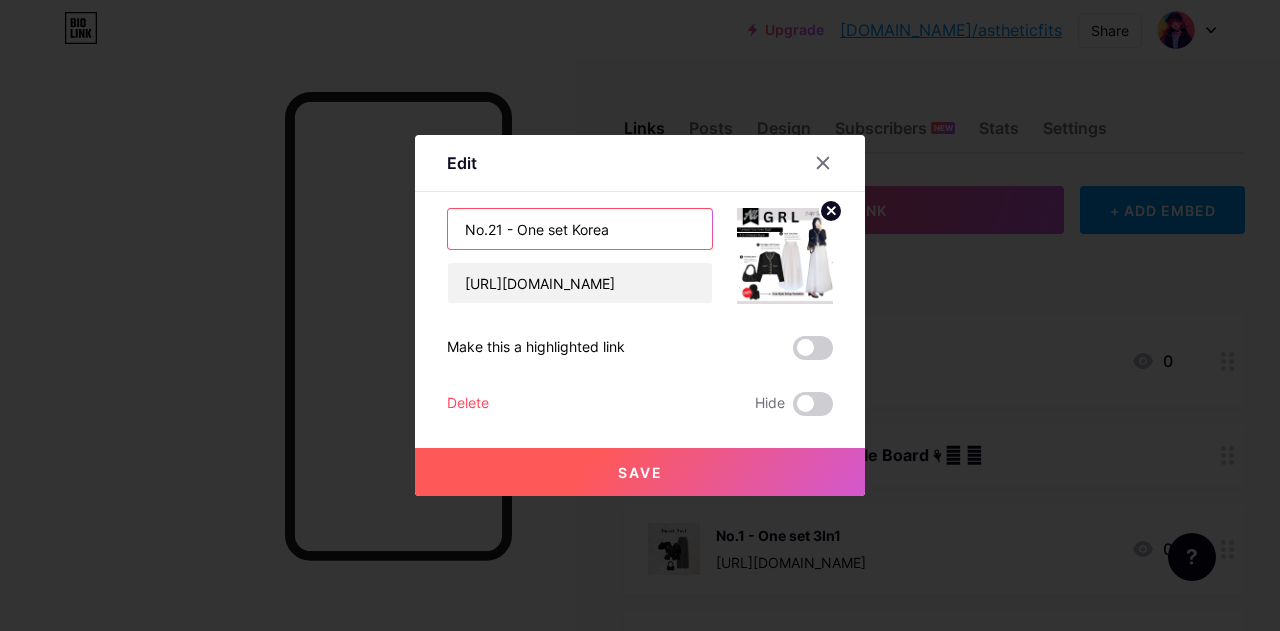 drag, startPoint x: 613, startPoint y: 229, endPoint x: 407, endPoint y: 254, distance: 207.51144 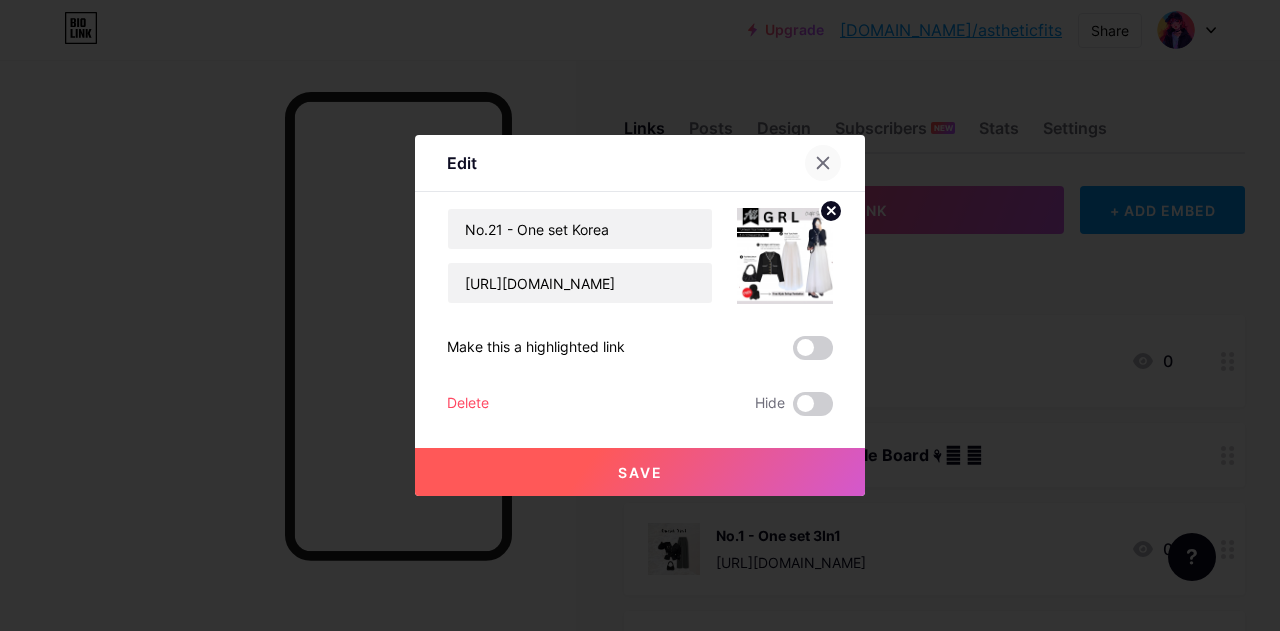 click at bounding box center [823, 163] 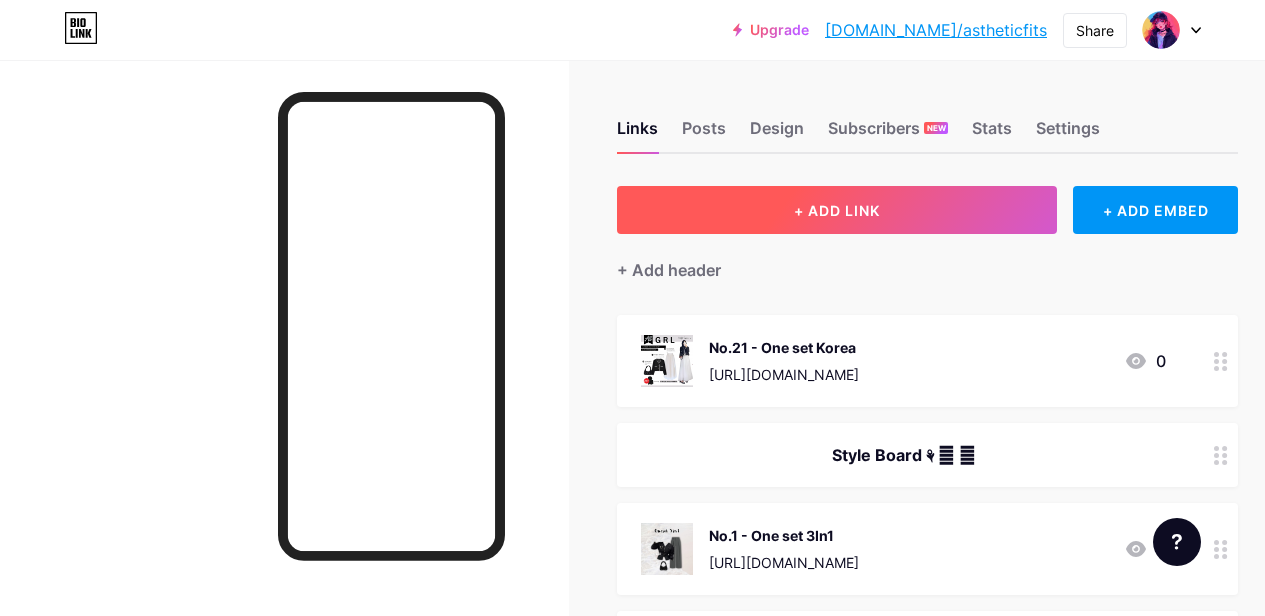 click on "+ ADD LINK" at bounding box center [837, 210] 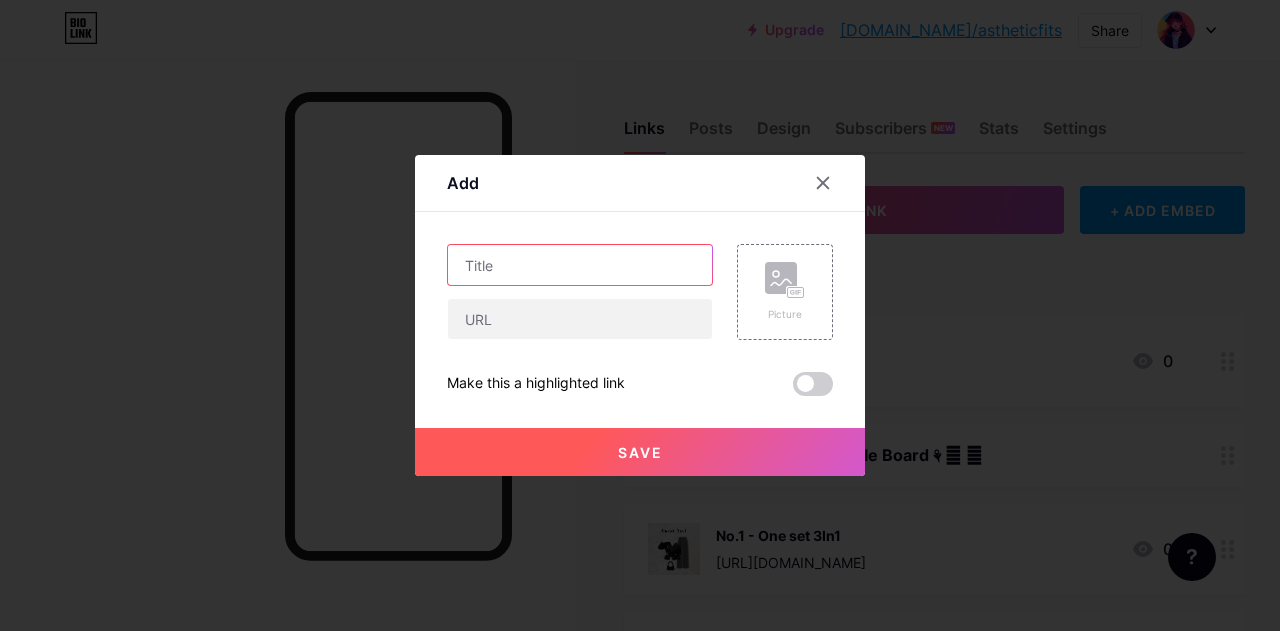 click at bounding box center [580, 265] 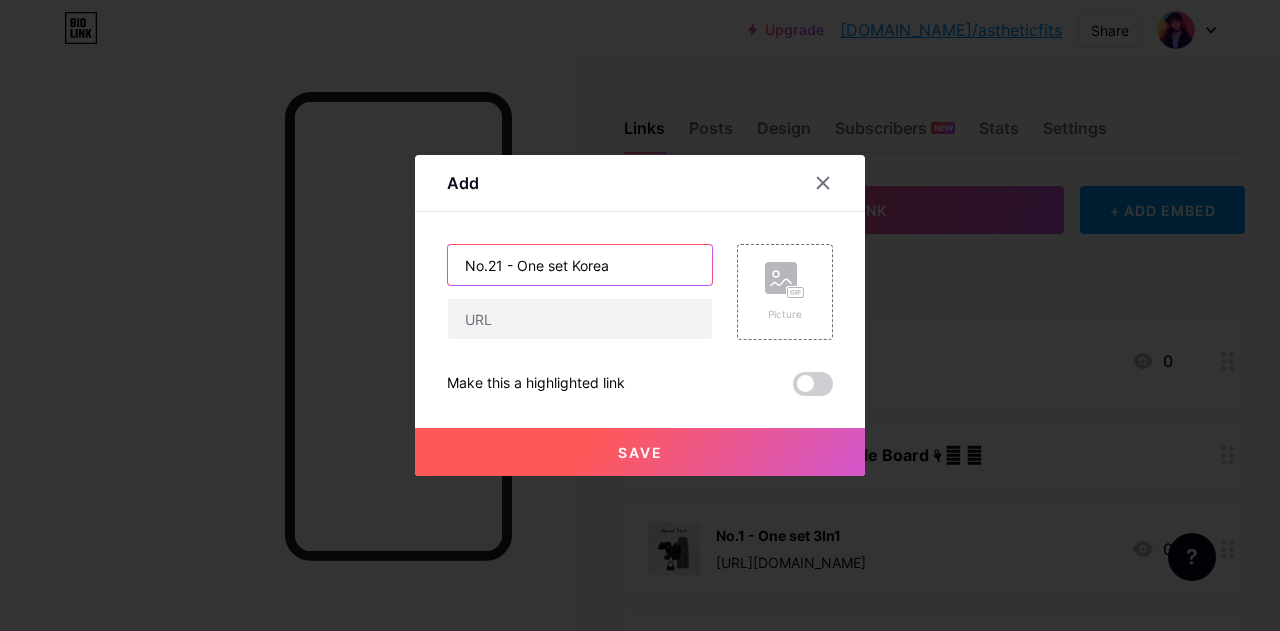 click on "No.21 - One set Korea" at bounding box center [580, 265] 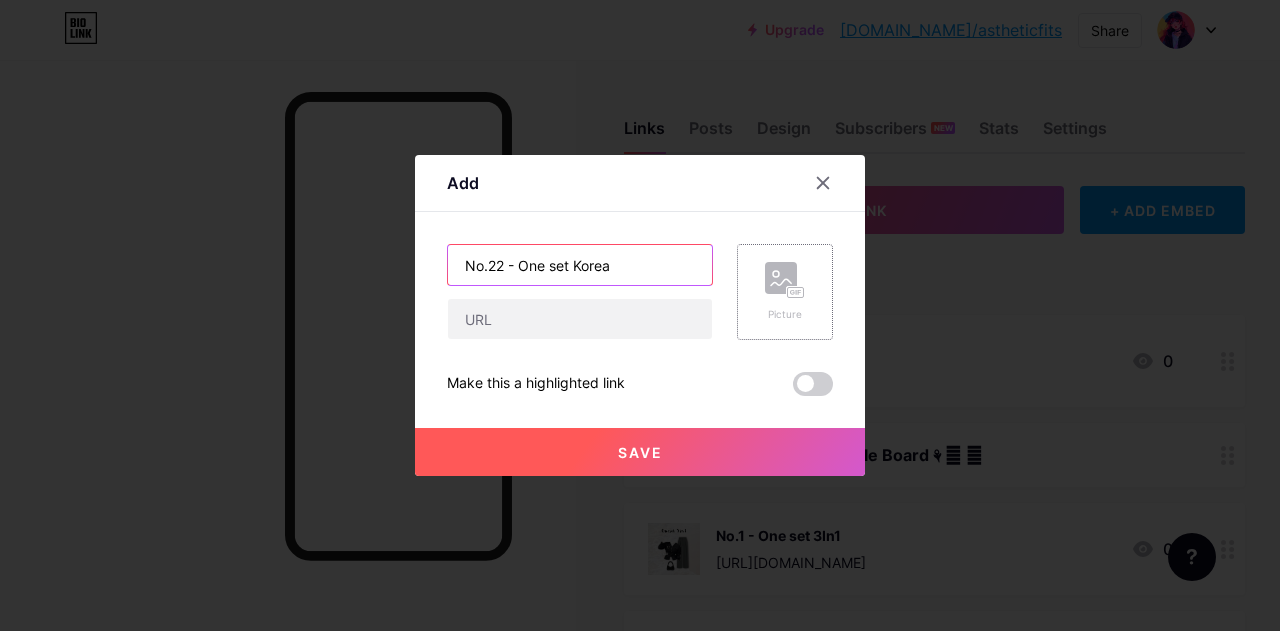 type on "No.22 - One set Korea" 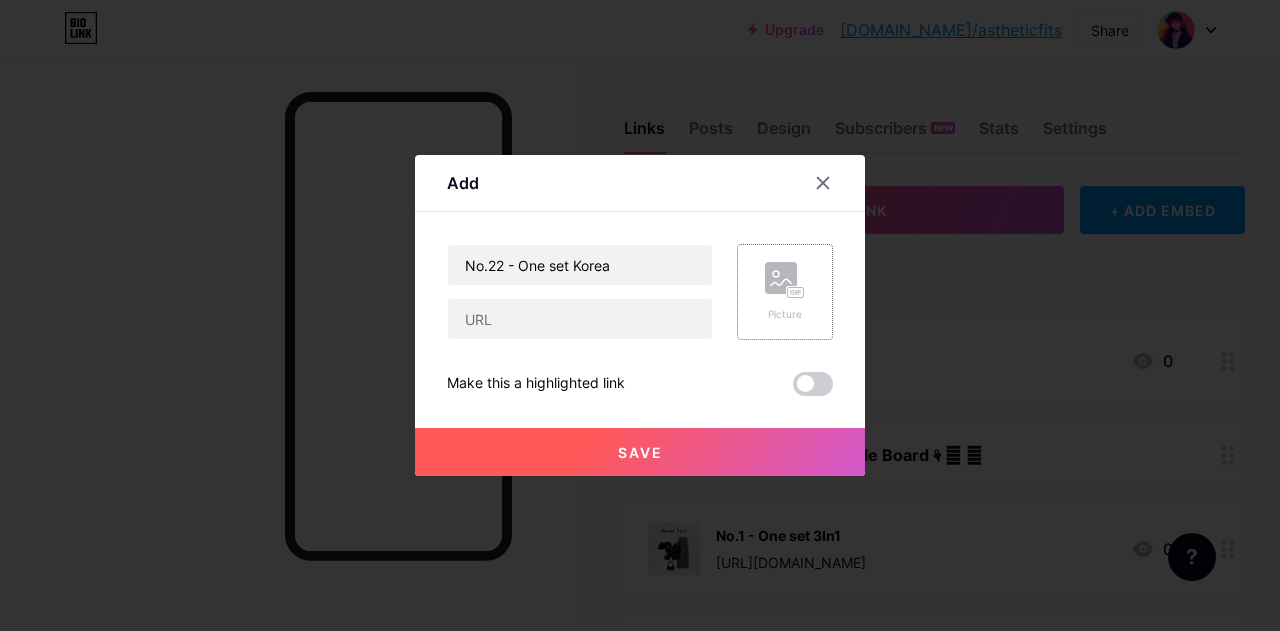 click on "Picture" at bounding box center (785, 292) 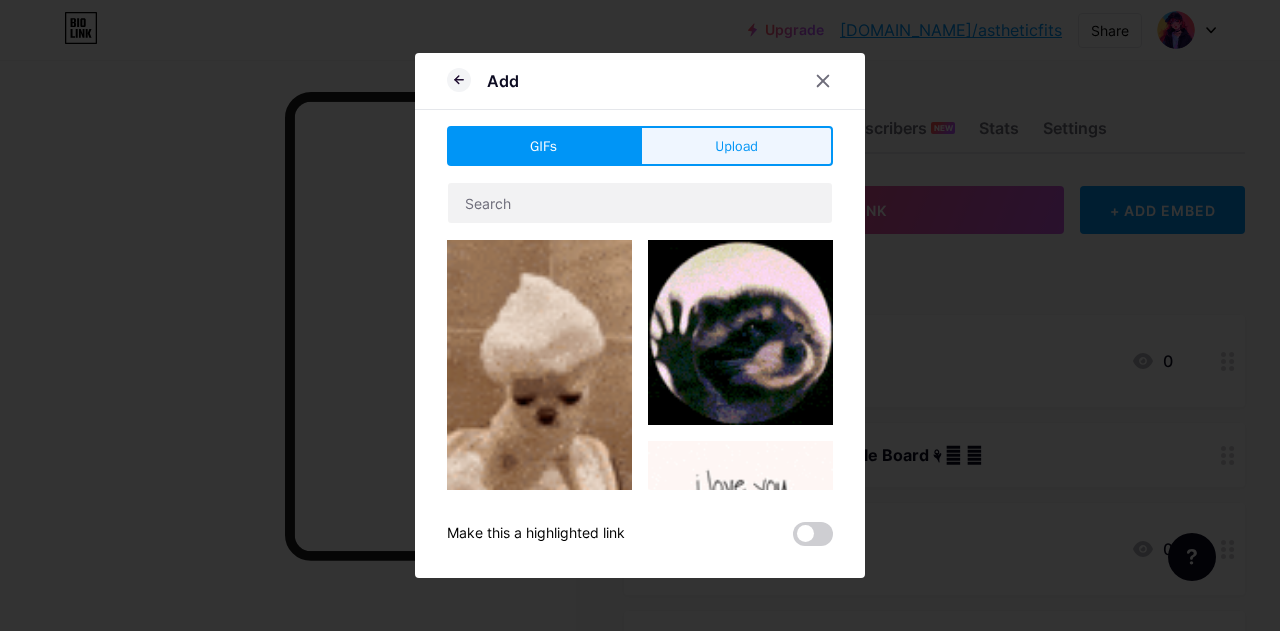 click on "Upload" at bounding box center (736, 146) 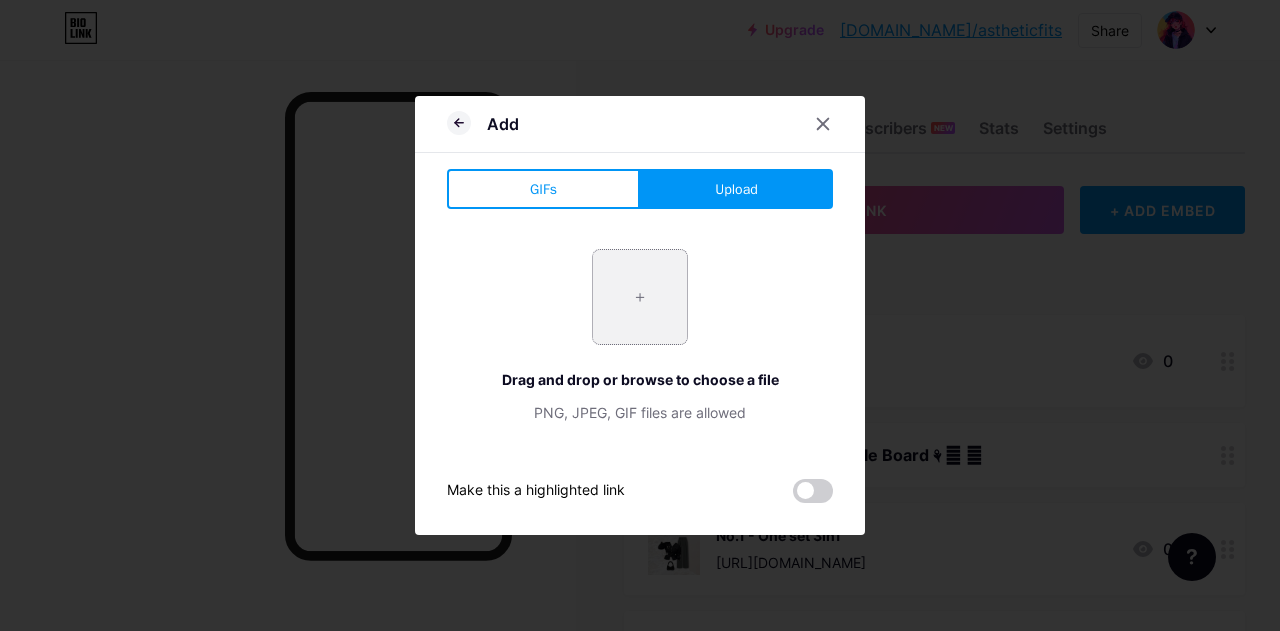 click at bounding box center [640, 297] 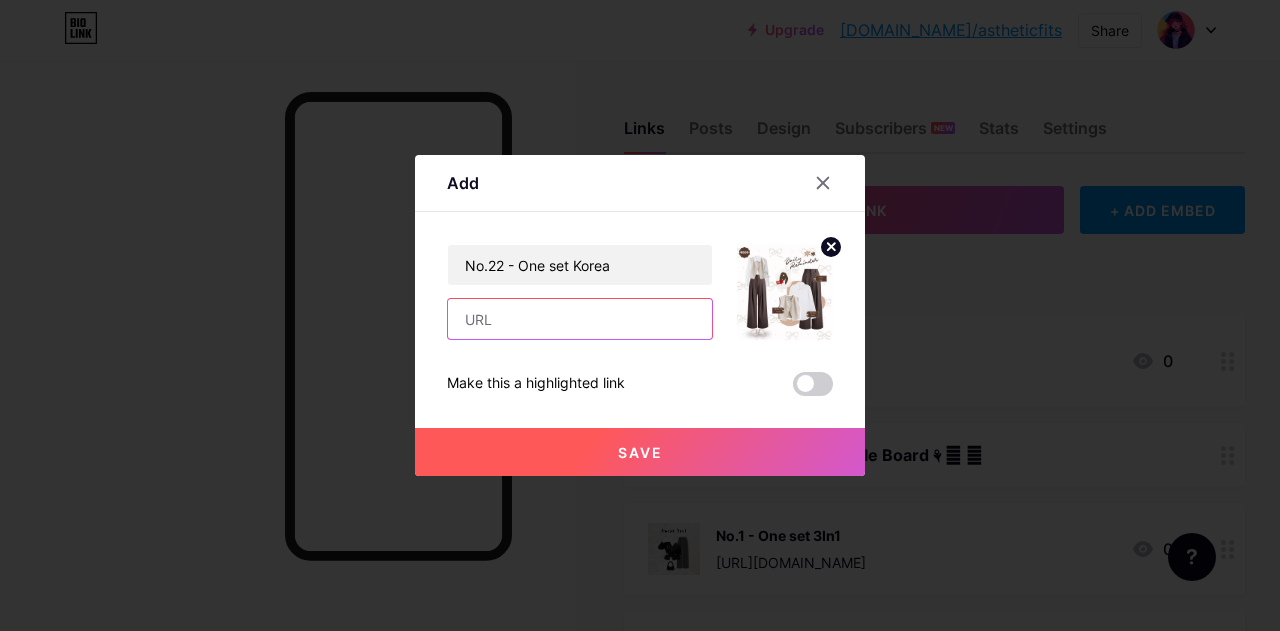 click at bounding box center [580, 319] 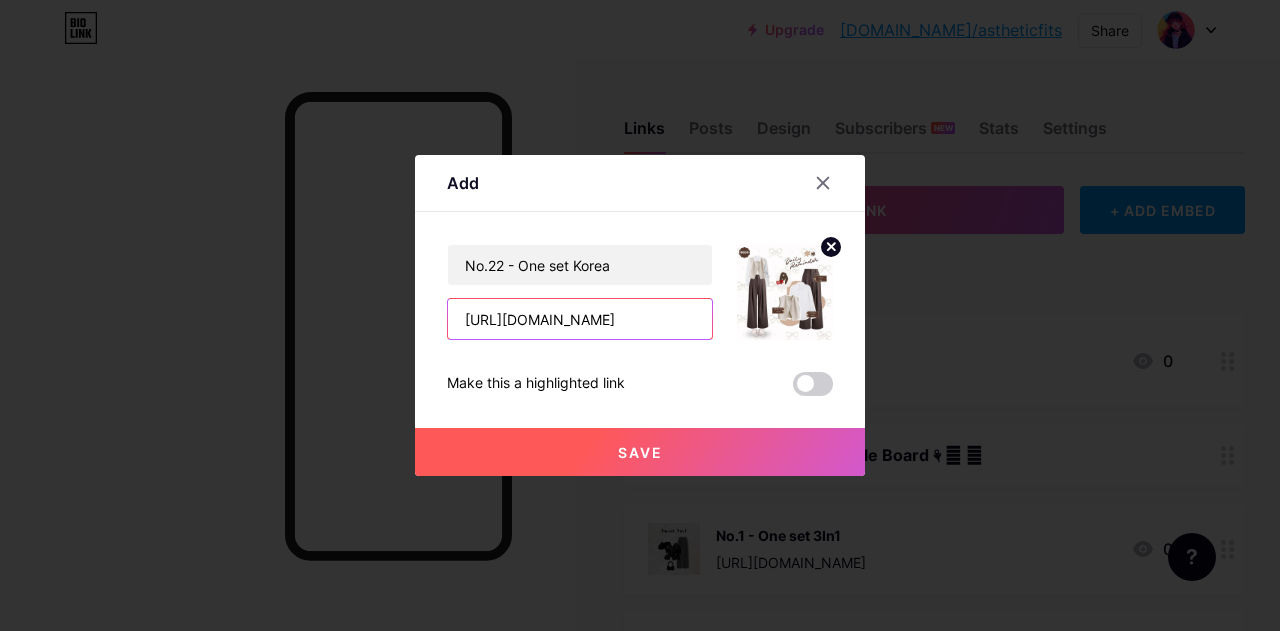 type on "[URL][DOMAIN_NAME]" 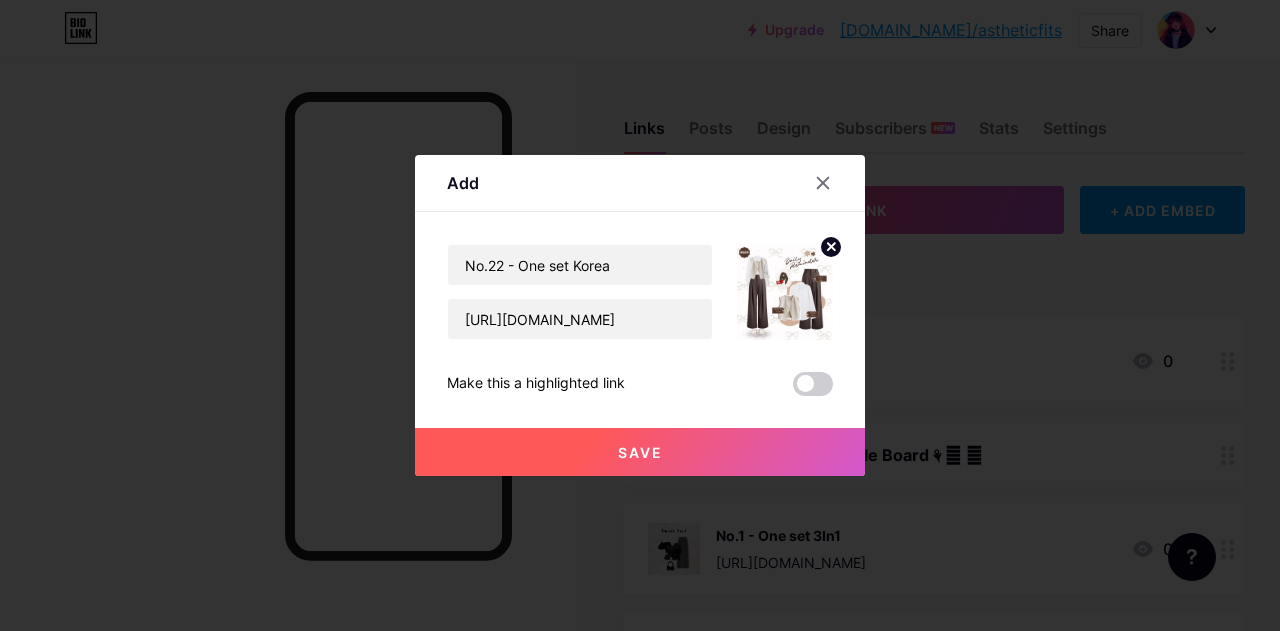 click on "Save" at bounding box center (640, 452) 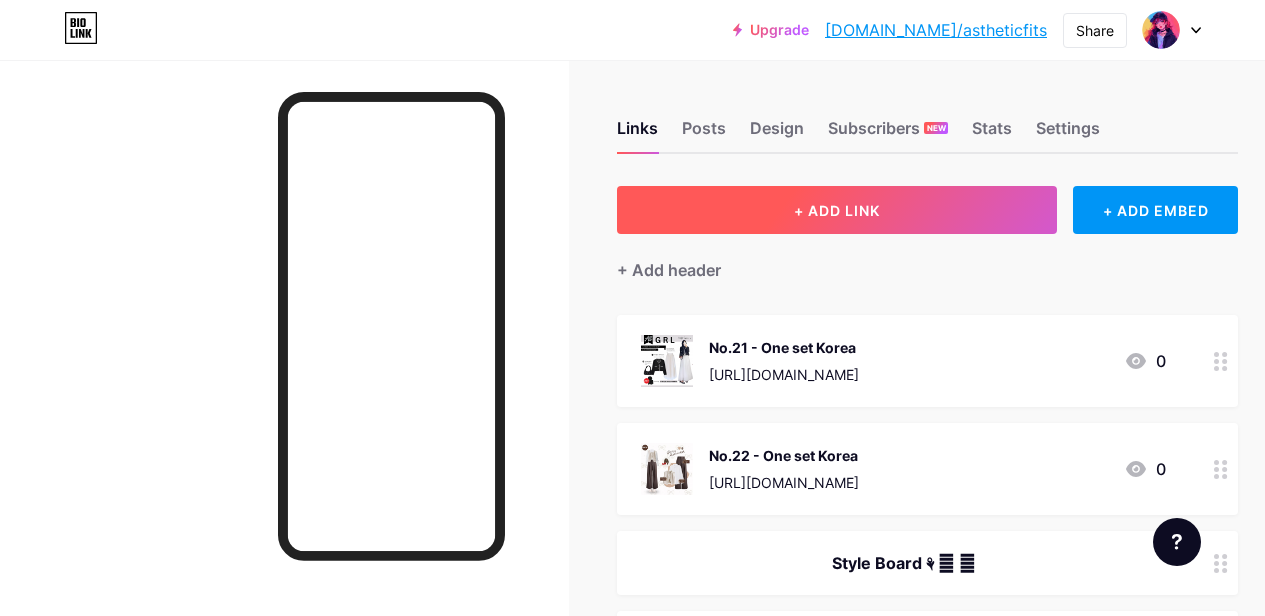 click on "+ ADD LINK" at bounding box center (837, 210) 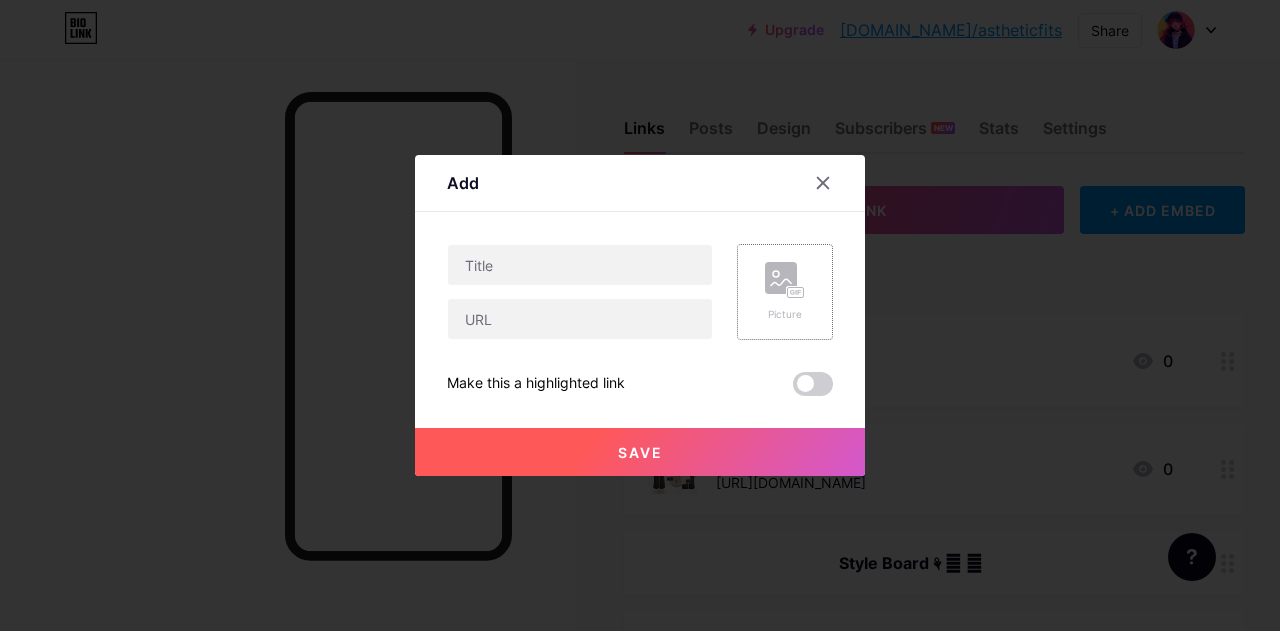 click 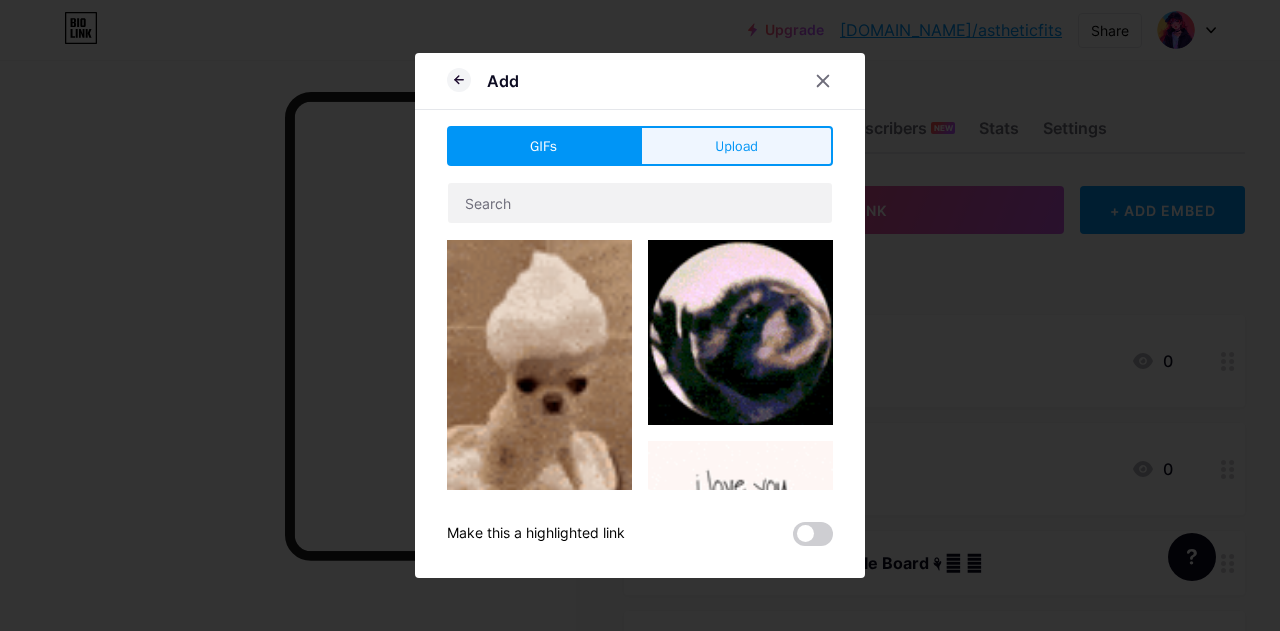 click on "Upload" at bounding box center [736, 146] 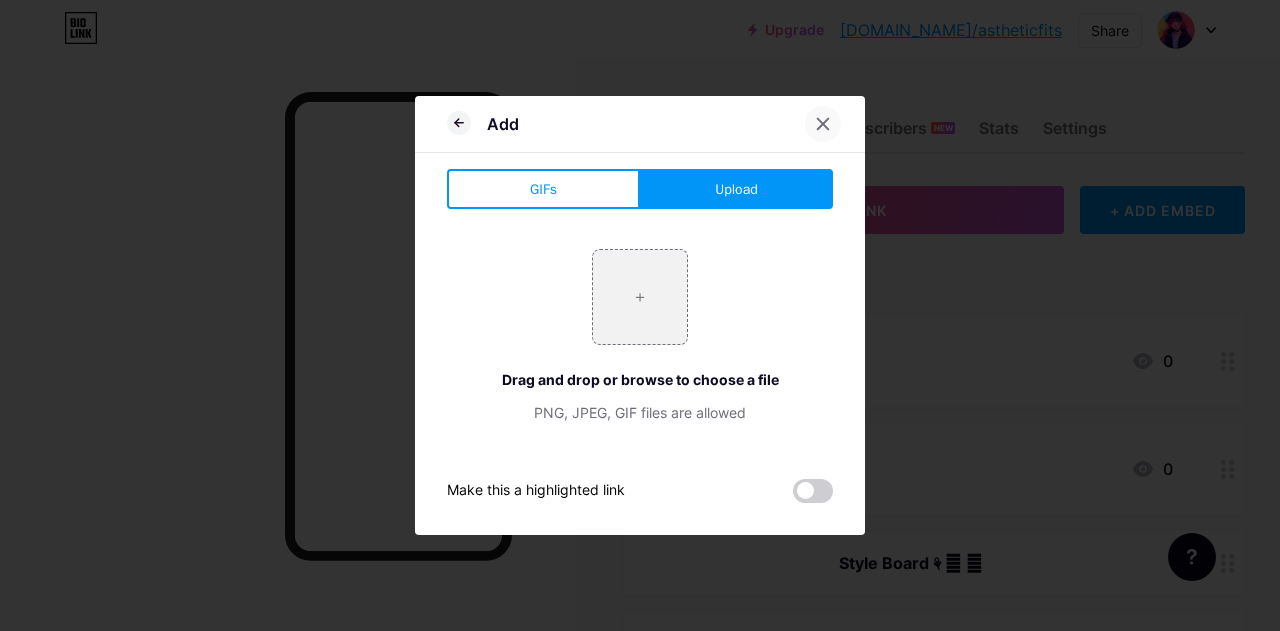 click 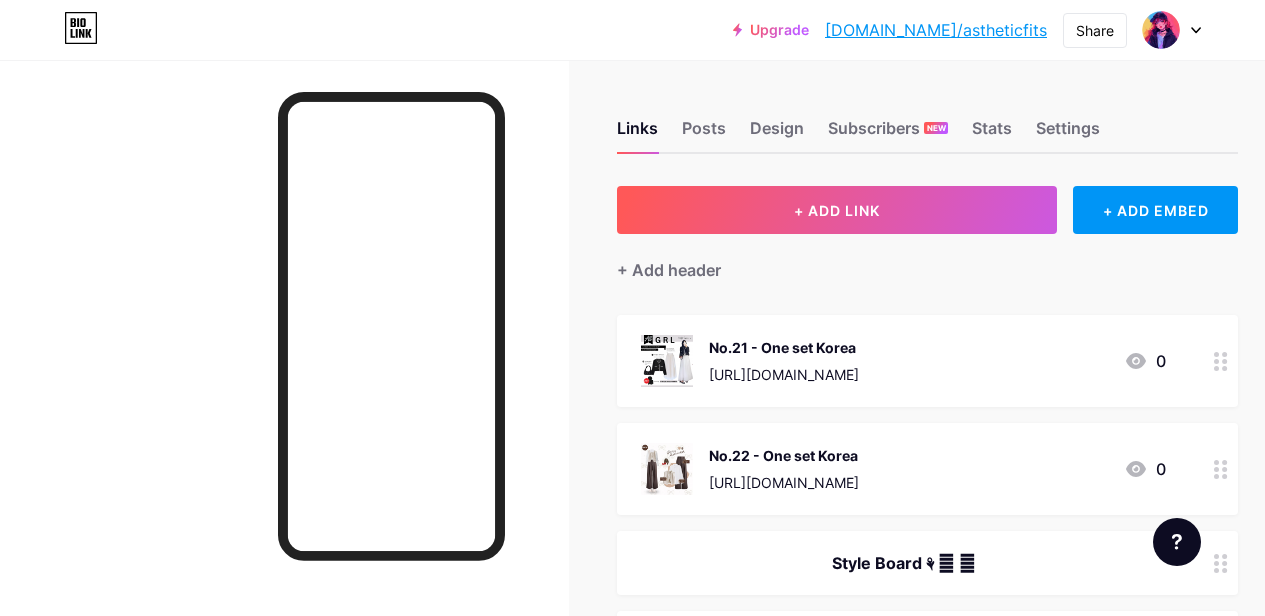click at bounding box center [1221, 469] 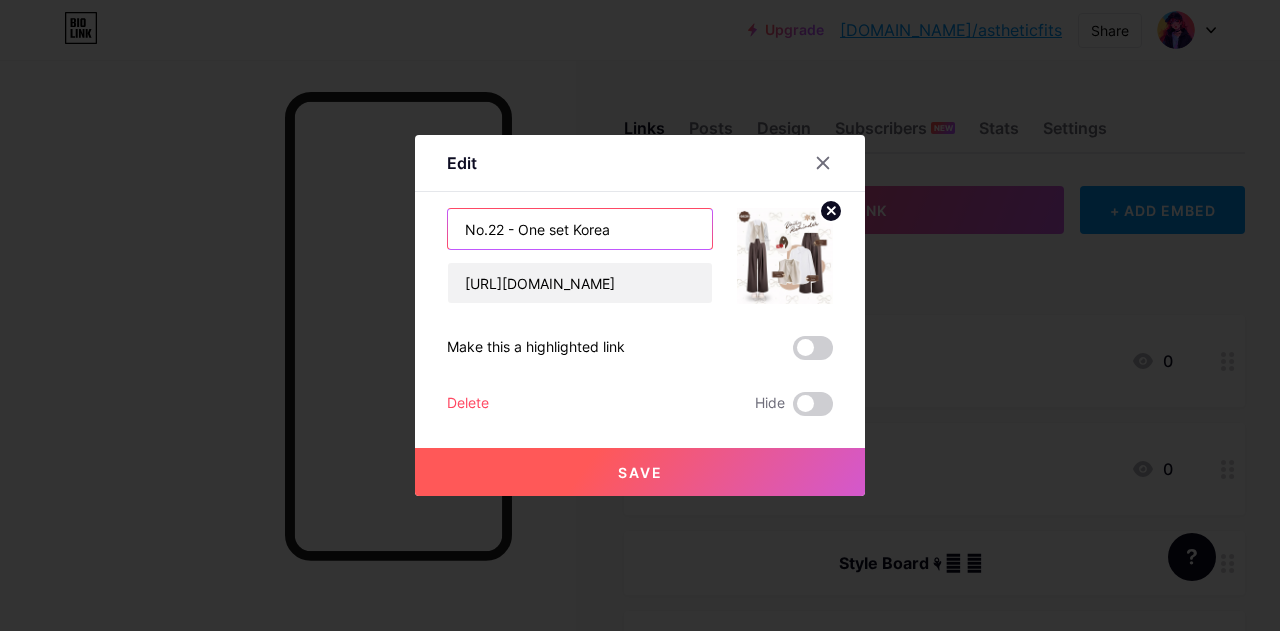drag, startPoint x: 615, startPoint y: 233, endPoint x: 420, endPoint y: 236, distance: 195.02307 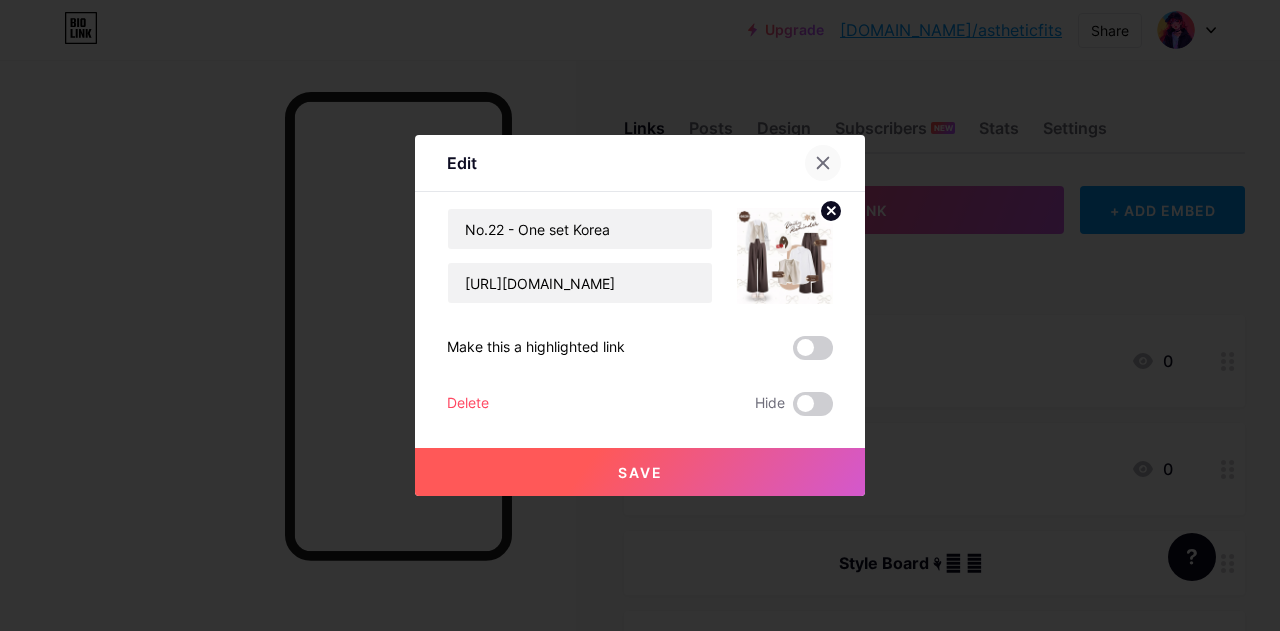click at bounding box center (823, 163) 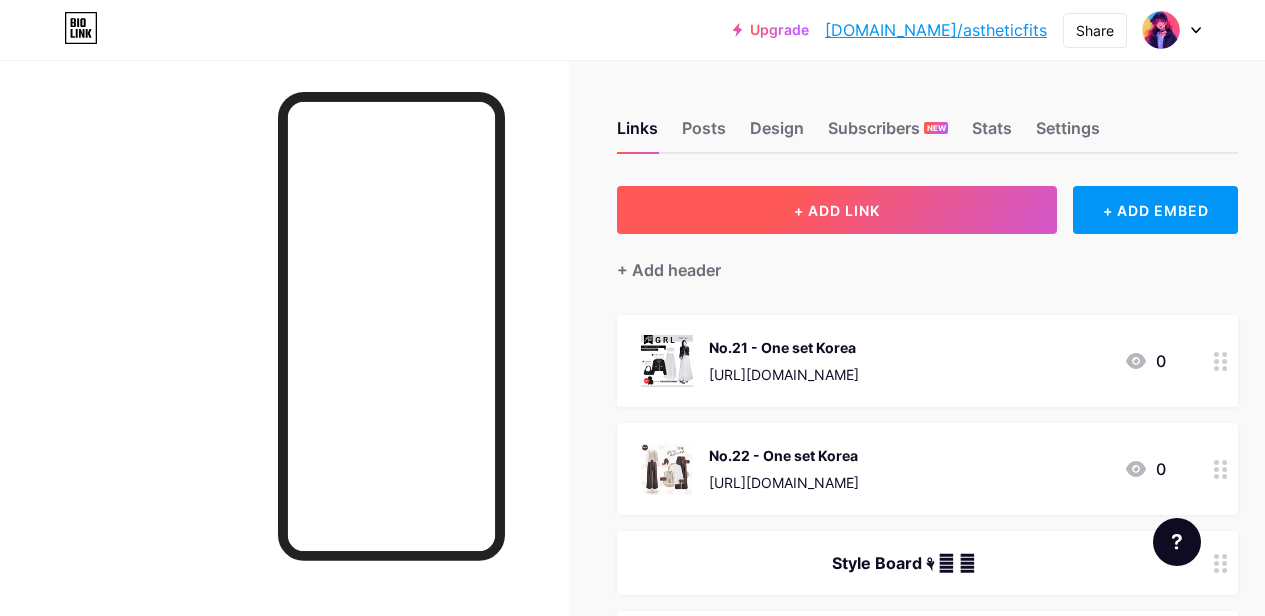 click on "+ ADD LINK" at bounding box center (837, 210) 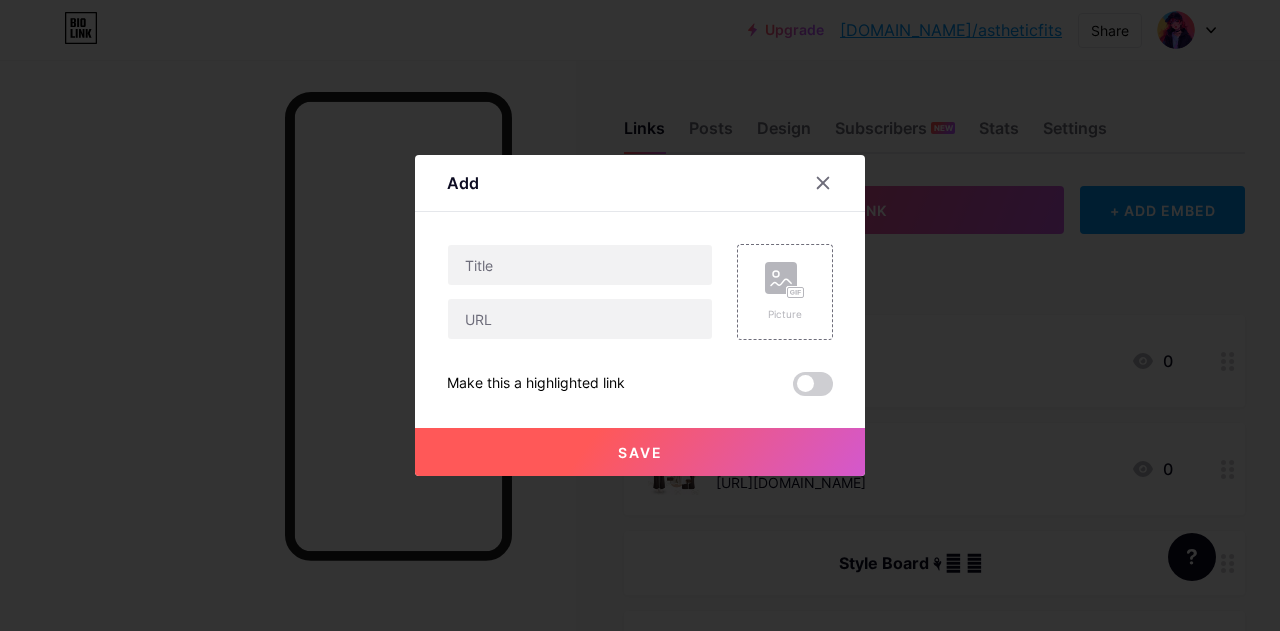 click on "Content
YouTube
Play YouTube video without leaving your page.
ADD
Vimeo
Play Vimeo video without leaving your page.
ADD
Tiktok
Grow your TikTok following
ADD
Tweet
Embed a tweet.
ADD
Reddit
Showcase your Reddit profile
ADD
Spotify
Embed Spotify to play the preview of a track.
ADD
Twitch
Play Twitch video without leaving your page.
ADD
SoundCloud
ADD" at bounding box center (640, 304) 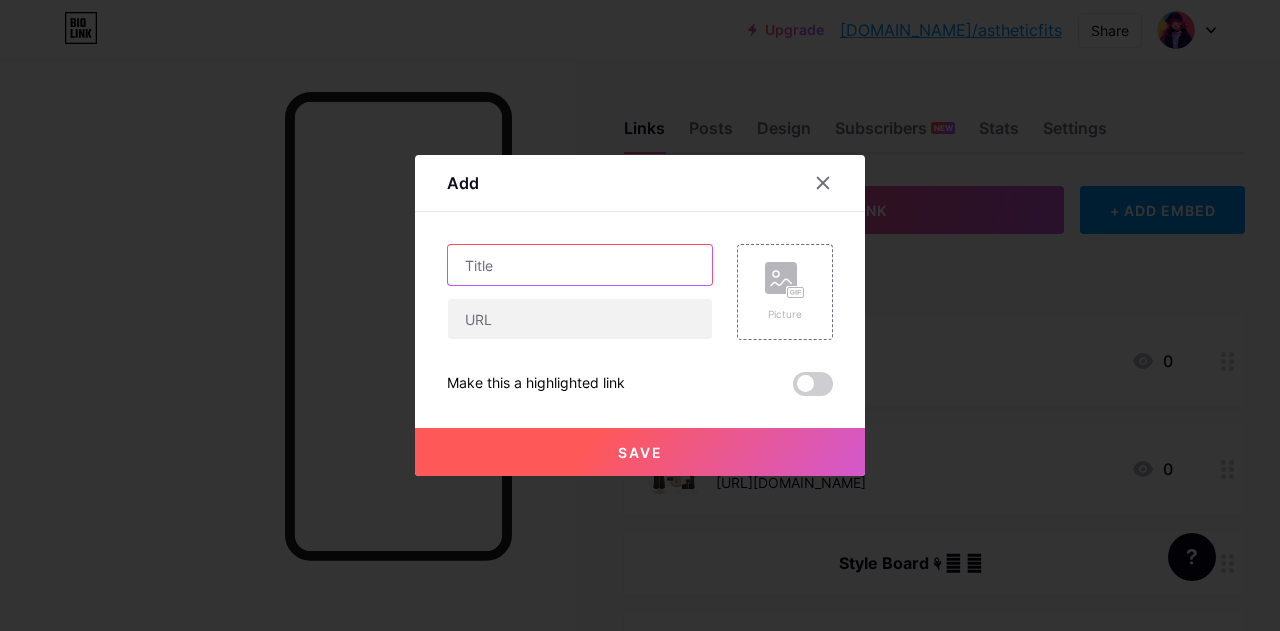 click at bounding box center (580, 265) 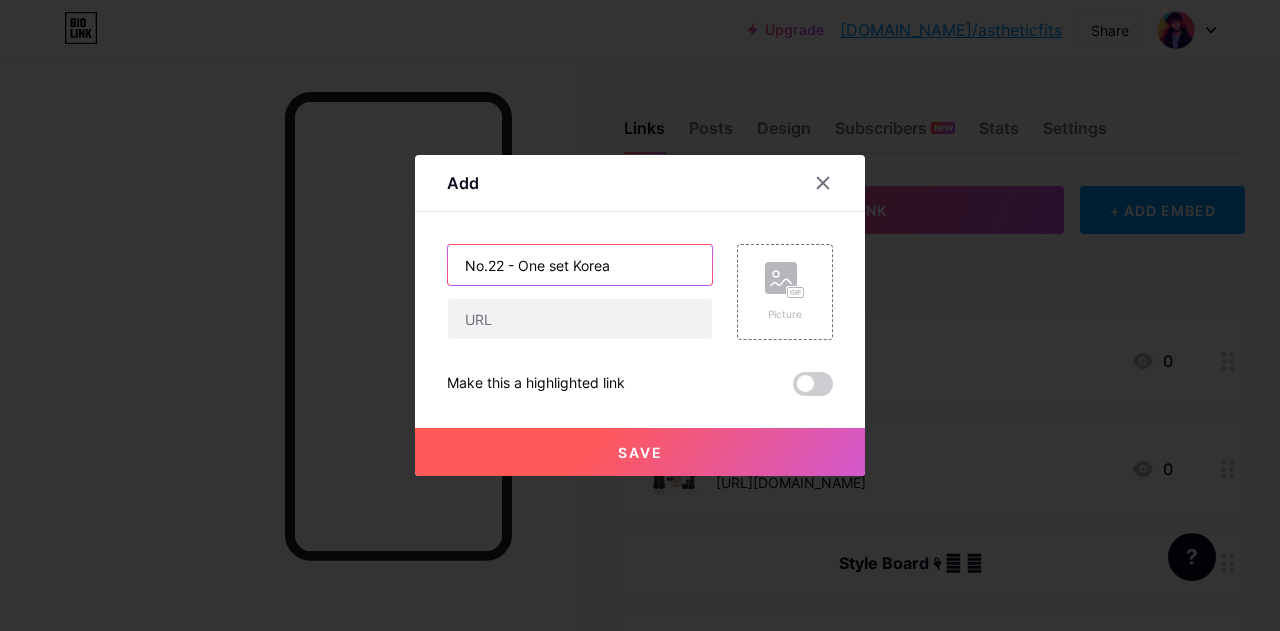 click on "No.22 - One set Korea" at bounding box center (580, 265) 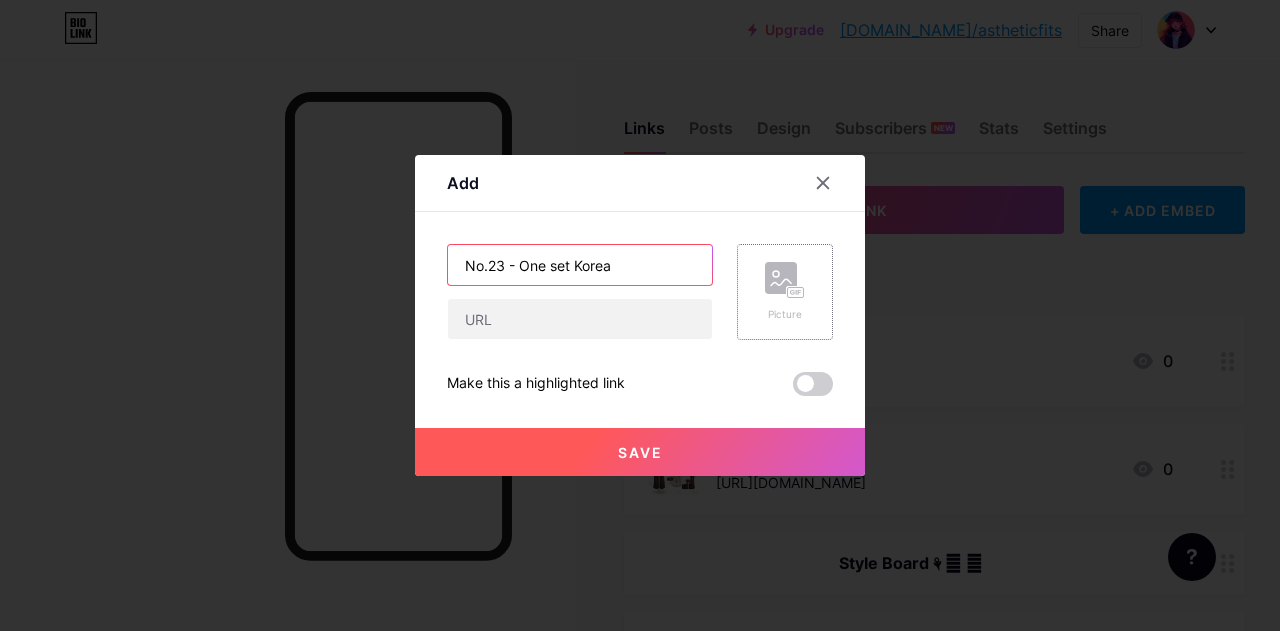 type on "No.23 - One set Korea" 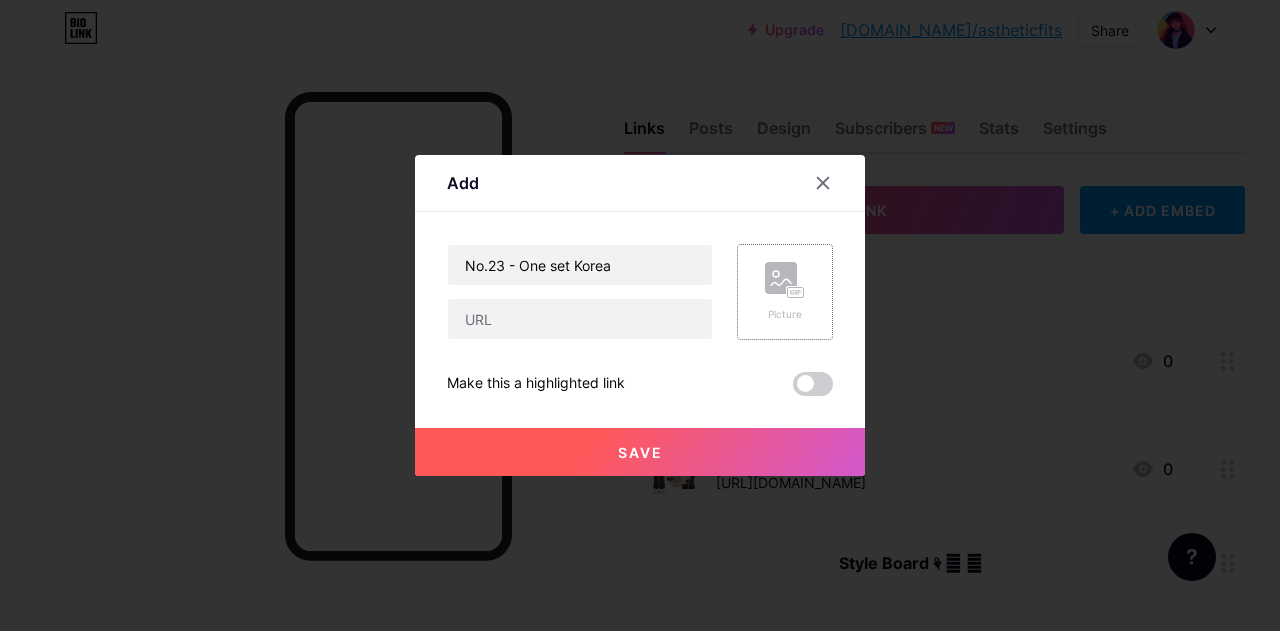 click on "Picture" at bounding box center (785, 314) 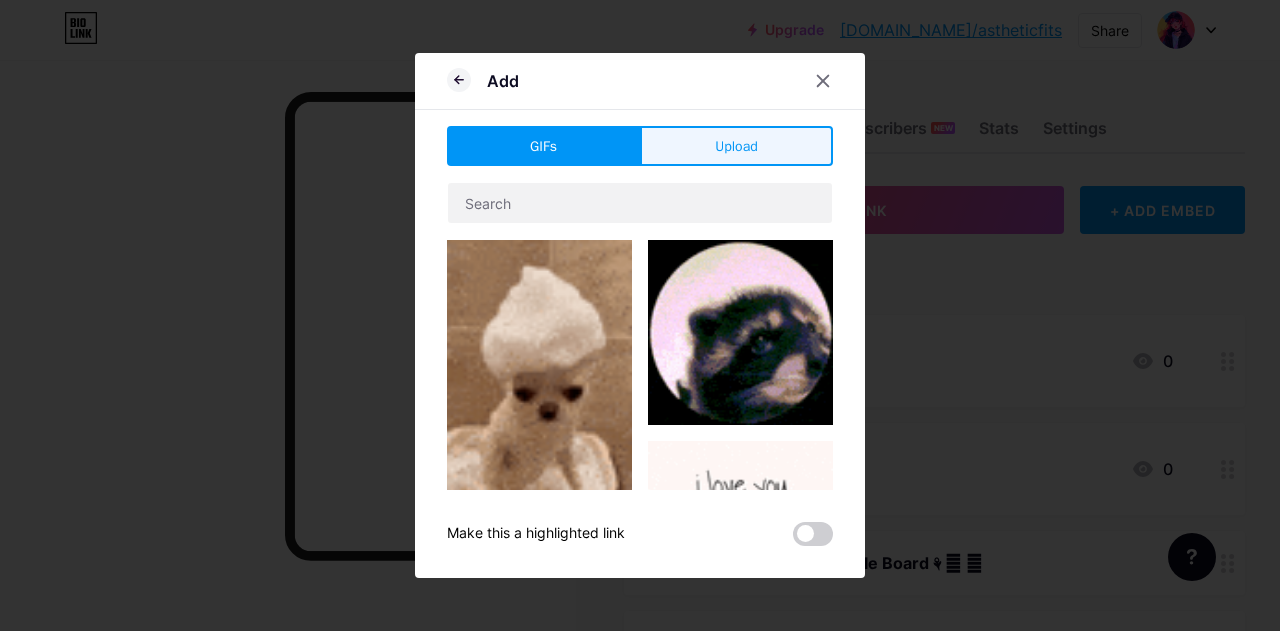 click on "Upload" at bounding box center [736, 146] 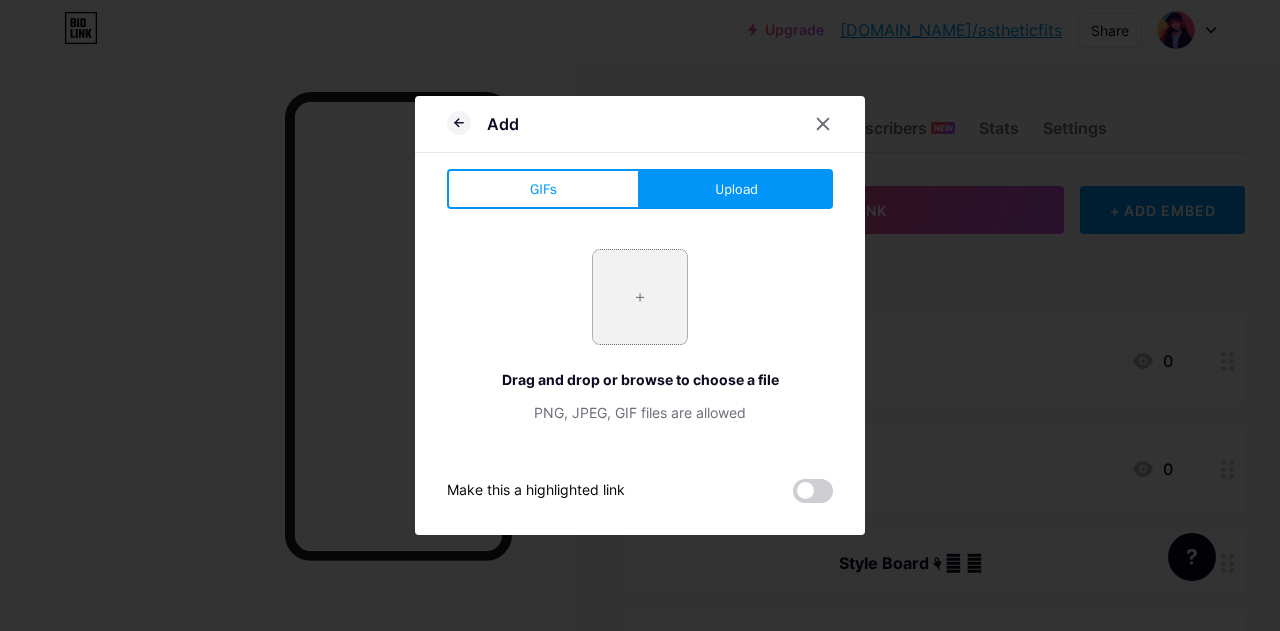 click at bounding box center (640, 297) 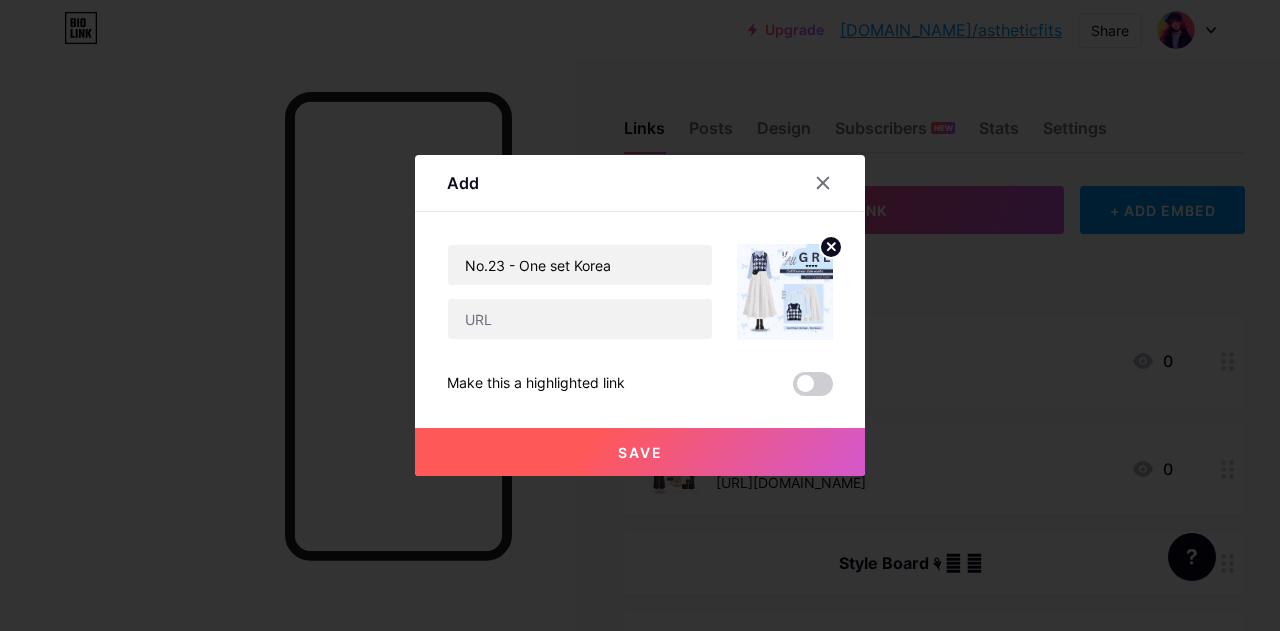 click 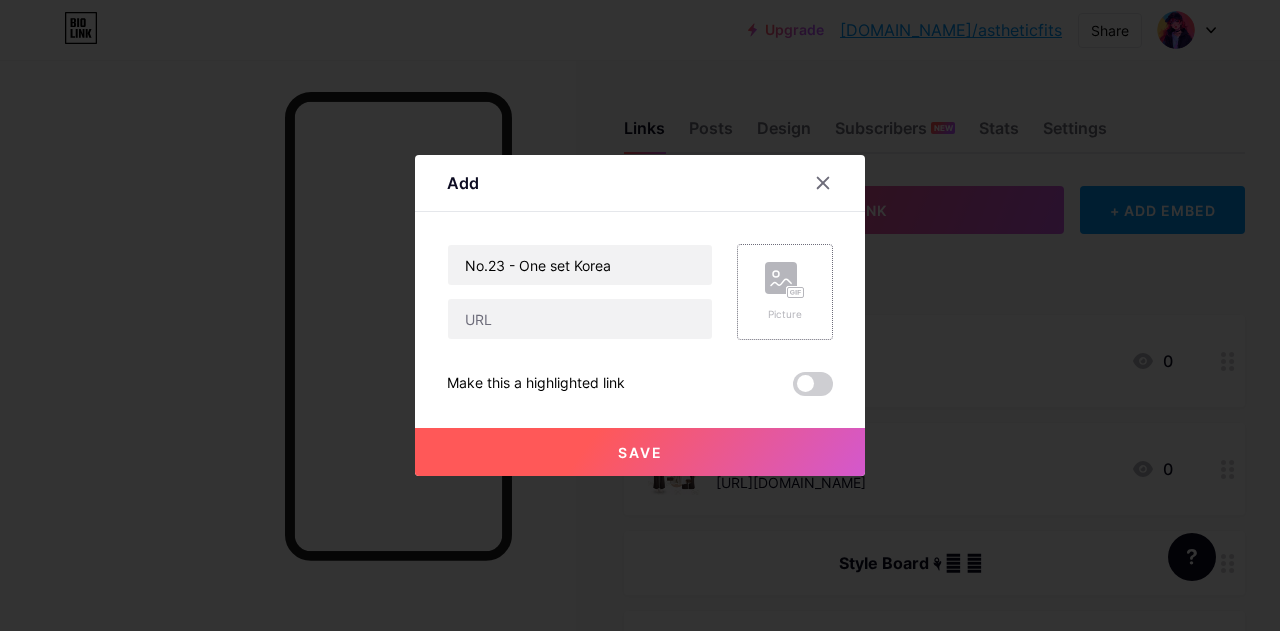 click on "Picture" at bounding box center (785, 292) 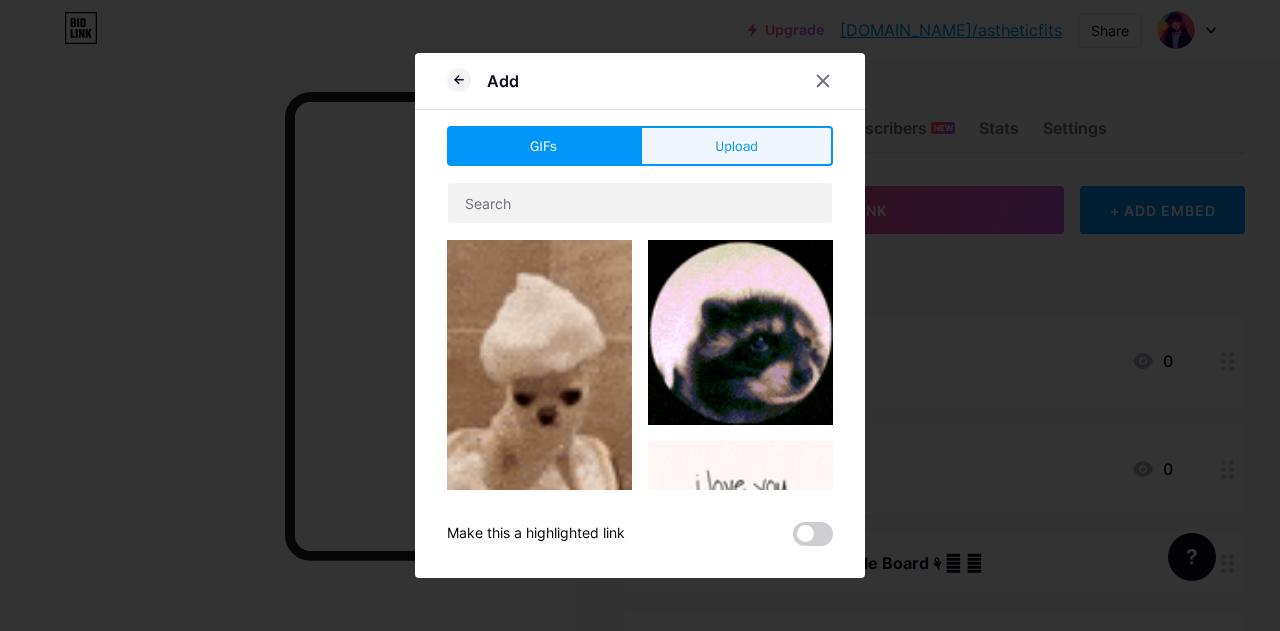 click on "Upload" at bounding box center [736, 146] 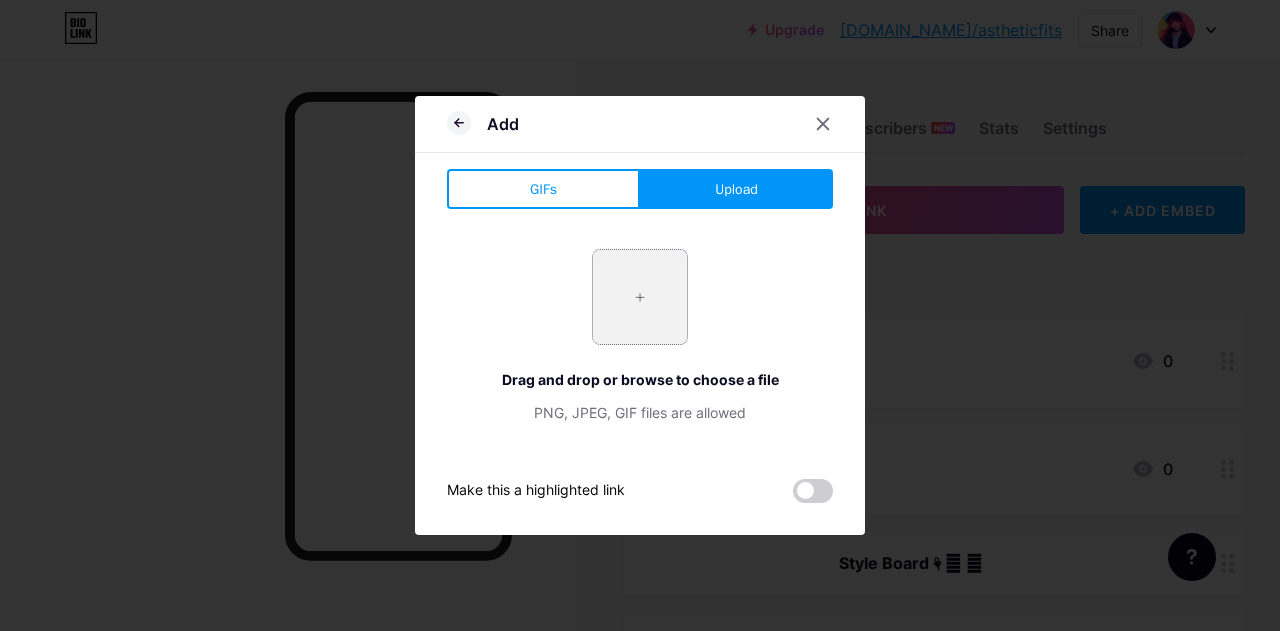 click at bounding box center [640, 297] 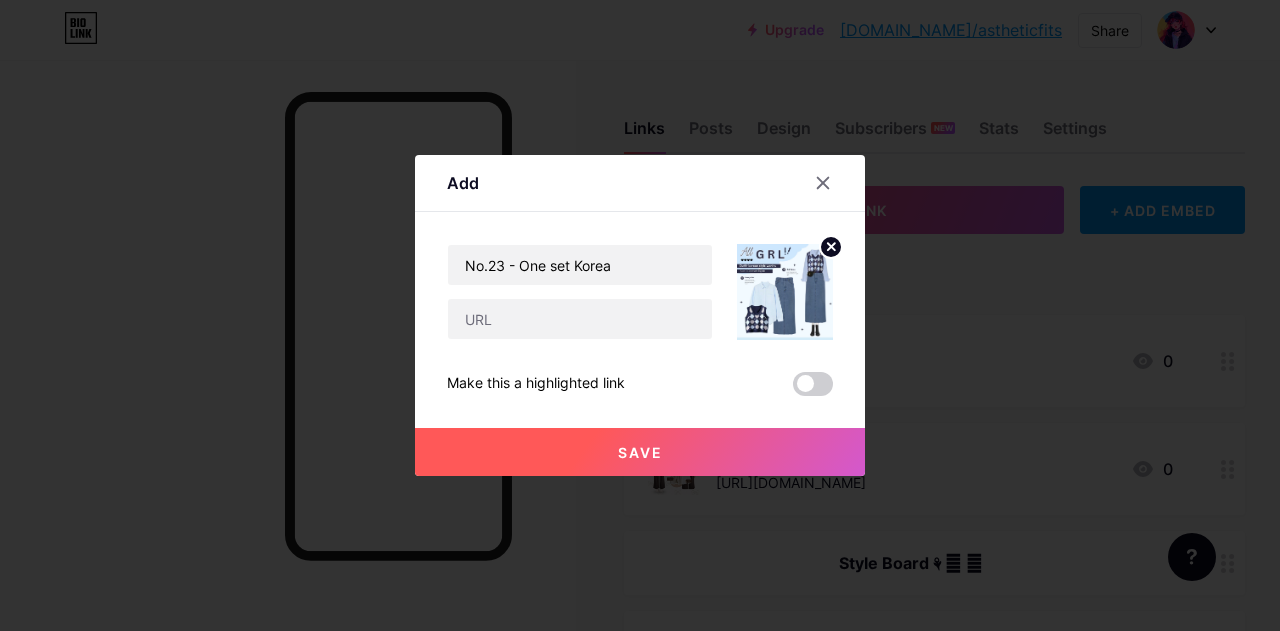 click on "Save" at bounding box center [640, 452] 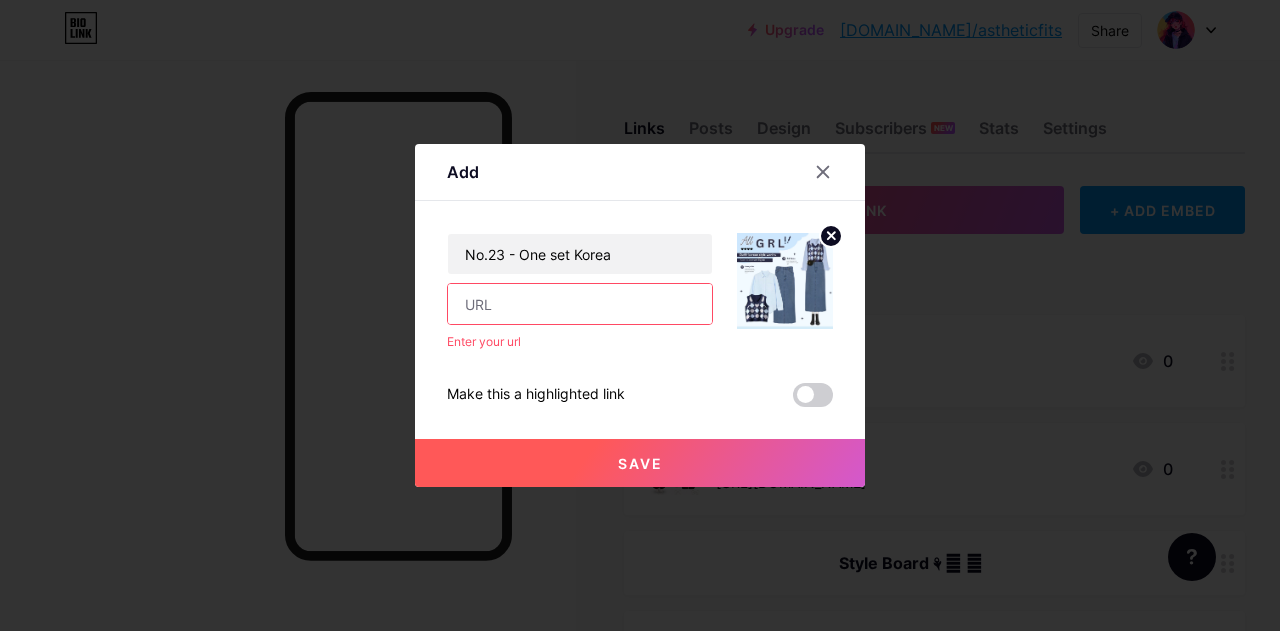 click at bounding box center [580, 304] 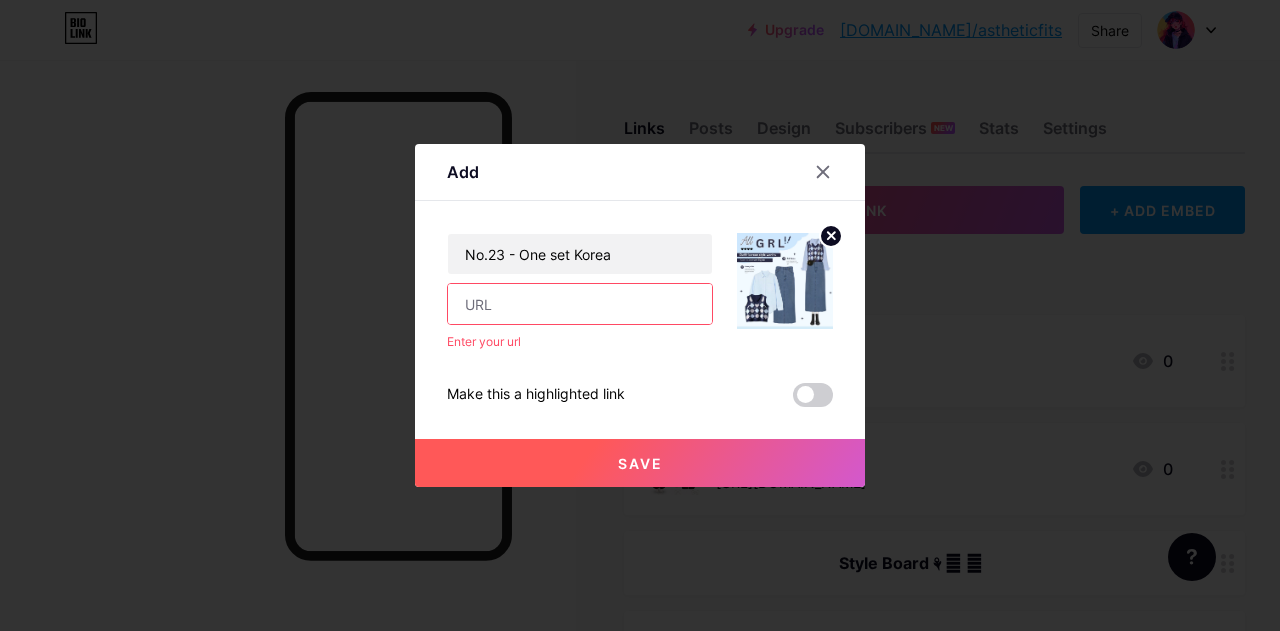 paste on "[URL][DOMAIN_NAME]" 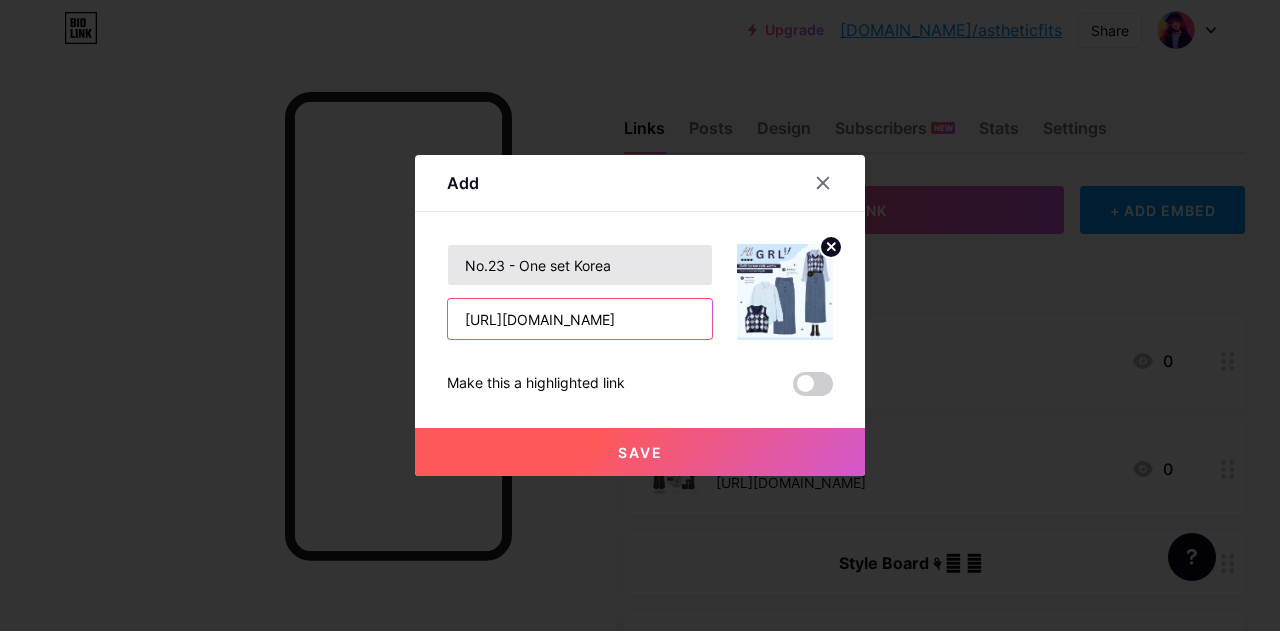 type on "[URL][DOMAIN_NAME]" 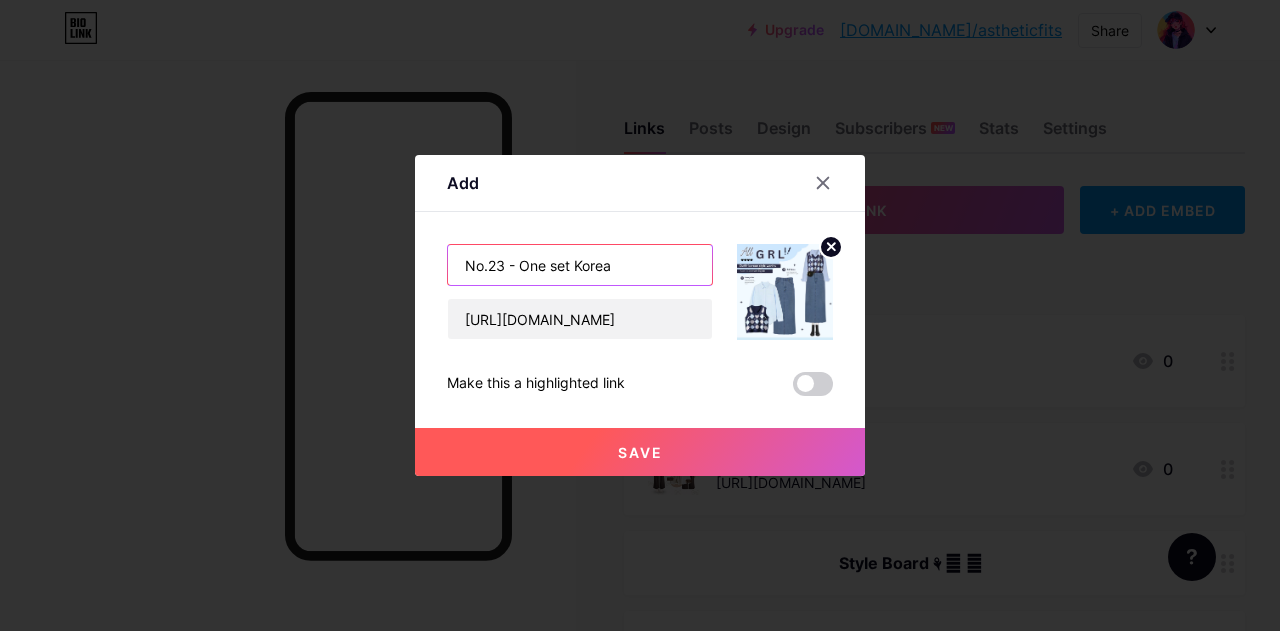 click on "No.23 - One set Korea" at bounding box center (580, 265) 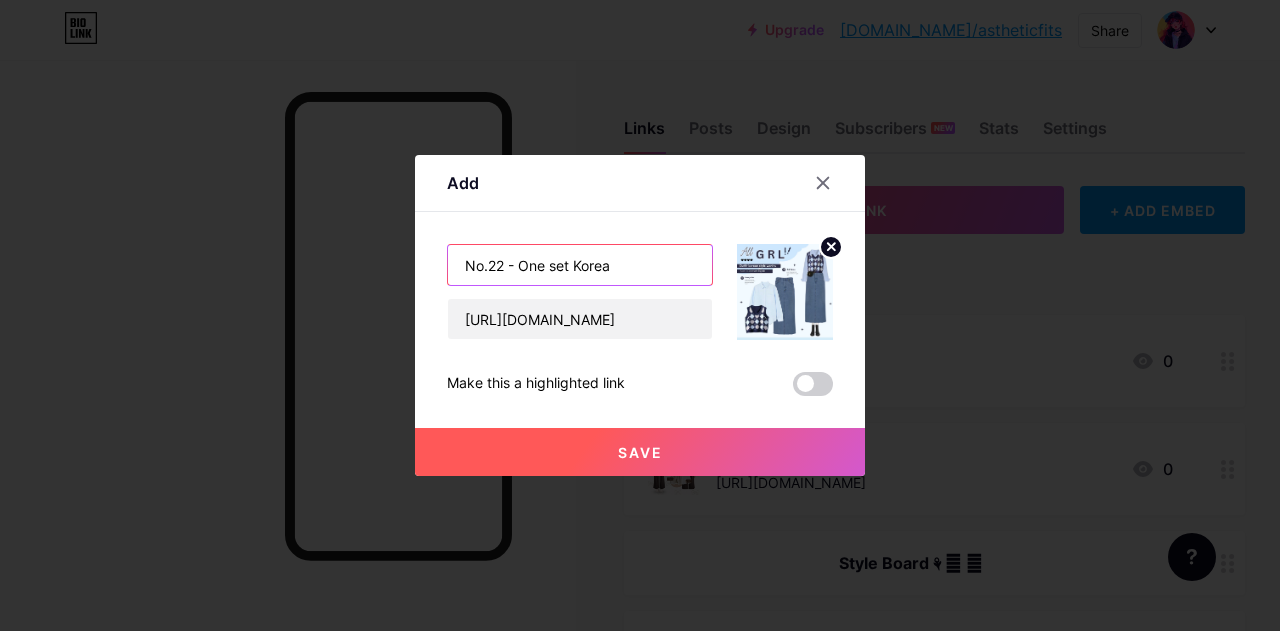 type on "No.22 - One set Korea" 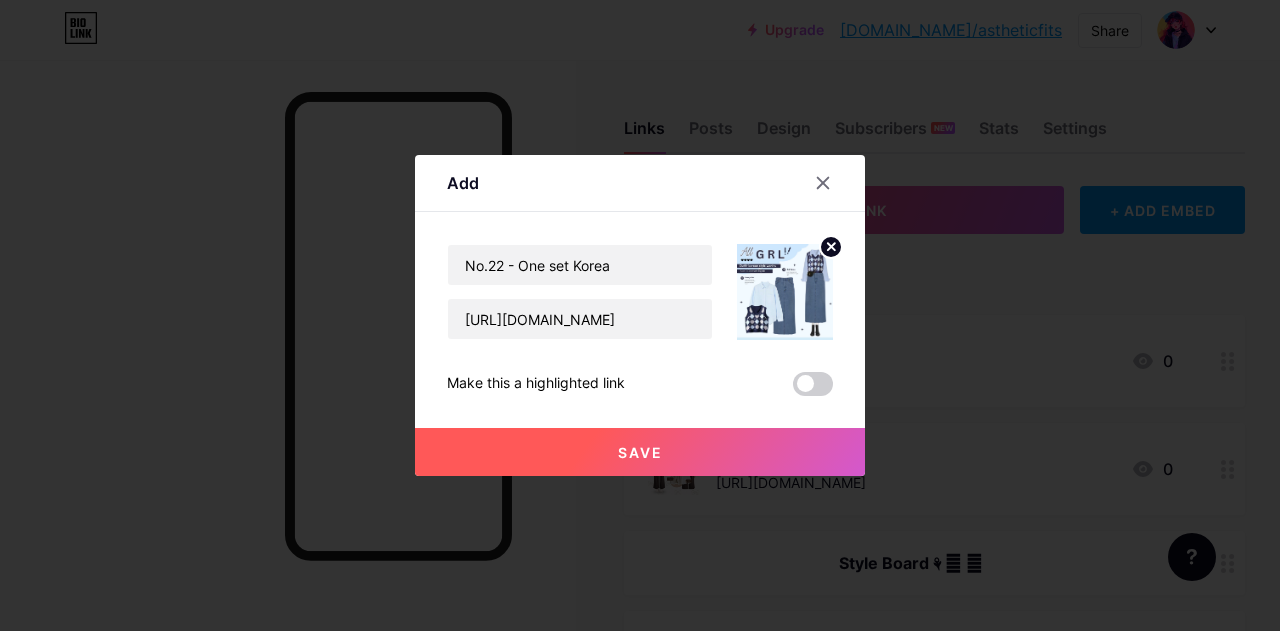 click on "Save" at bounding box center (640, 452) 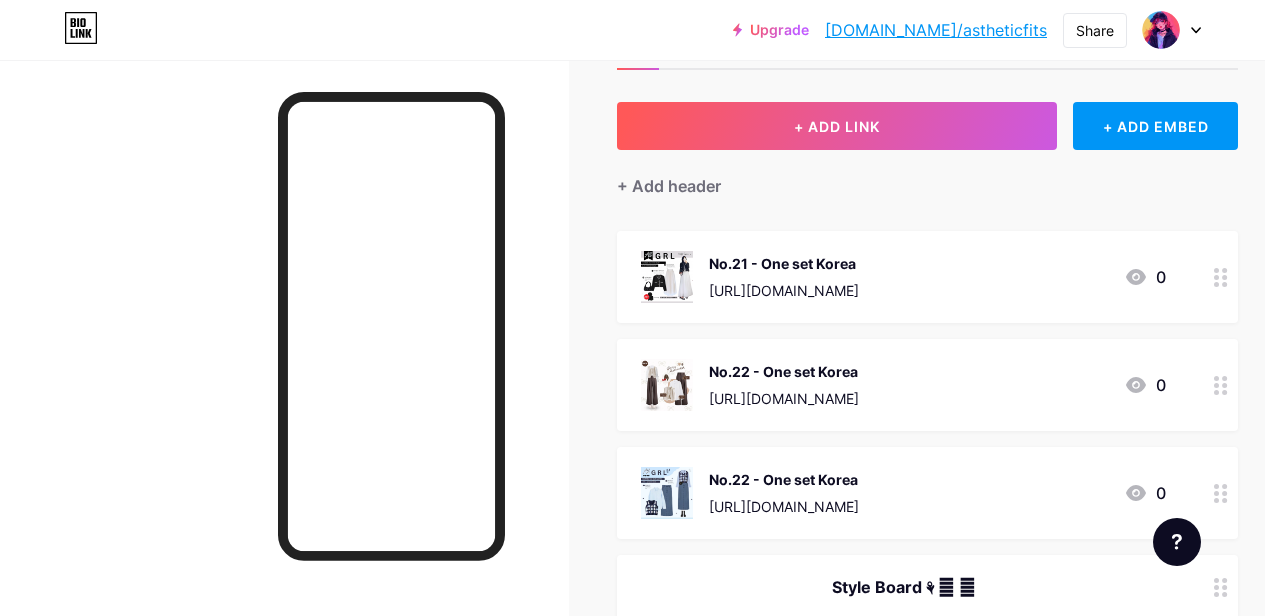 scroll, scrollTop: 98, scrollLeft: 0, axis: vertical 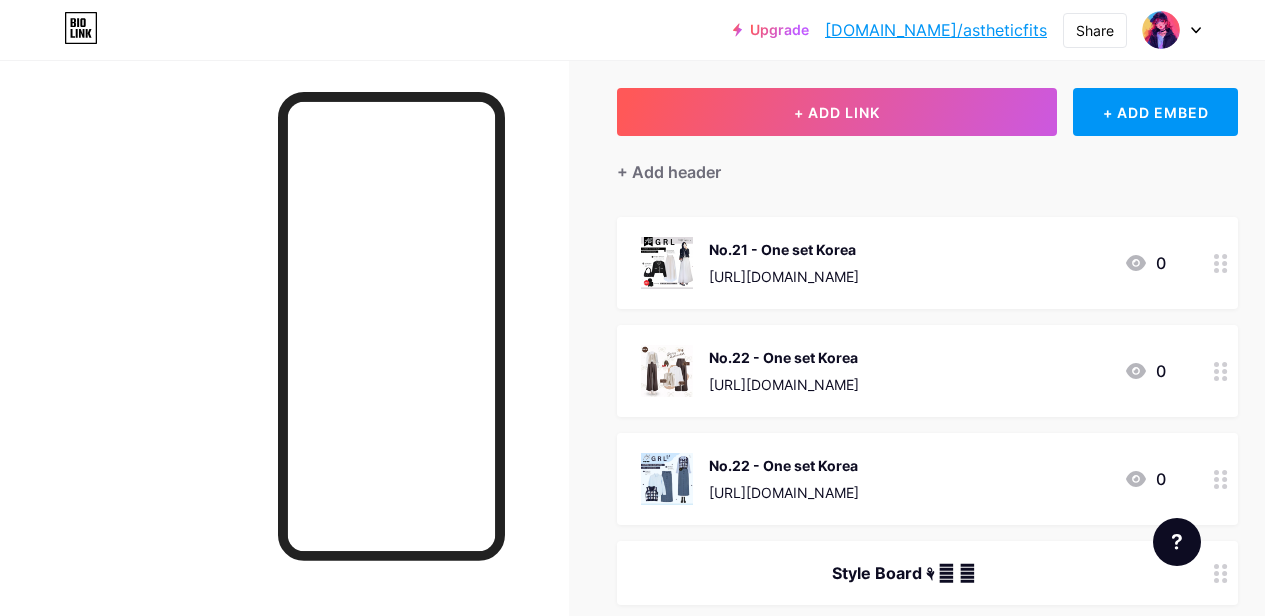 click 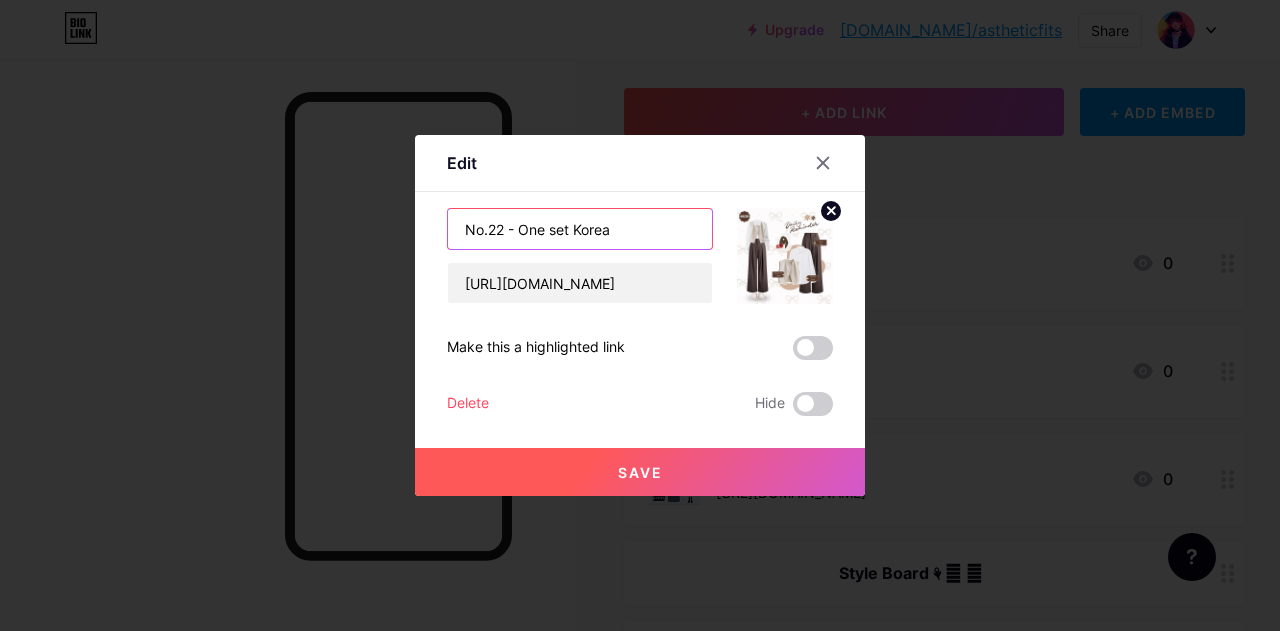 click on "No.22 - One set Korea" at bounding box center (580, 229) 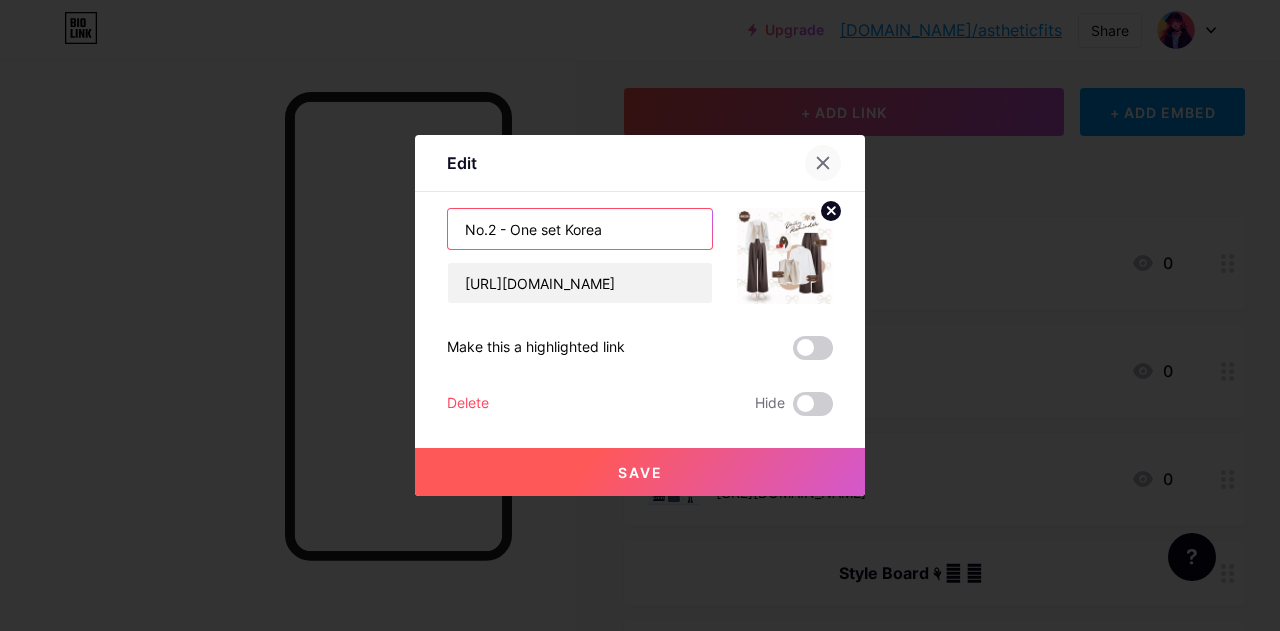 type on "No.2 - One set Korea" 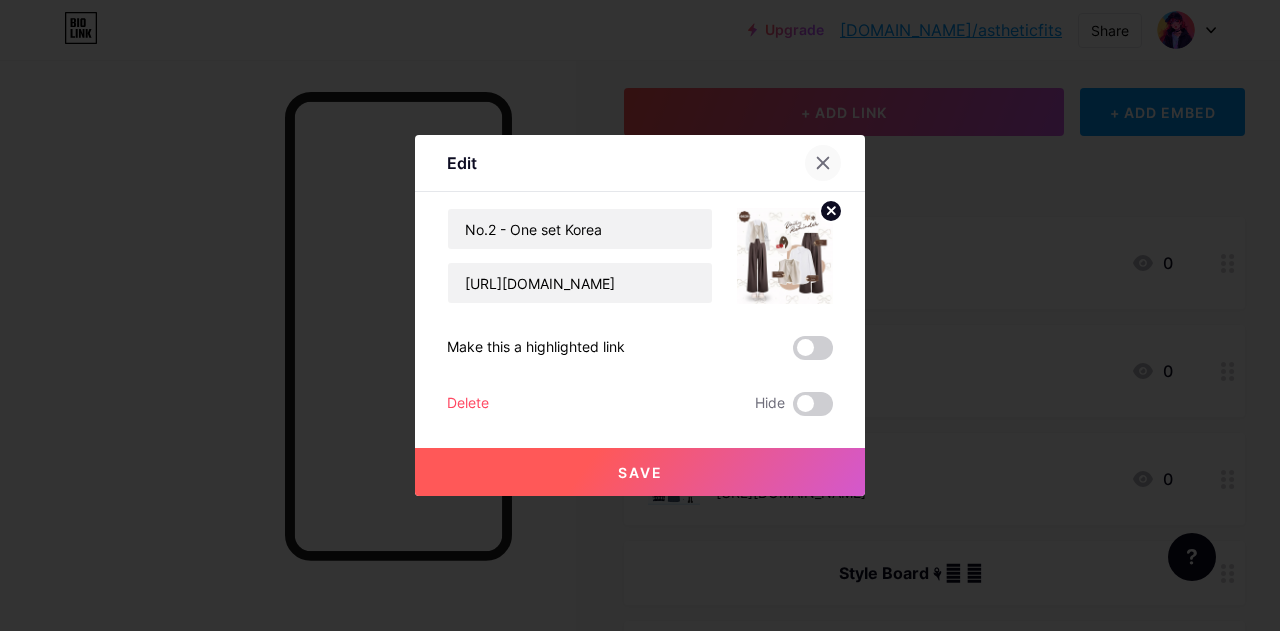 click 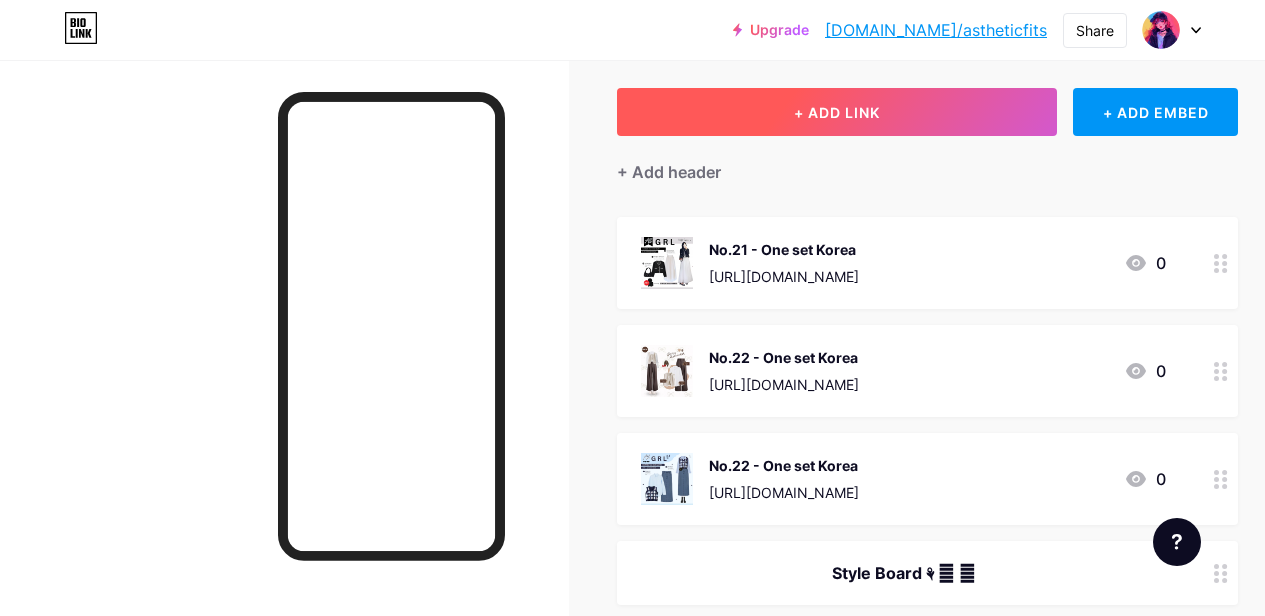 click on "+ ADD LINK" at bounding box center (837, 112) 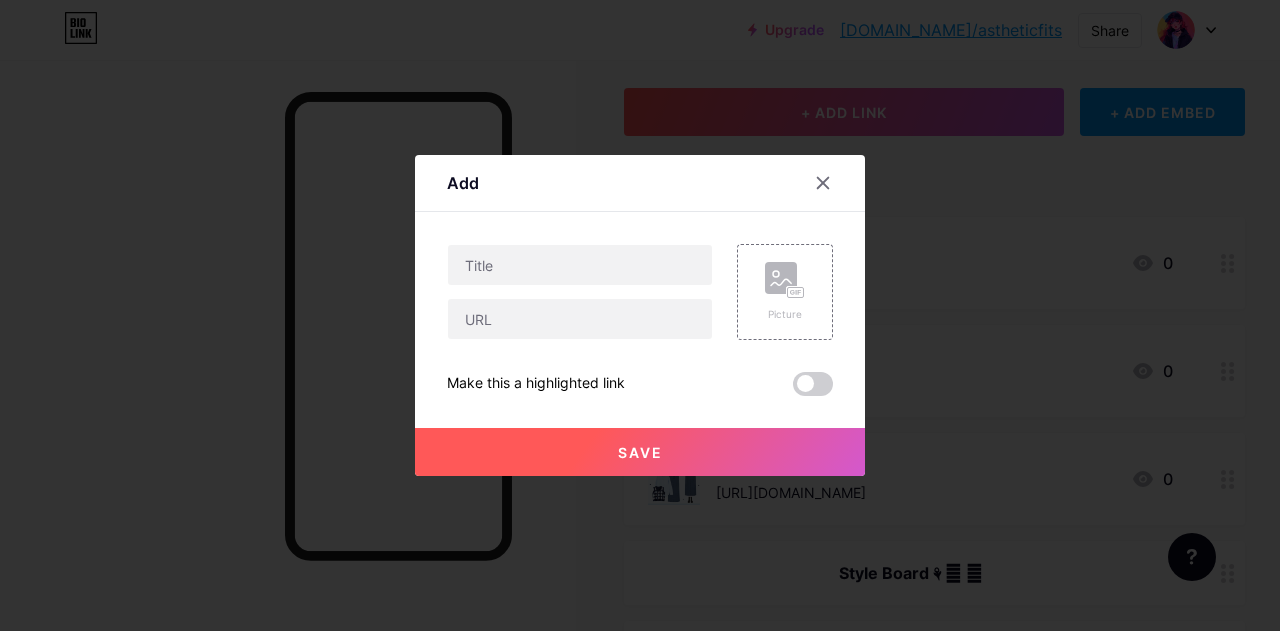 click on "Add" at bounding box center [640, 188] 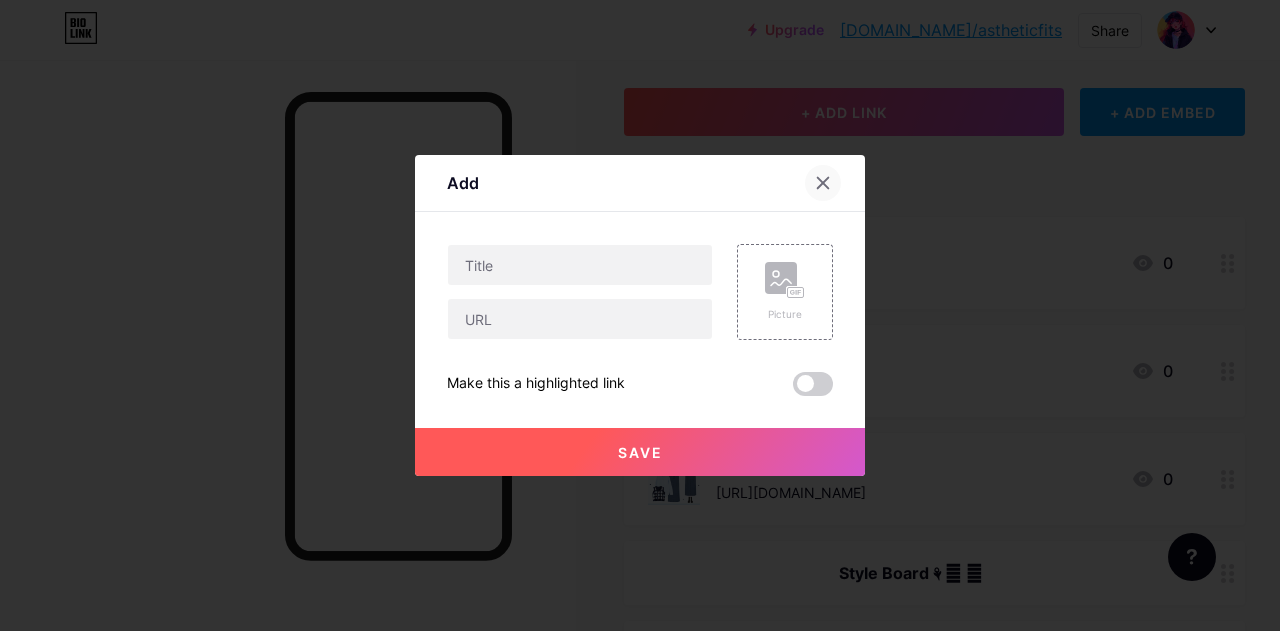 click at bounding box center (823, 183) 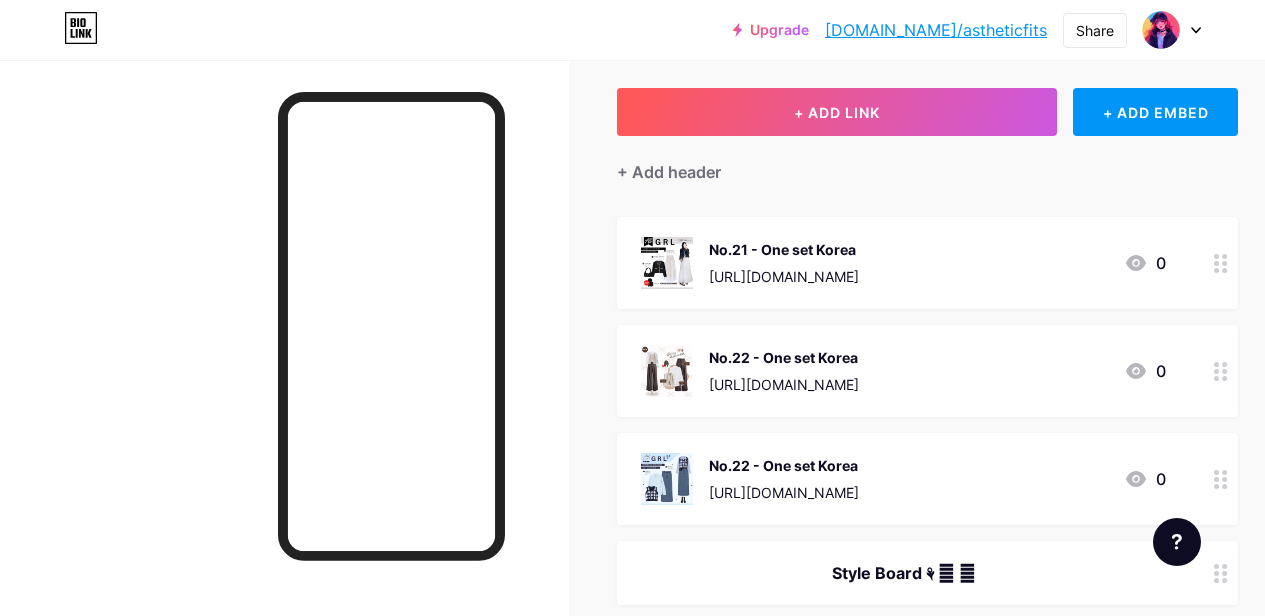 click at bounding box center [1221, 263] 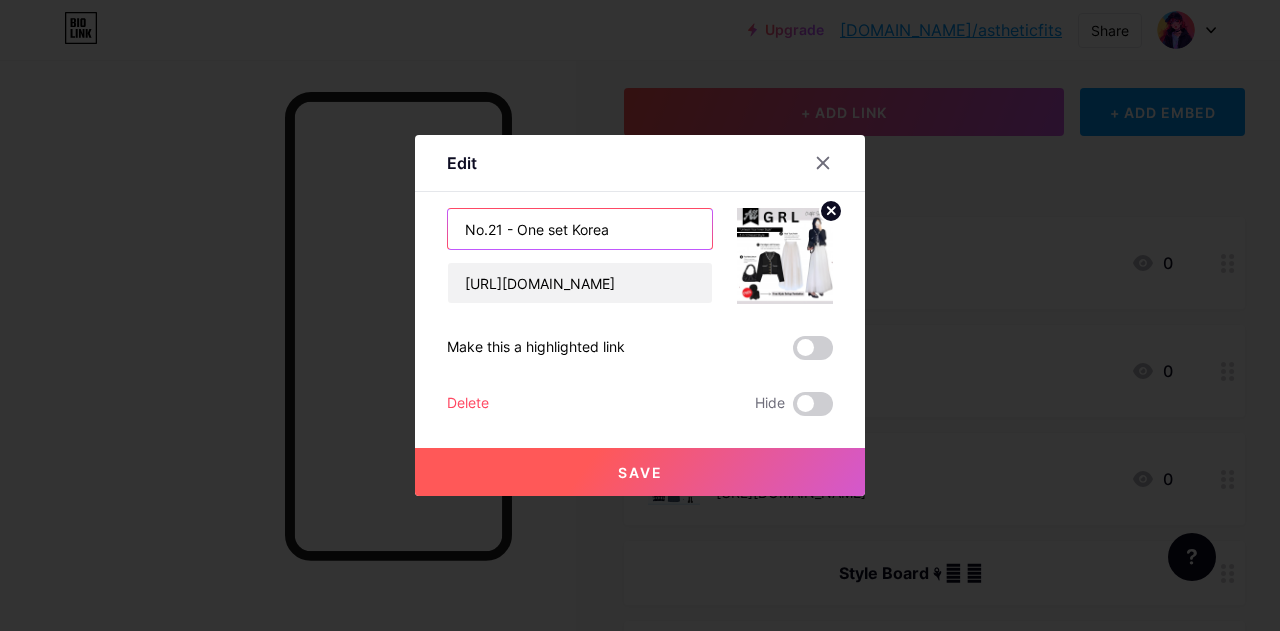 drag, startPoint x: 613, startPoint y: 227, endPoint x: 399, endPoint y: 244, distance: 214.67418 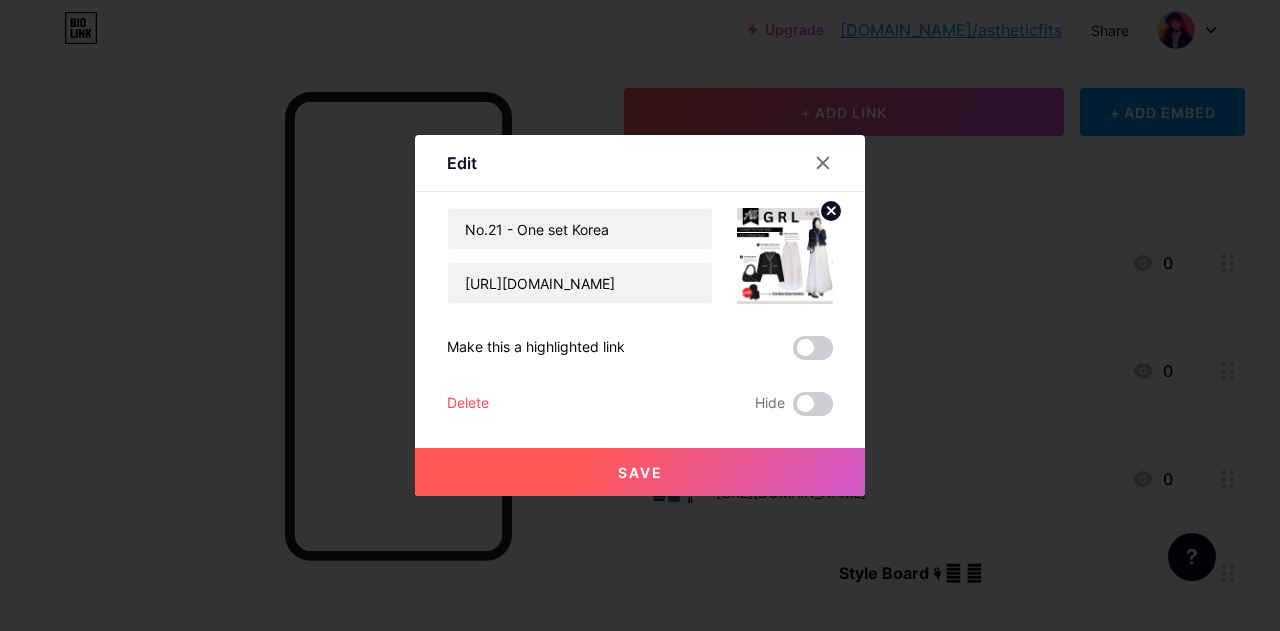 click on "Save" at bounding box center (640, 472) 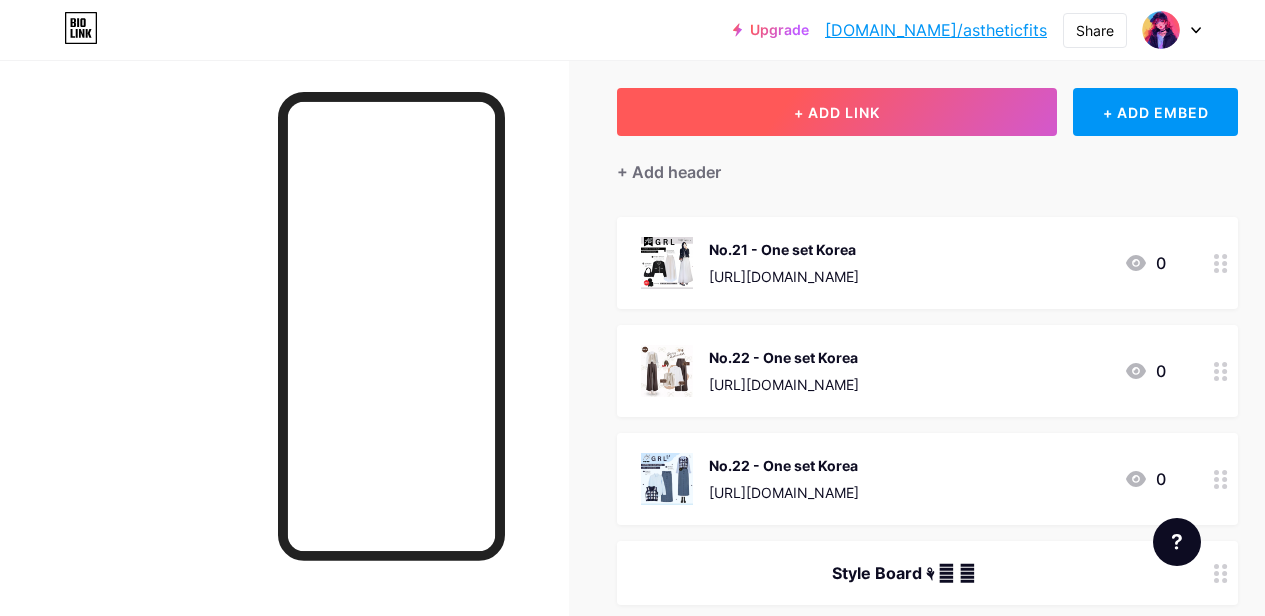click on "+ ADD LINK" at bounding box center (837, 112) 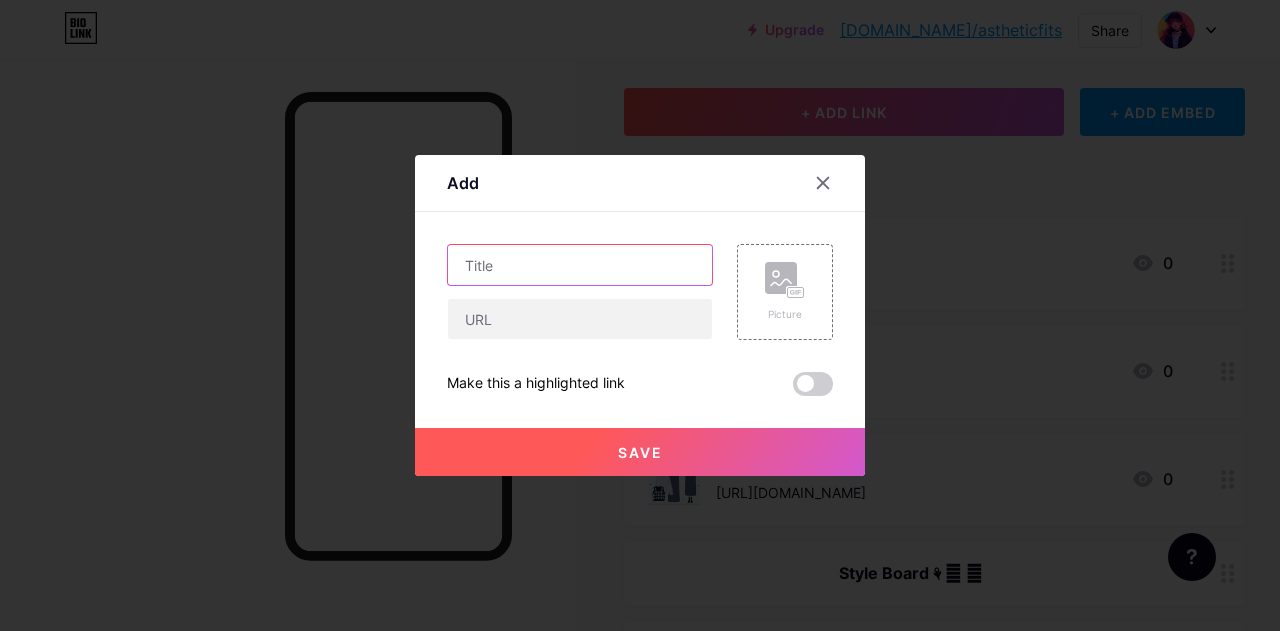 click at bounding box center [580, 265] 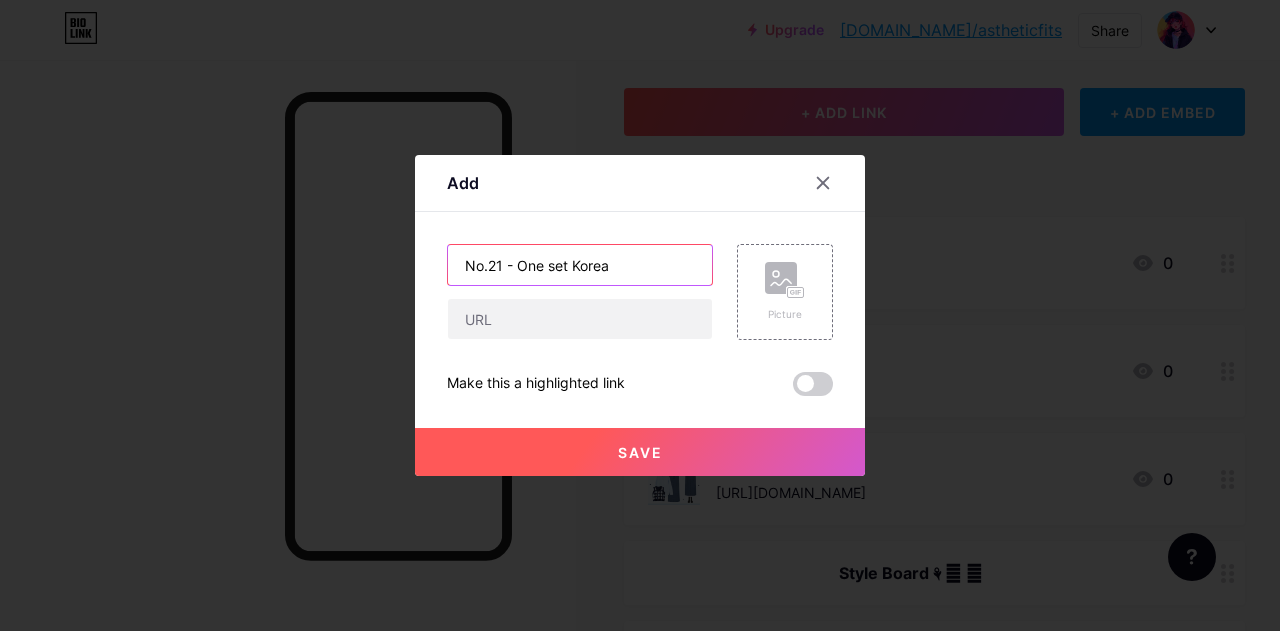 click on "No.21 - One set Korea" at bounding box center (580, 265) 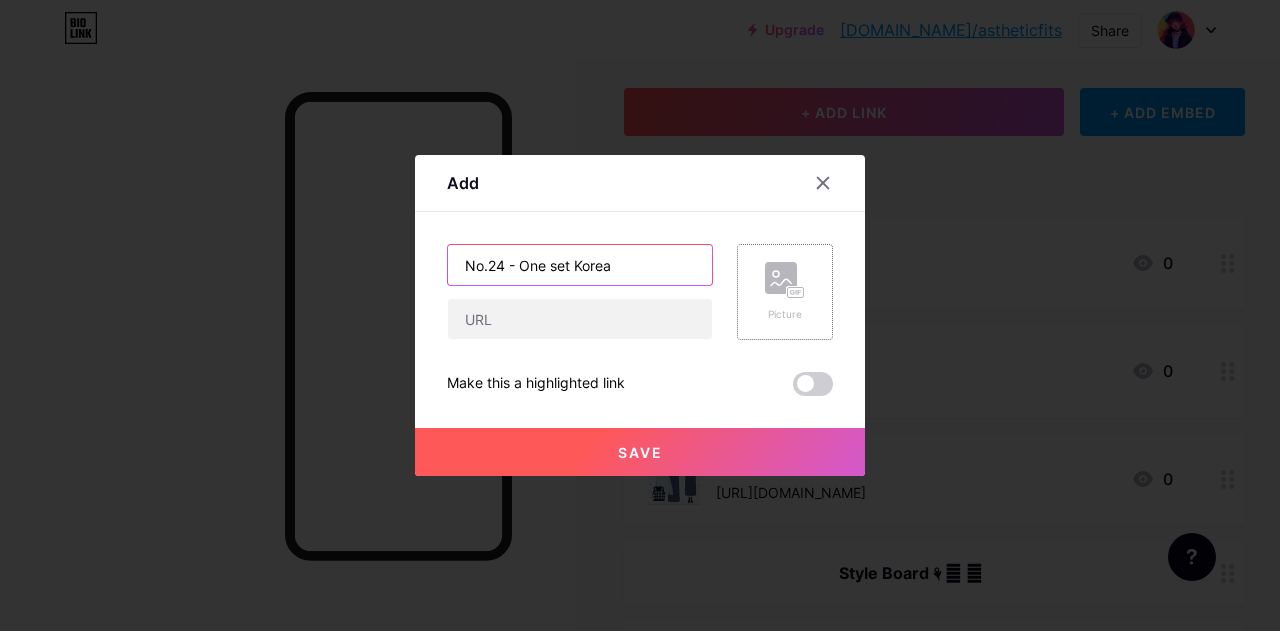 type on "No.24 - One set Korea" 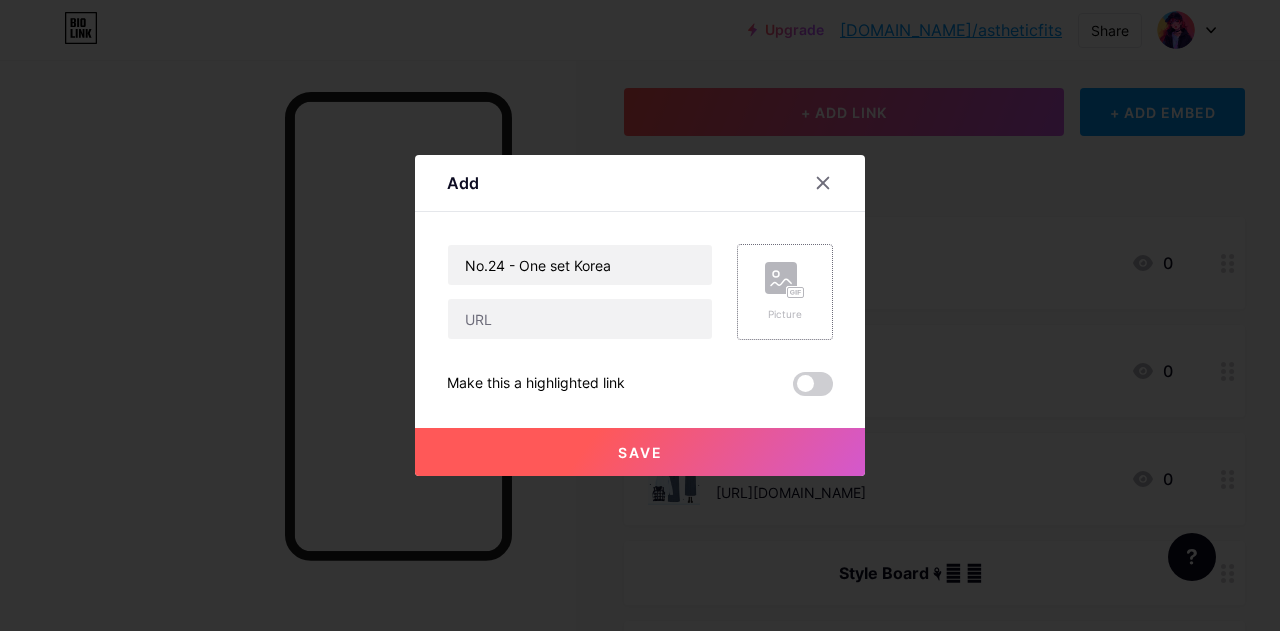 click 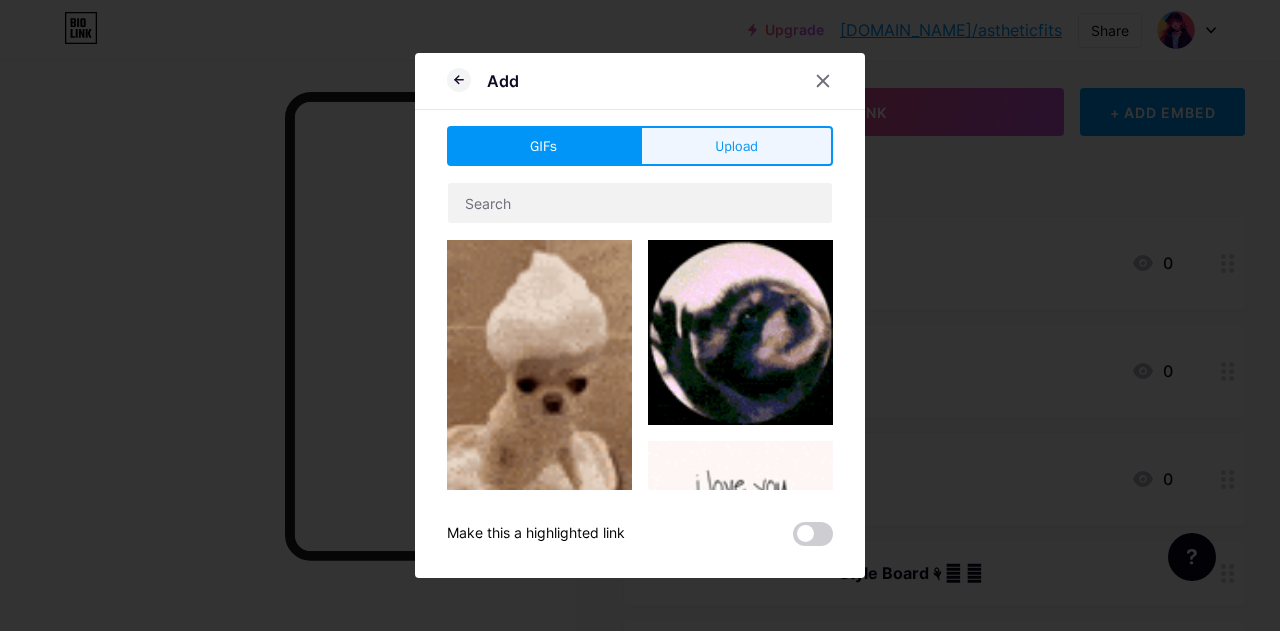 click on "Upload" at bounding box center [736, 146] 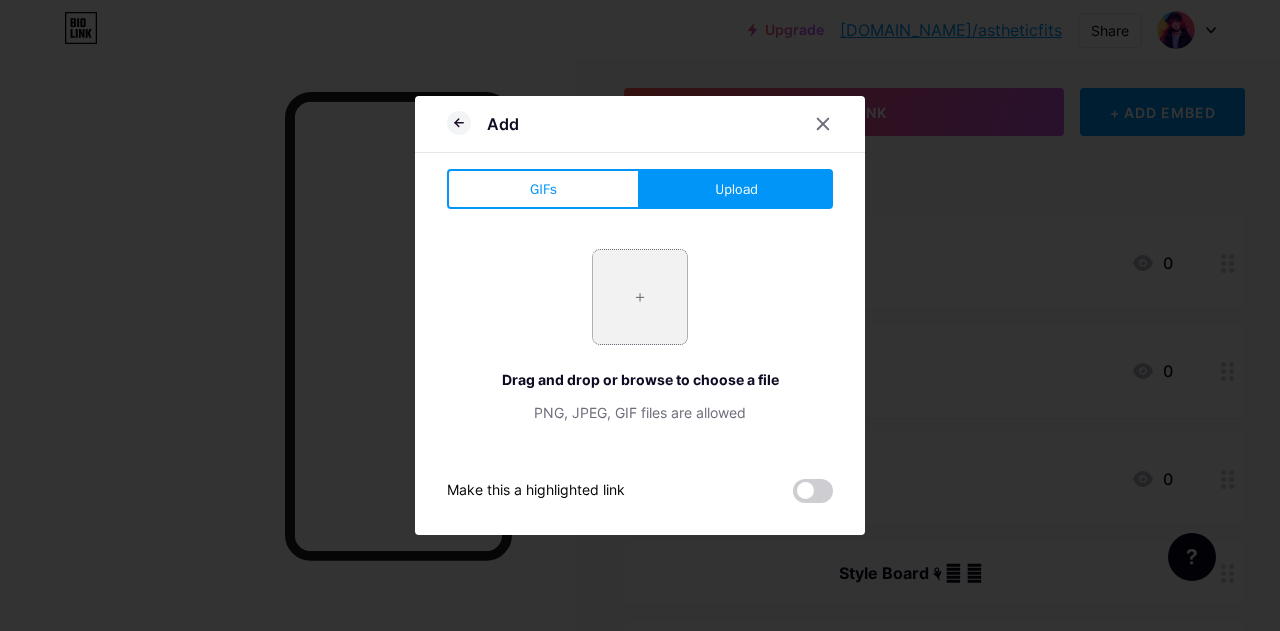 click at bounding box center (640, 297) 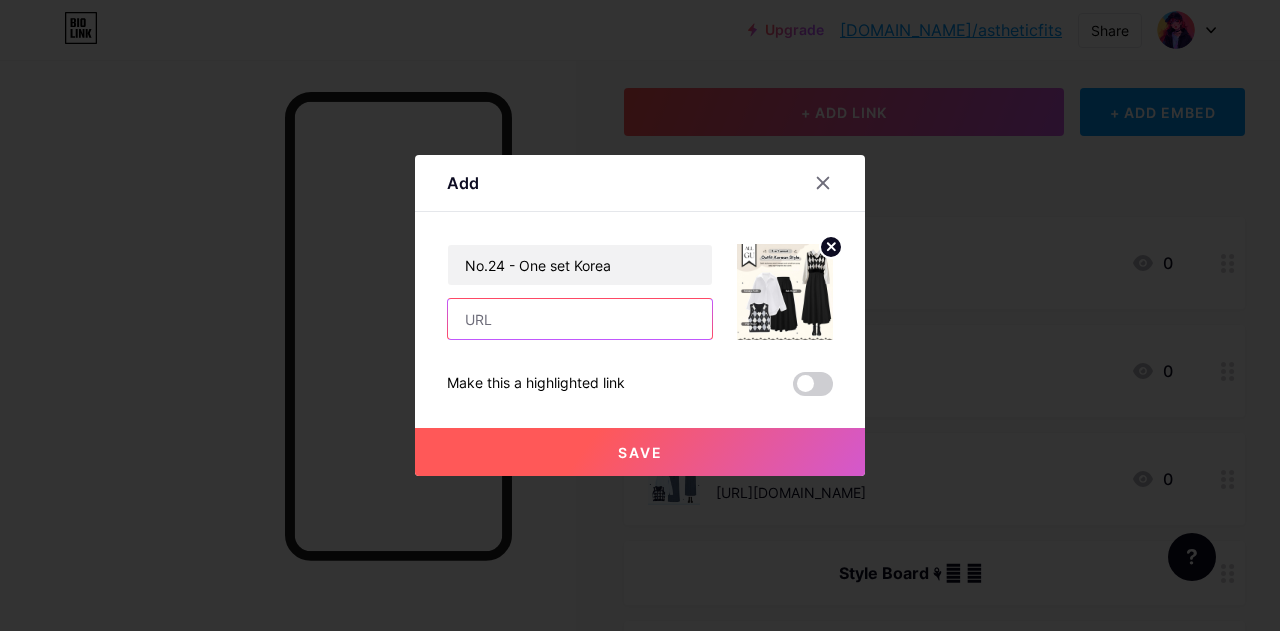 click at bounding box center (580, 319) 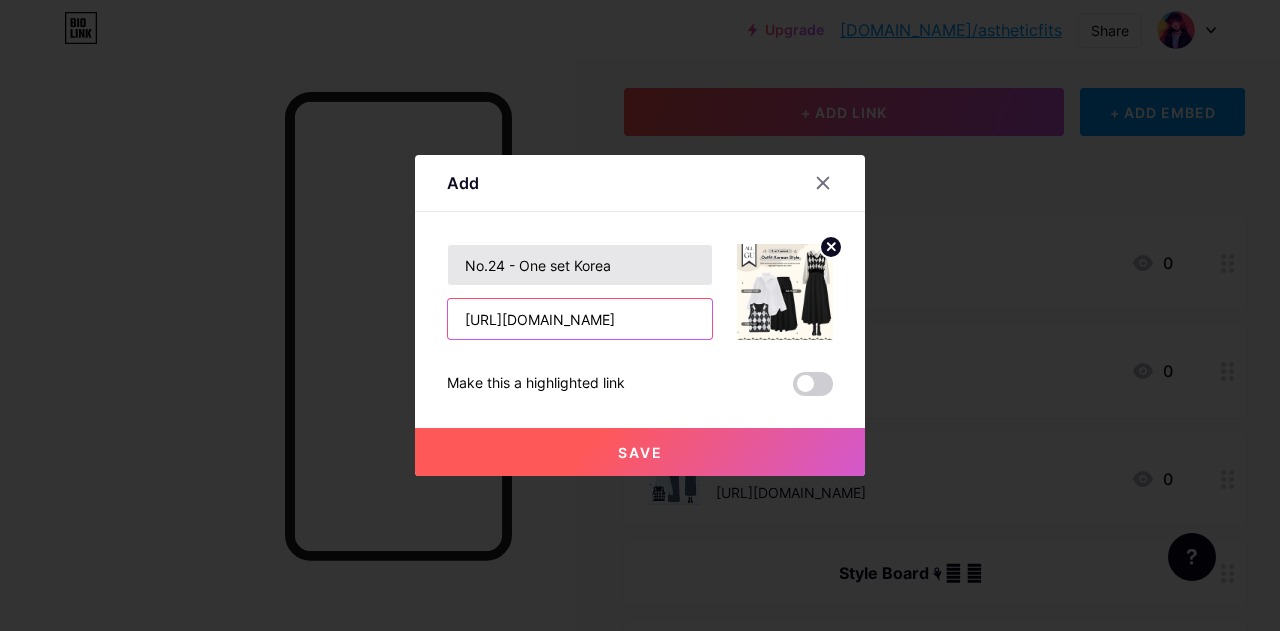 type on "[URL][DOMAIN_NAME]" 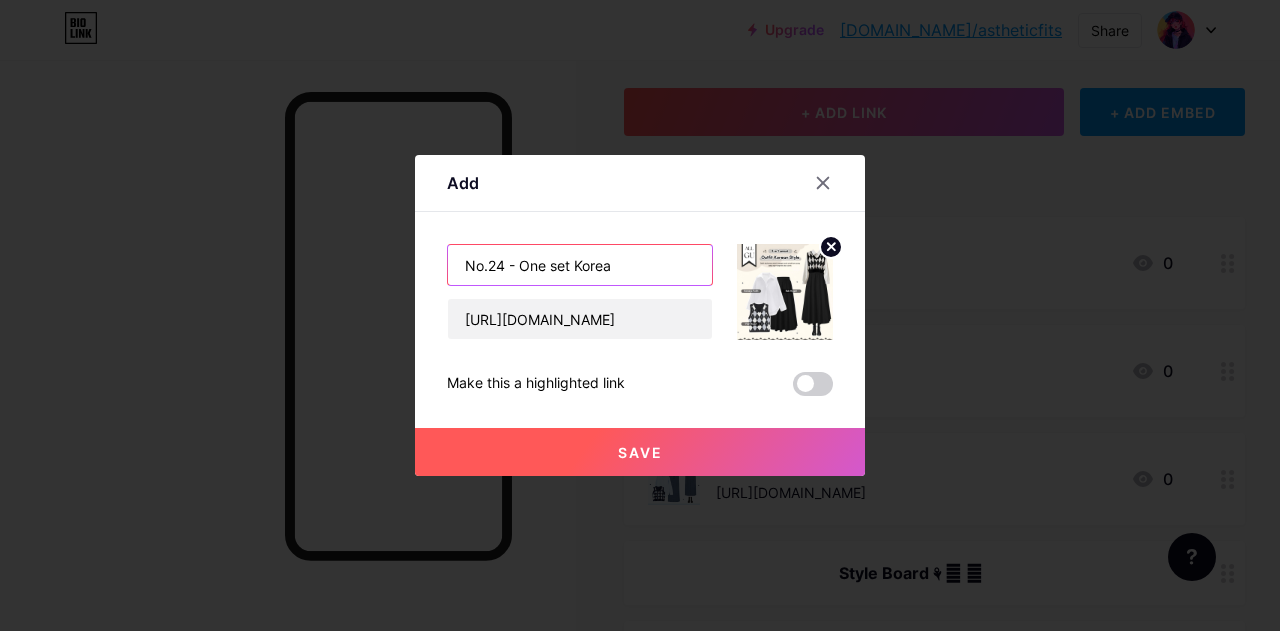 click on "No.24 - One set Korea" at bounding box center (580, 265) 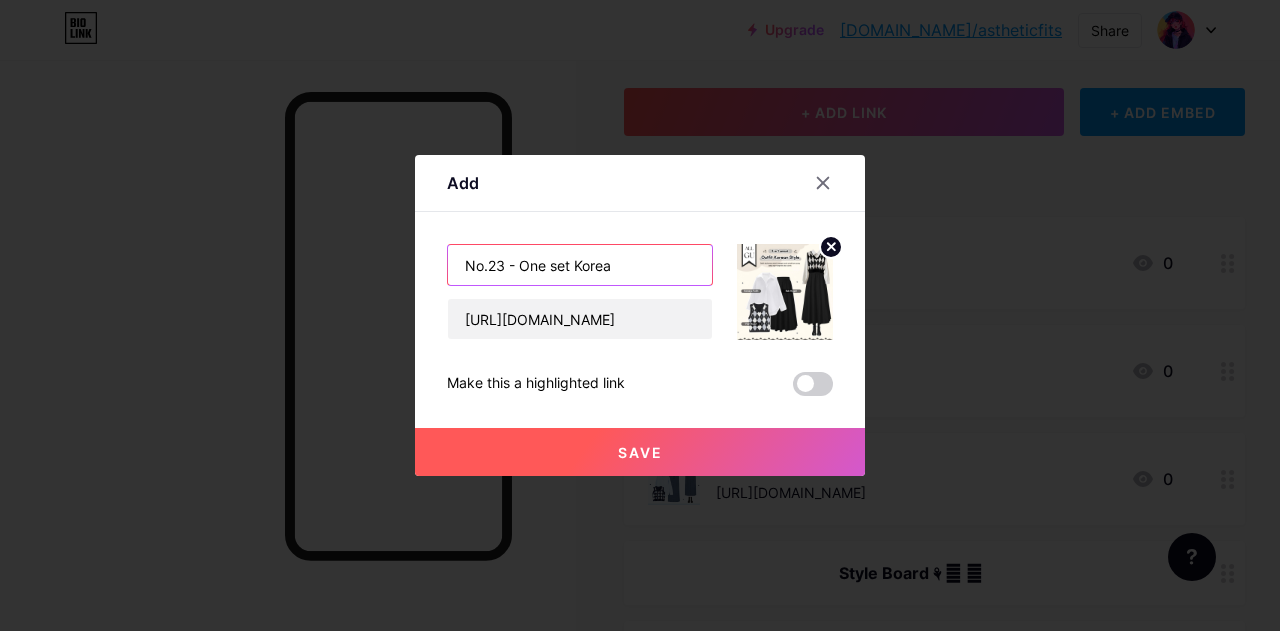 type on "No.23 - One set Korea" 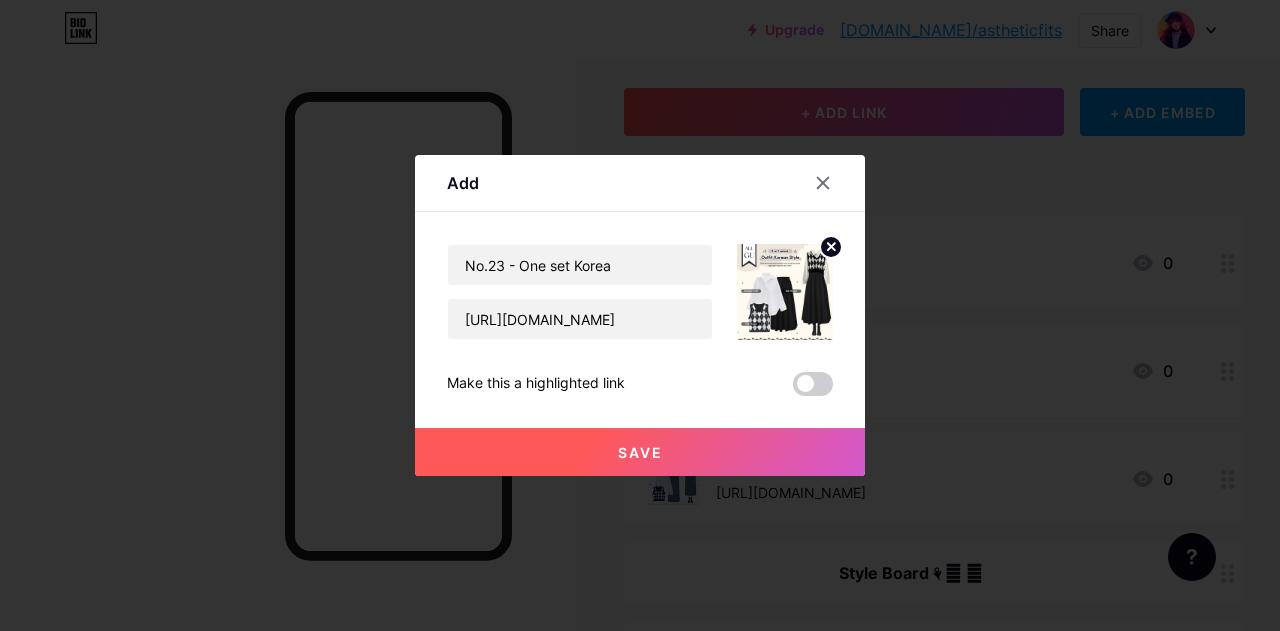 click on "Save" at bounding box center (640, 452) 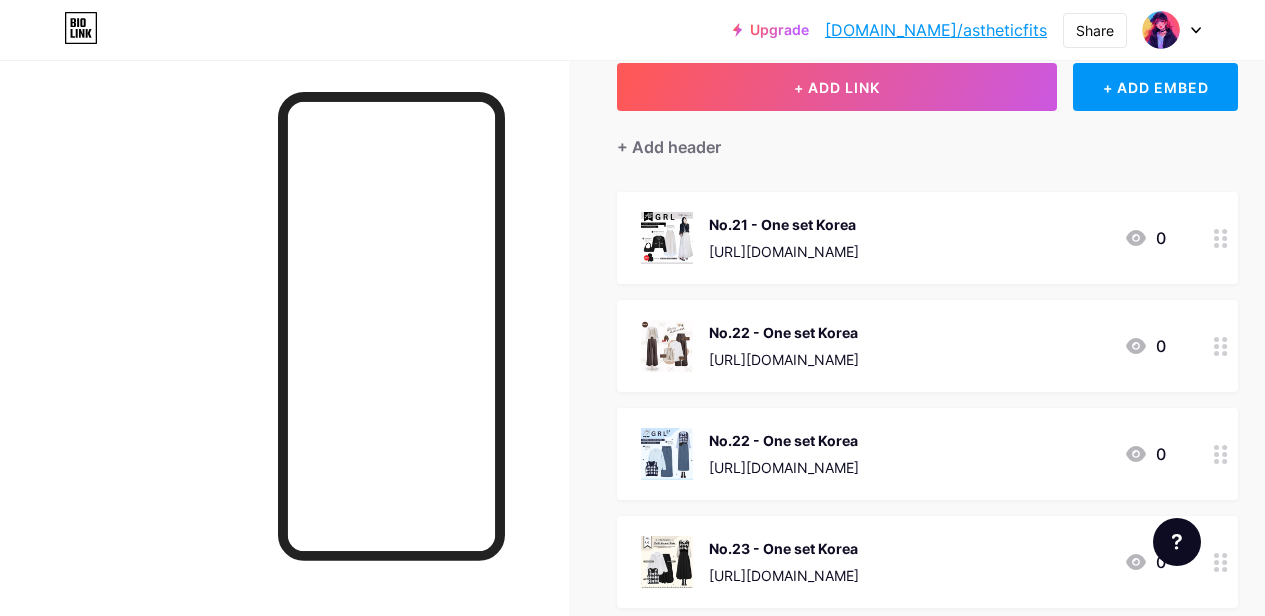 scroll, scrollTop: 122, scrollLeft: 0, axis: vertical 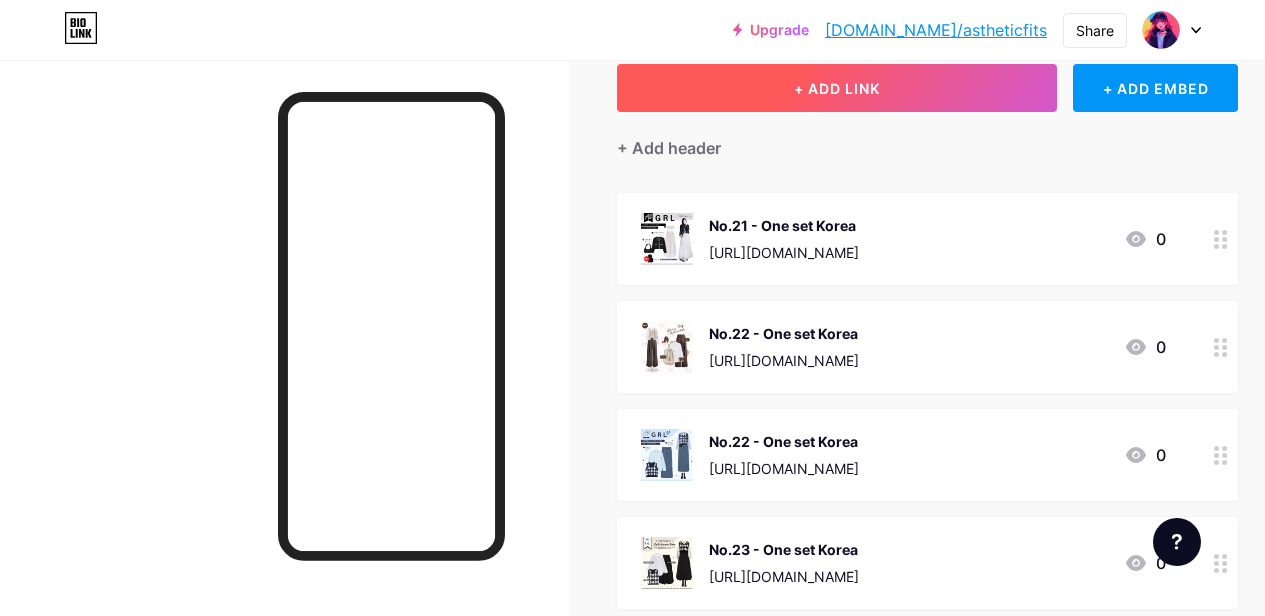 click on "+ ADD LINK" at bounding box center (837, 88) 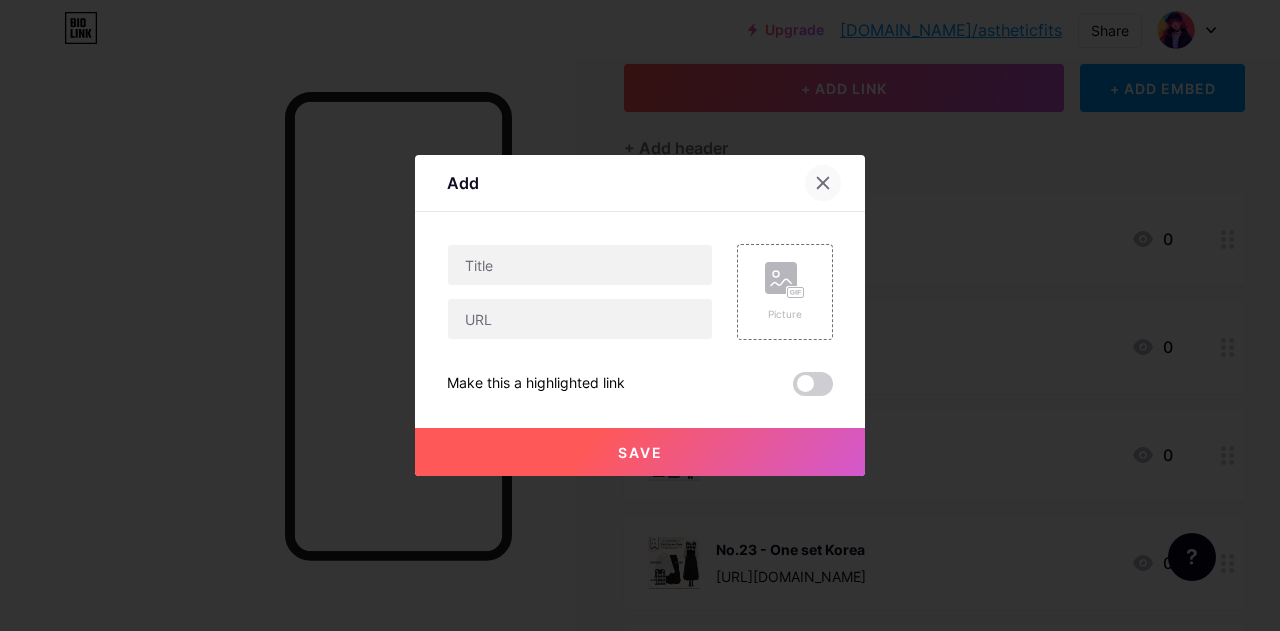 click 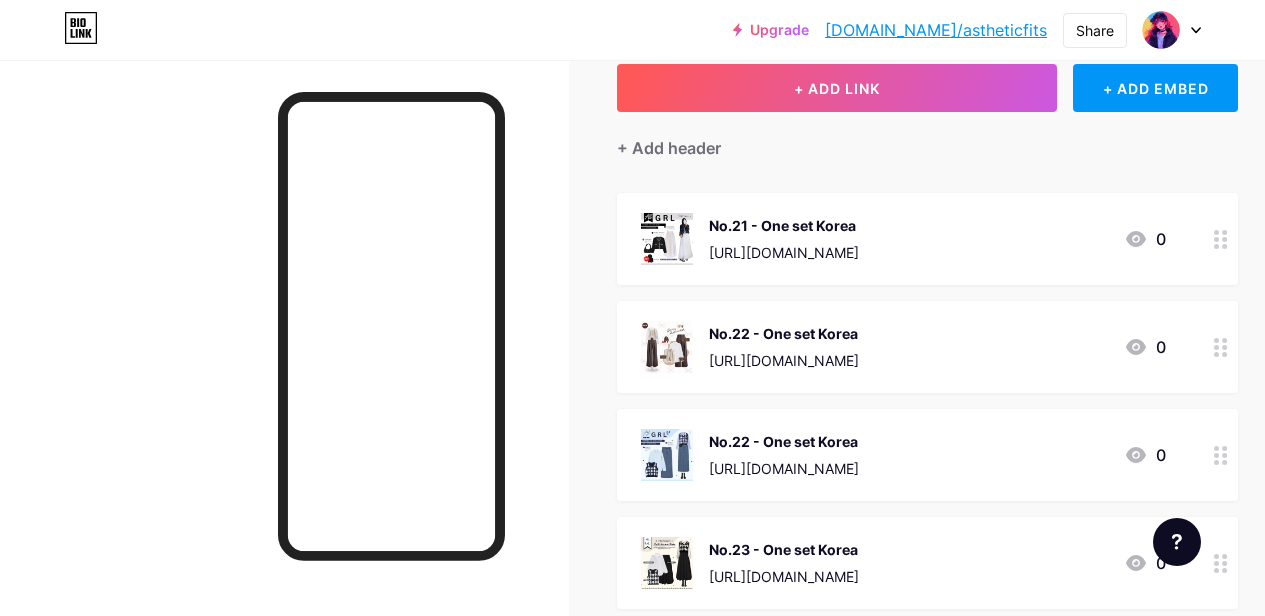 click at bounding box center (1221, 239) 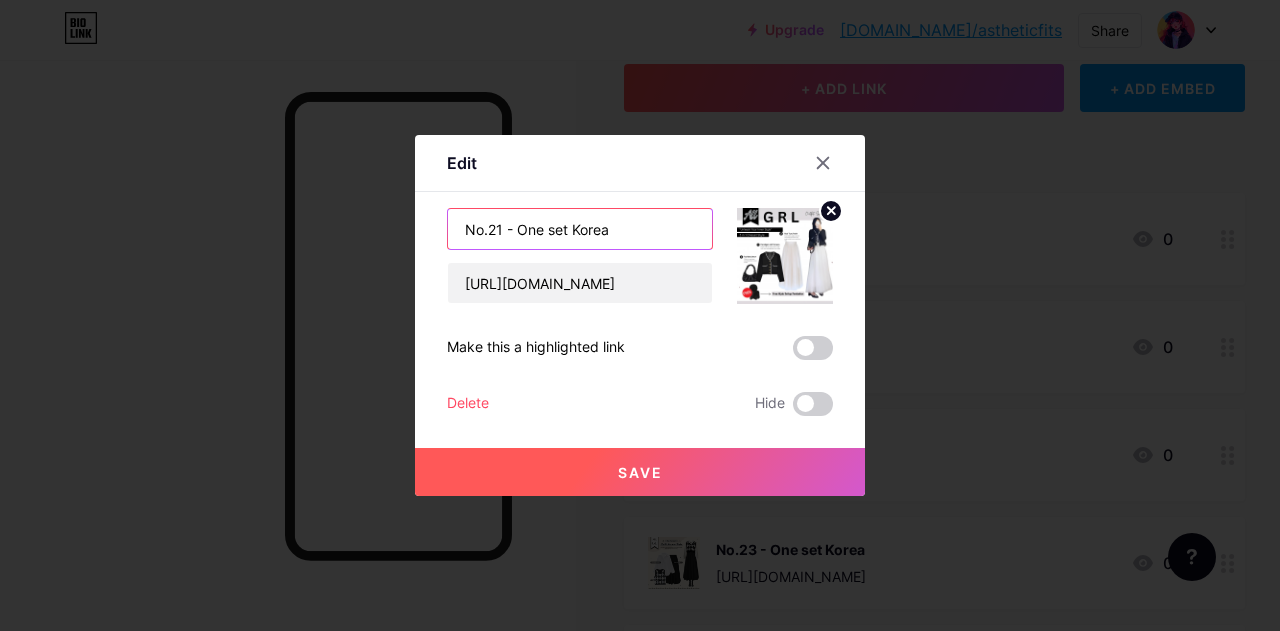drag, startPoint x: 605, startPoint y: 231, endPoint x: 250, endPoint y: 249, distance: 355.45605 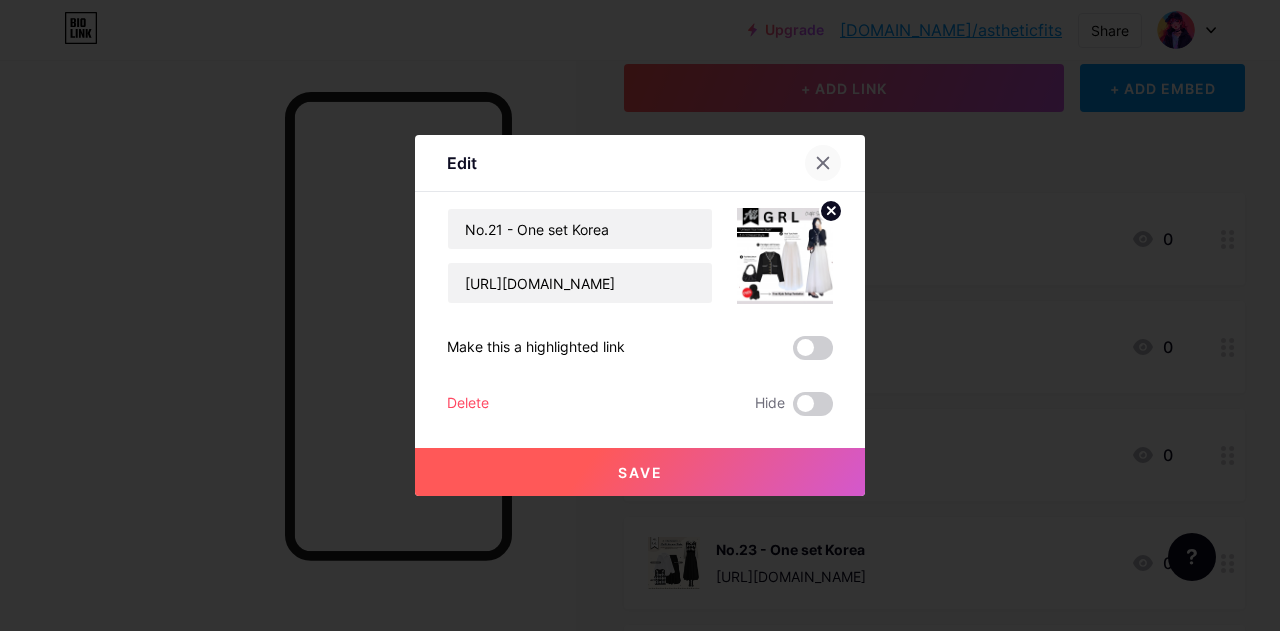 click at bounding box center (823, 163) 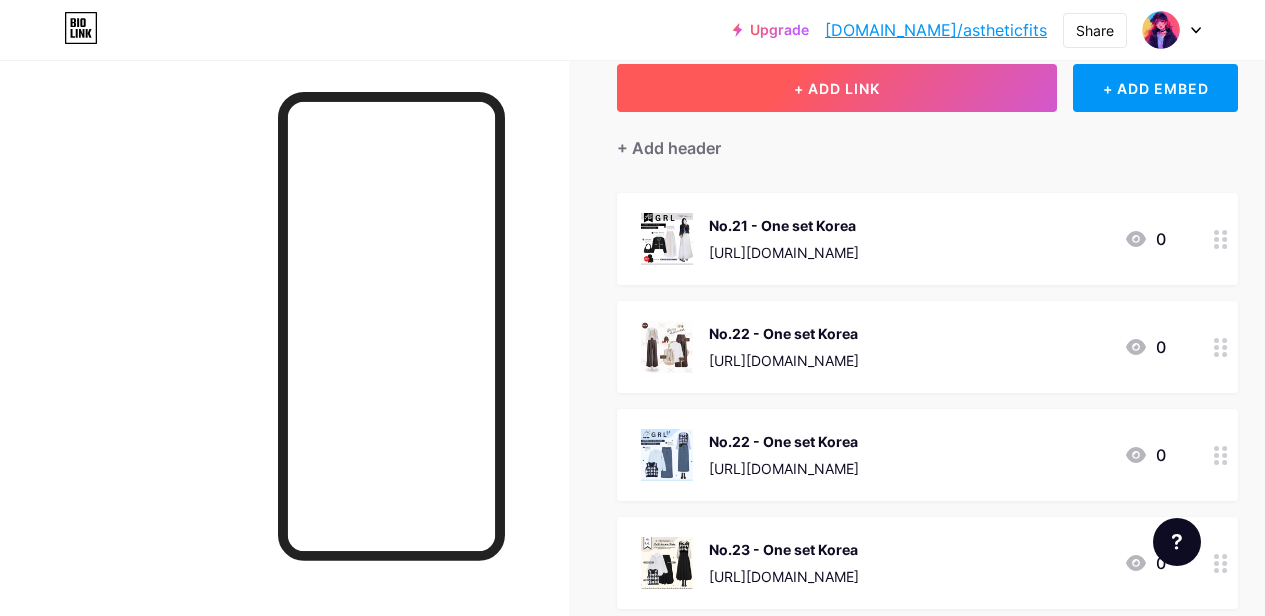 click on "+ ADD LINK" at bounding box center [837, 88] 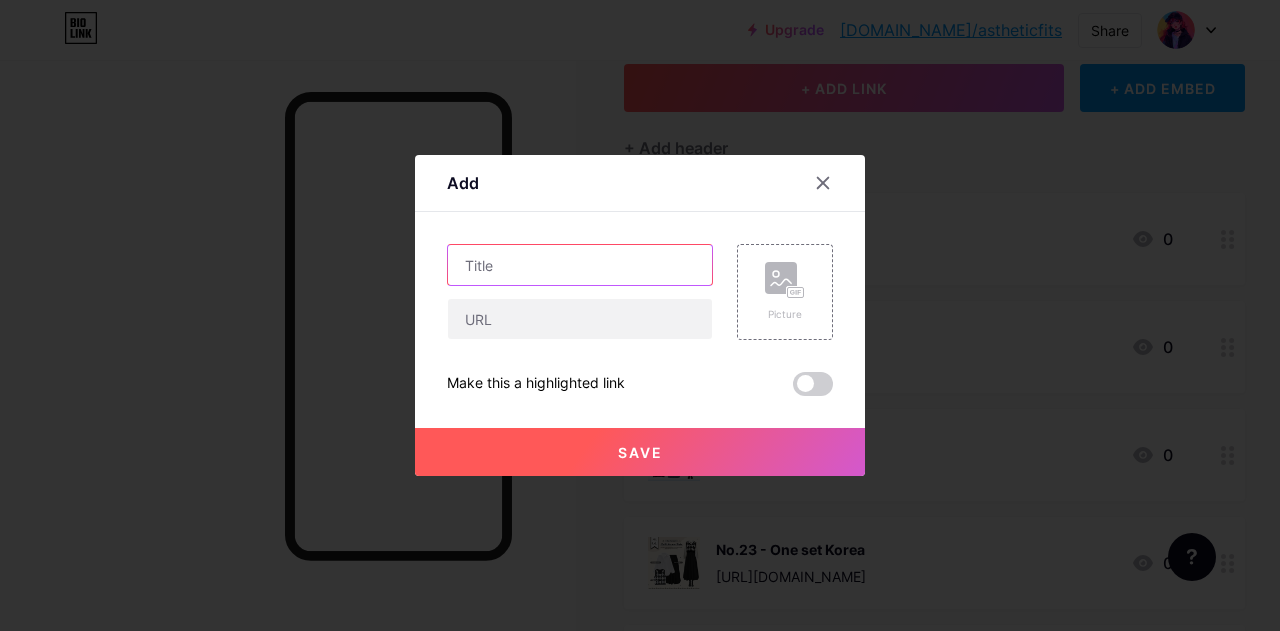 click at bounding box center (580, 265) 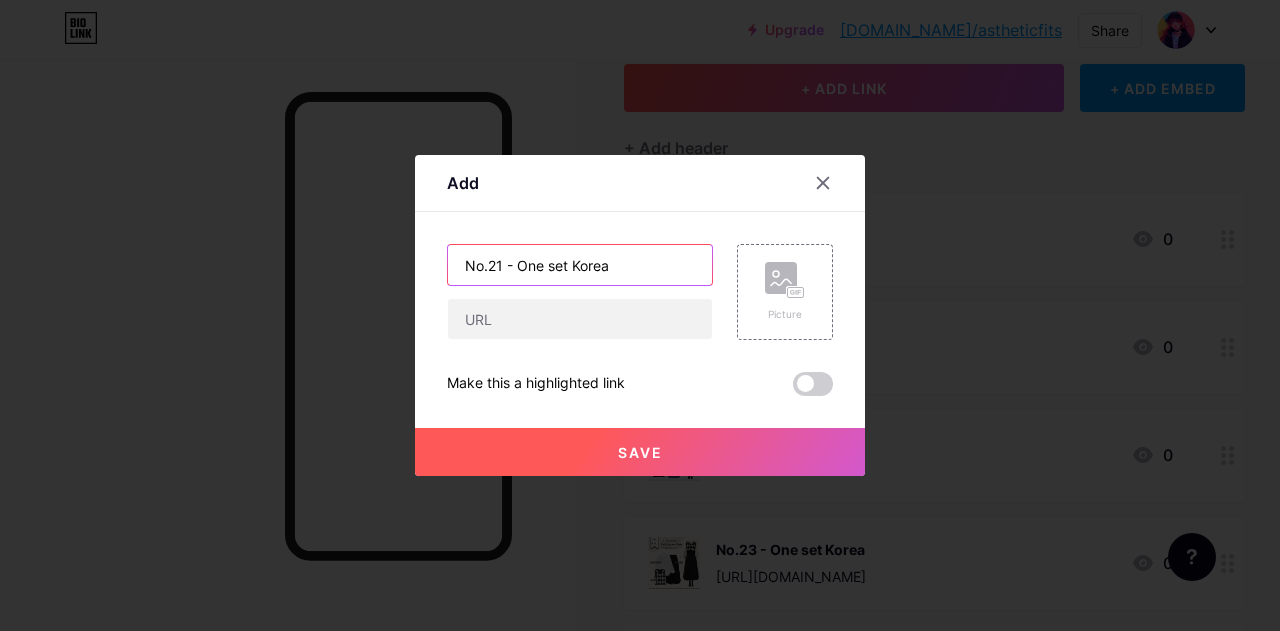 click on "No.21 - One set Korea" at bounding box center [580, 265] 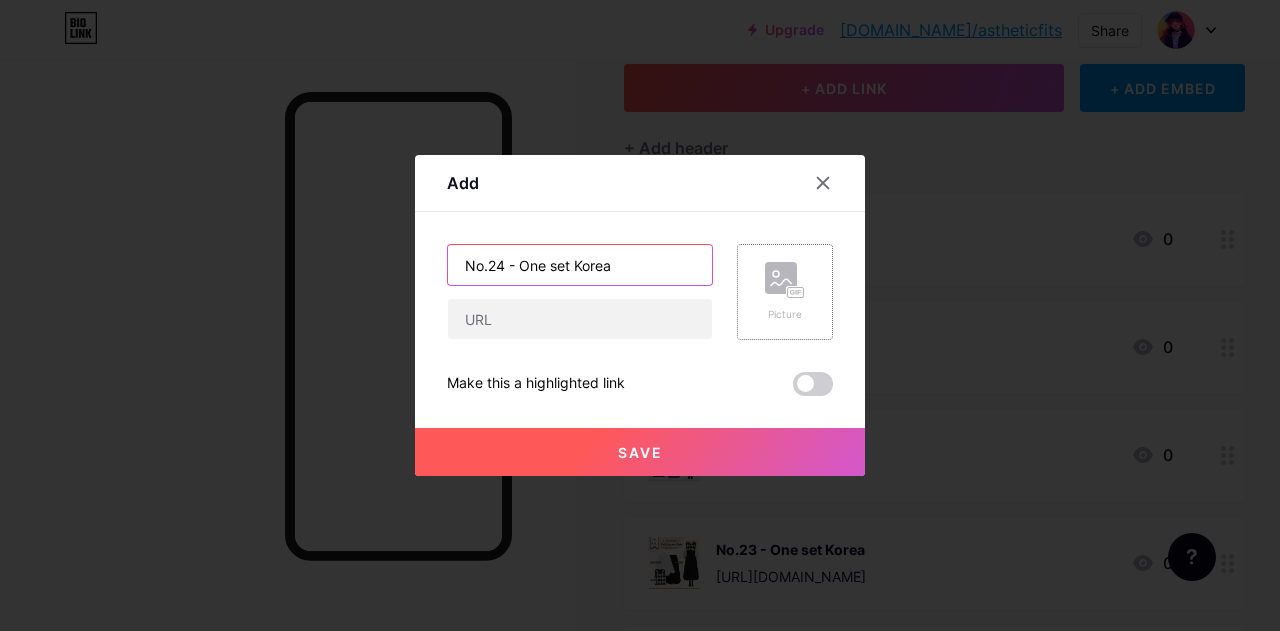 type on "No.24 - One set Korea" 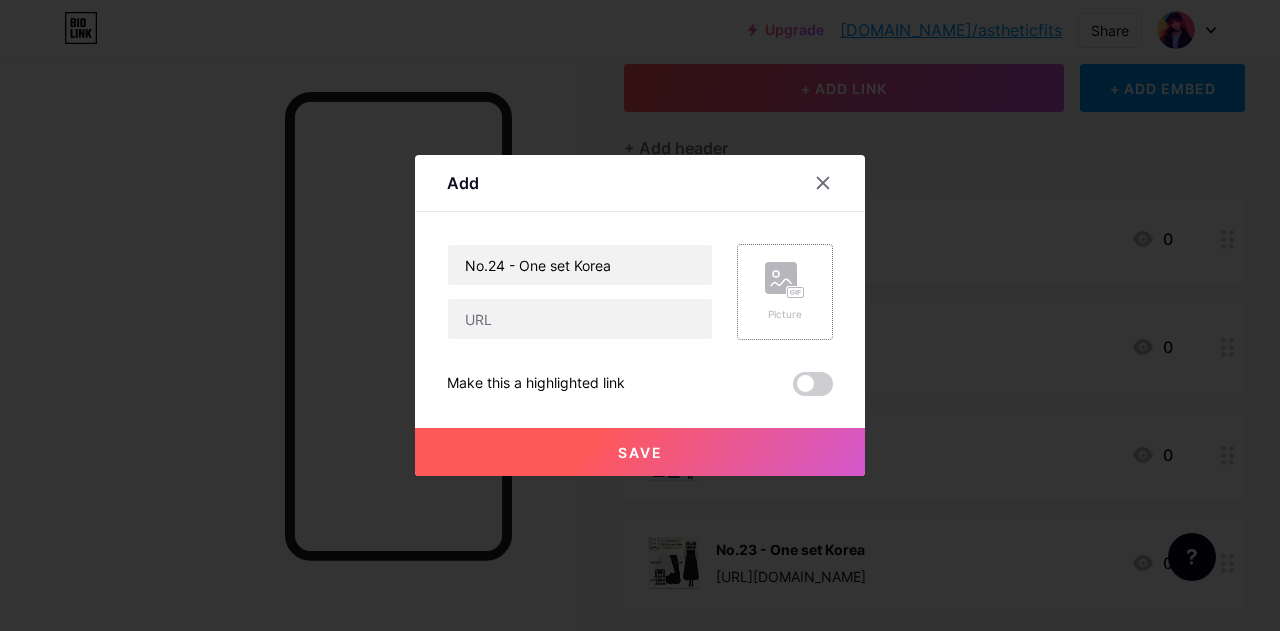 click 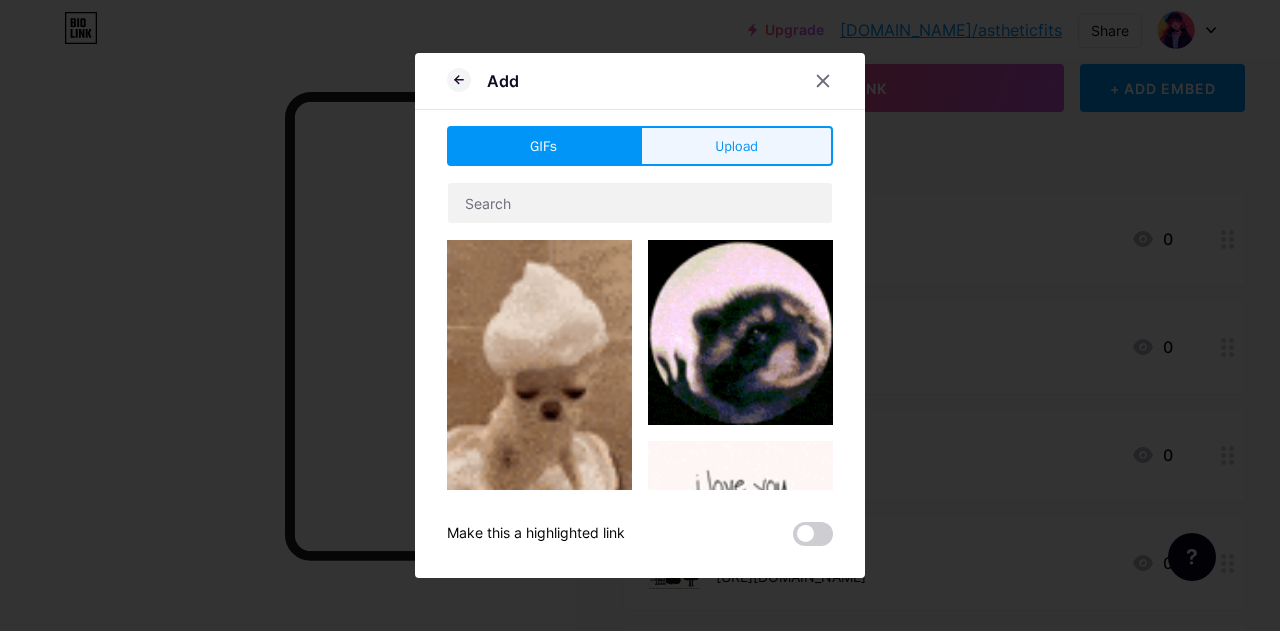 click on "Upload" at bounding box center [736, 146] 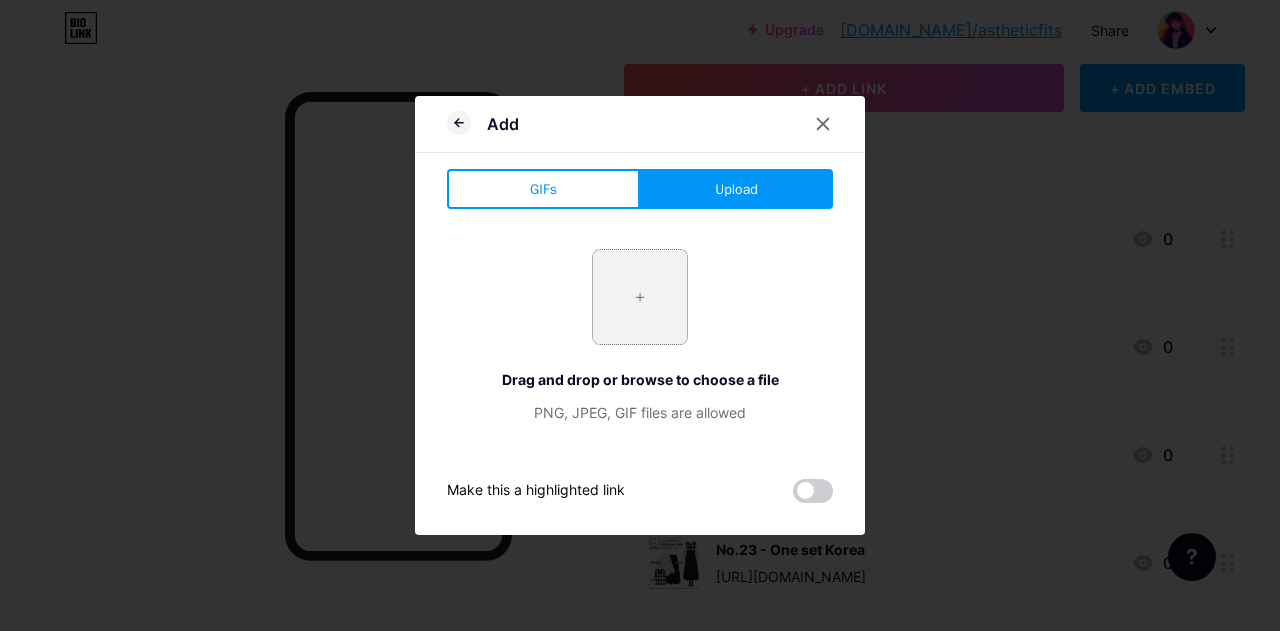 click at bounding box center (640, 297) 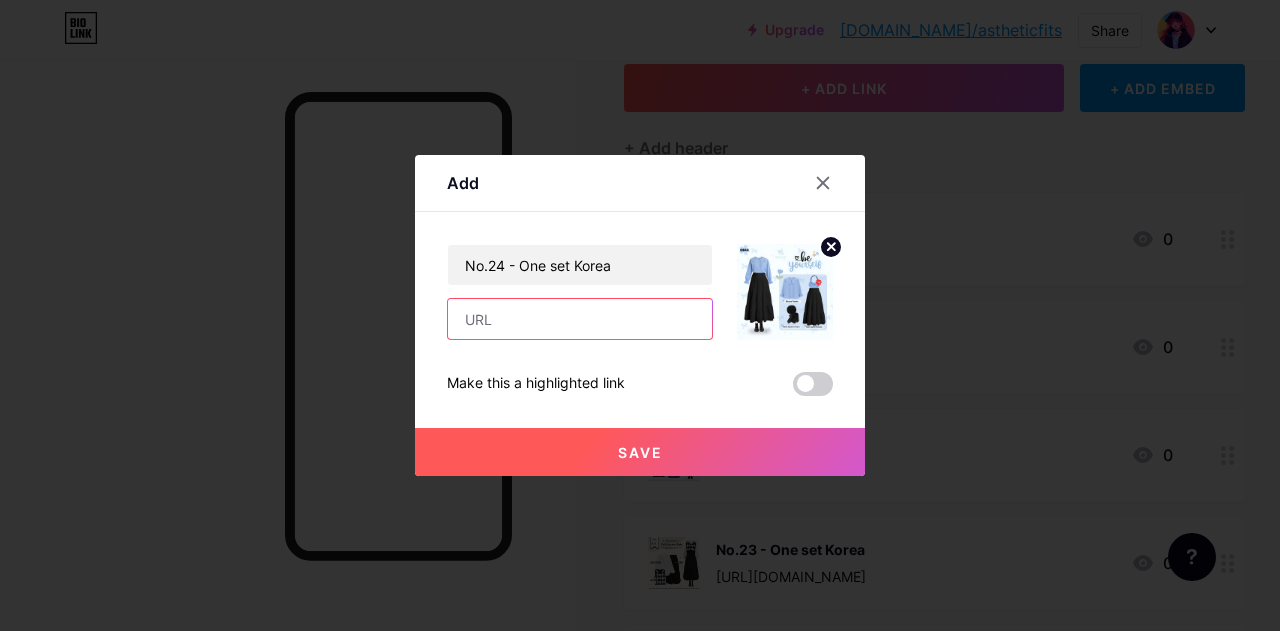 click at bounding box center [580, 319] 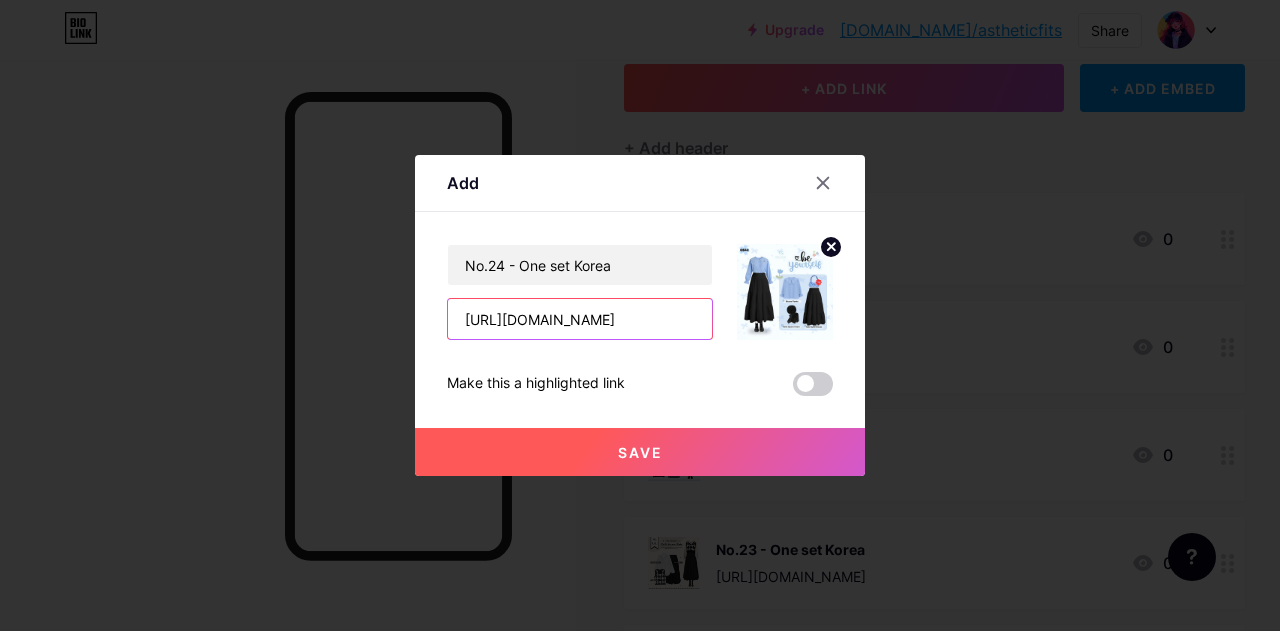 type on "[URL][DOMAIN_NAME]" 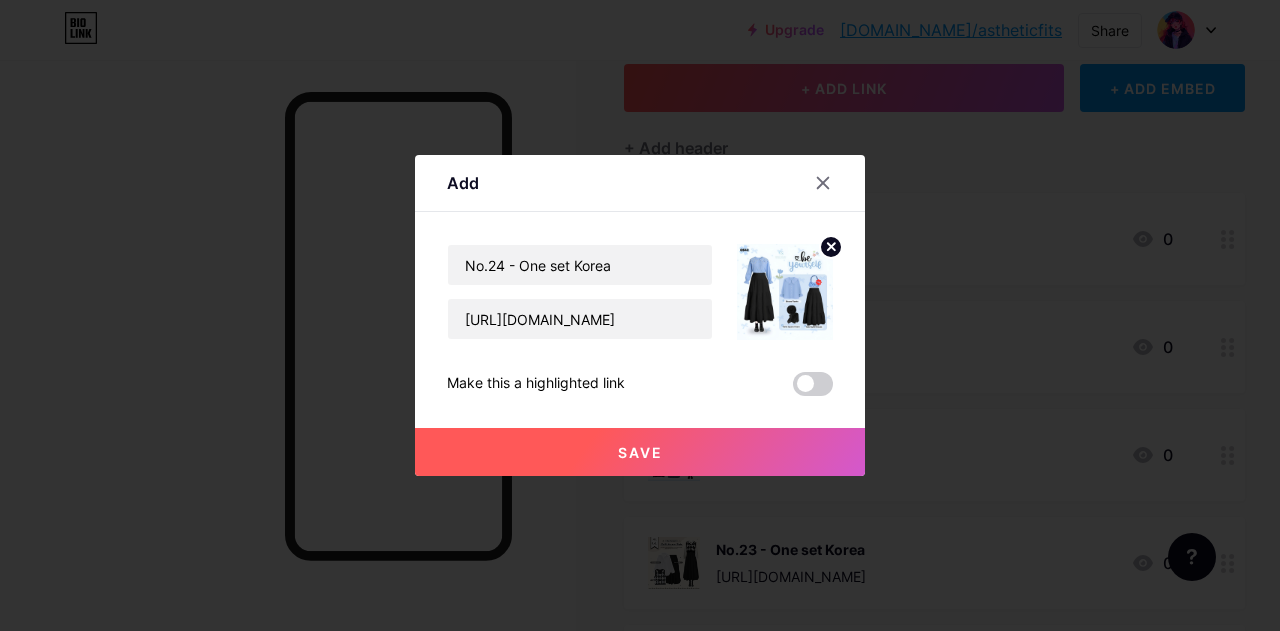 click on "Save" at bounding box center (640, 452) 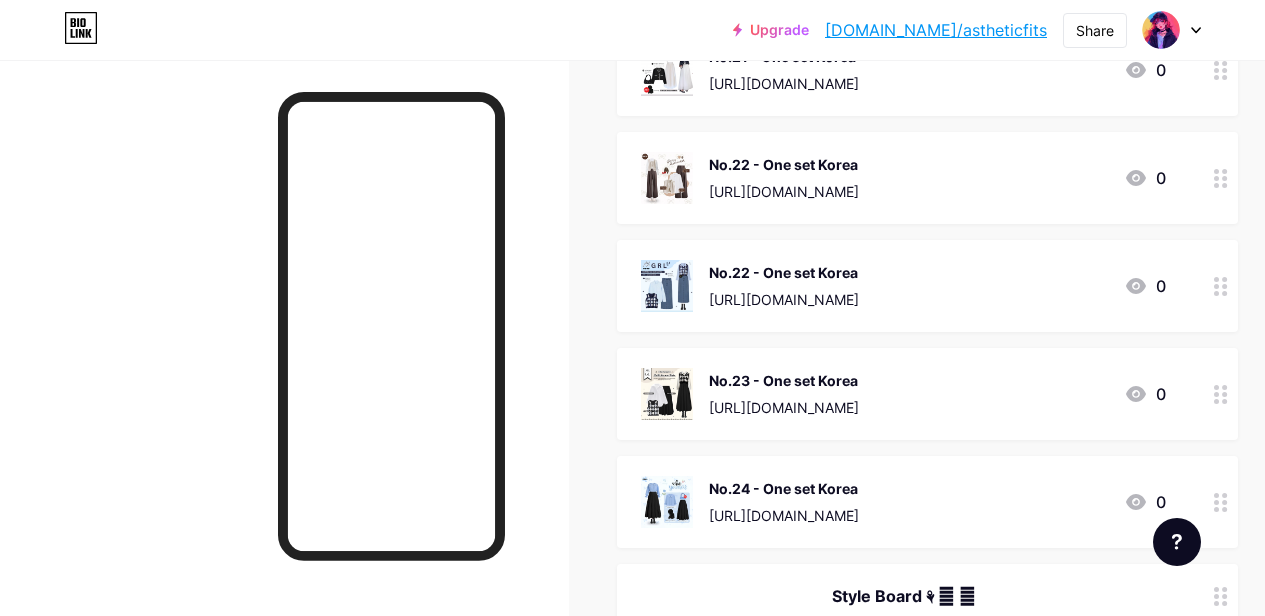 scroll, scrollTop: 292, scrollLeft: 0, axis: vertical 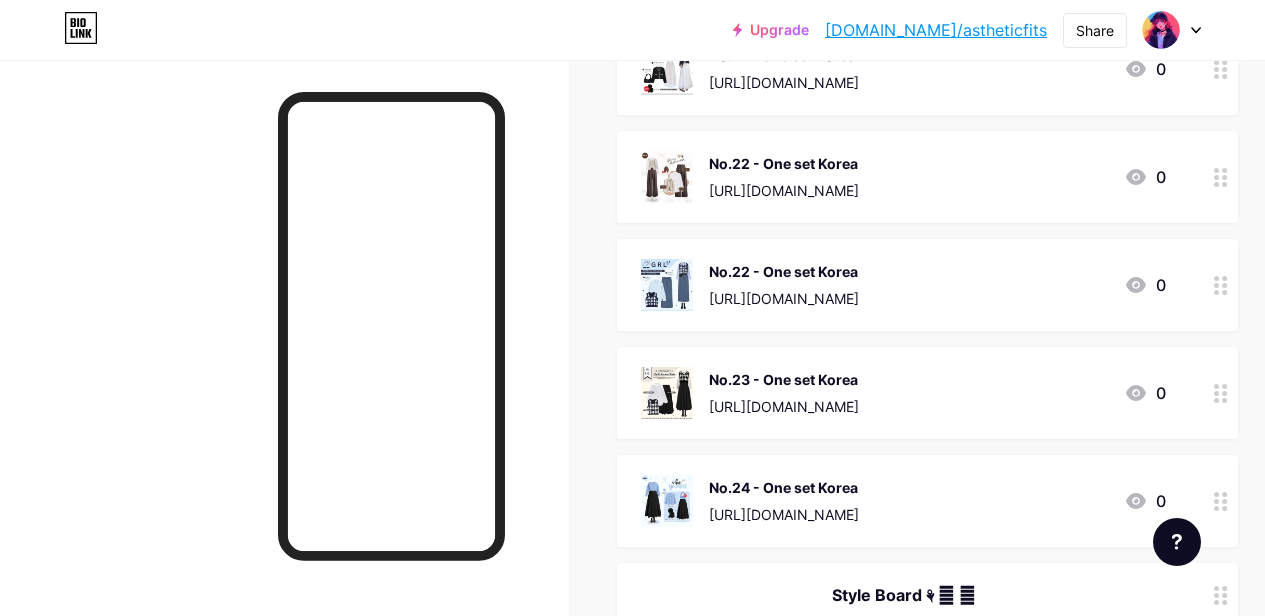 click at bounding box center [1221, 177] 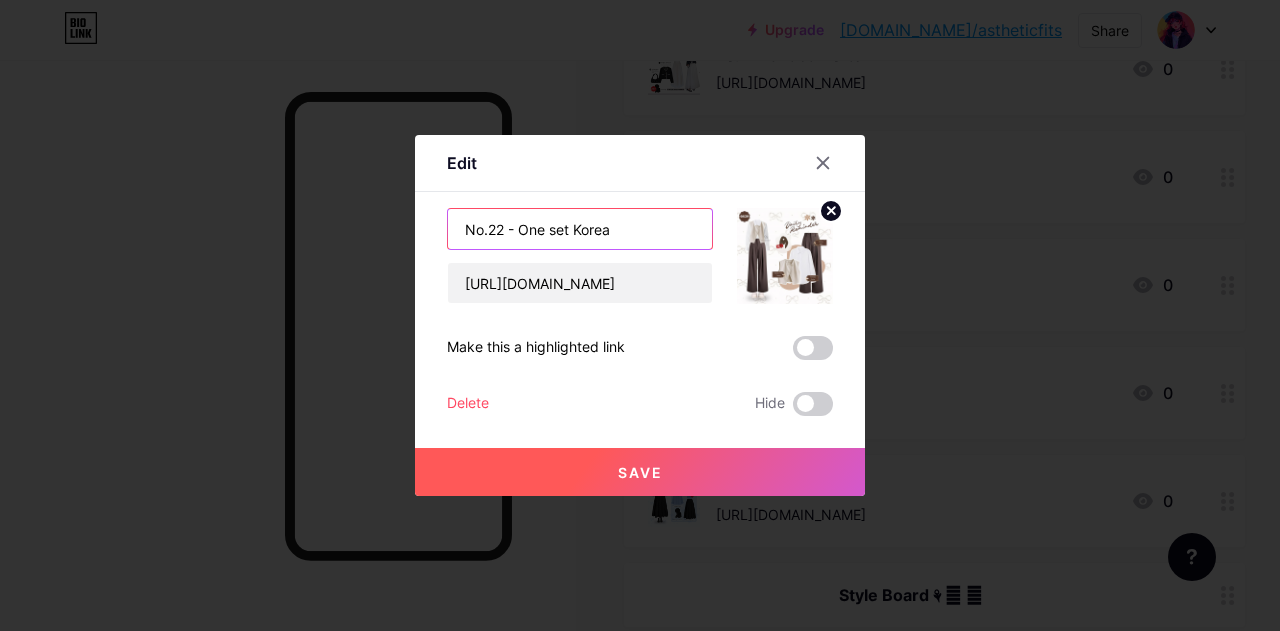 click on "No.22 - One set Korea" at bounding box center (580, 229) 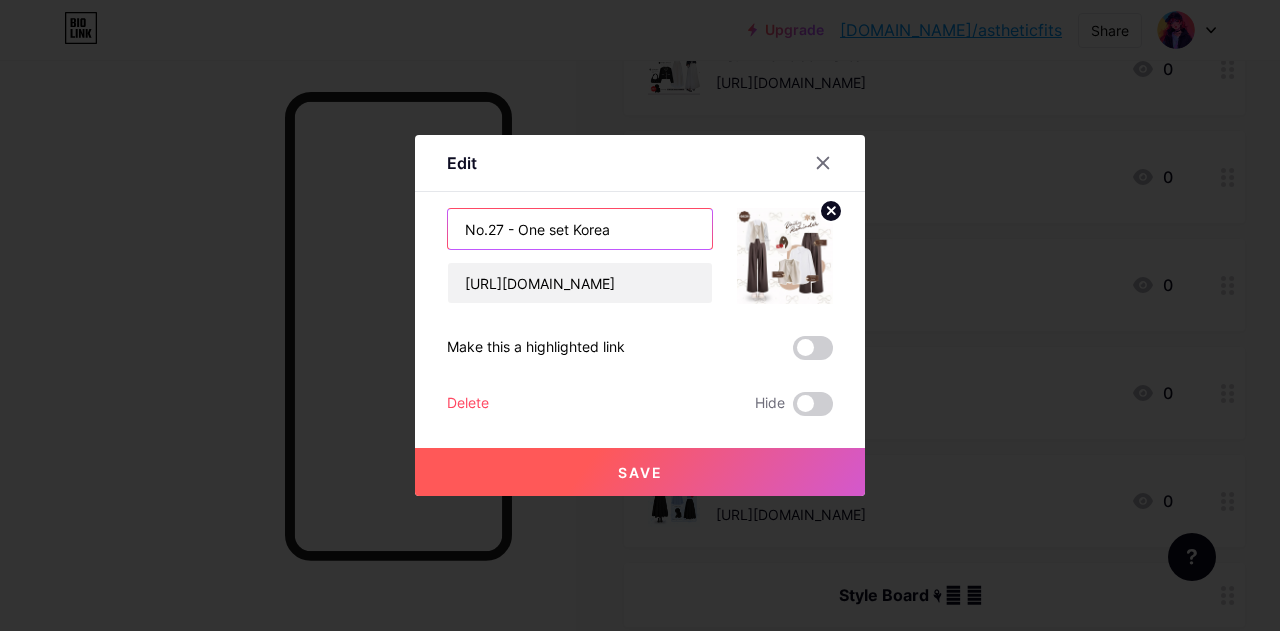 type on "No.27 - One set Korea" 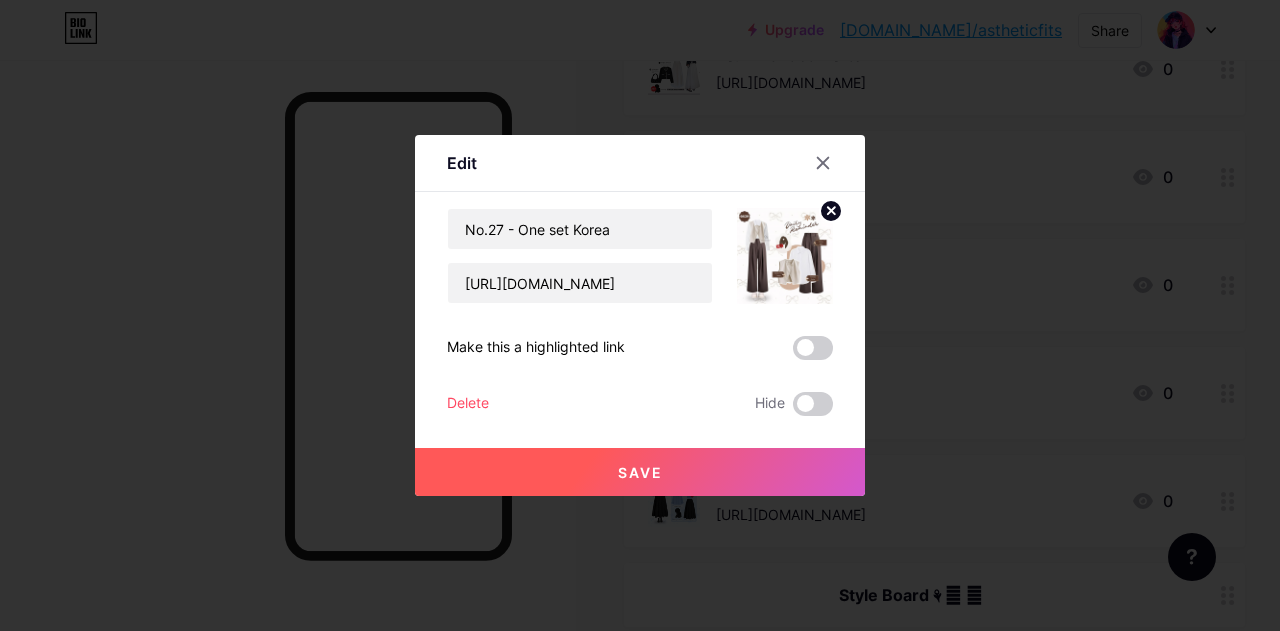 click on "Save" at bounding box center [640, 472] 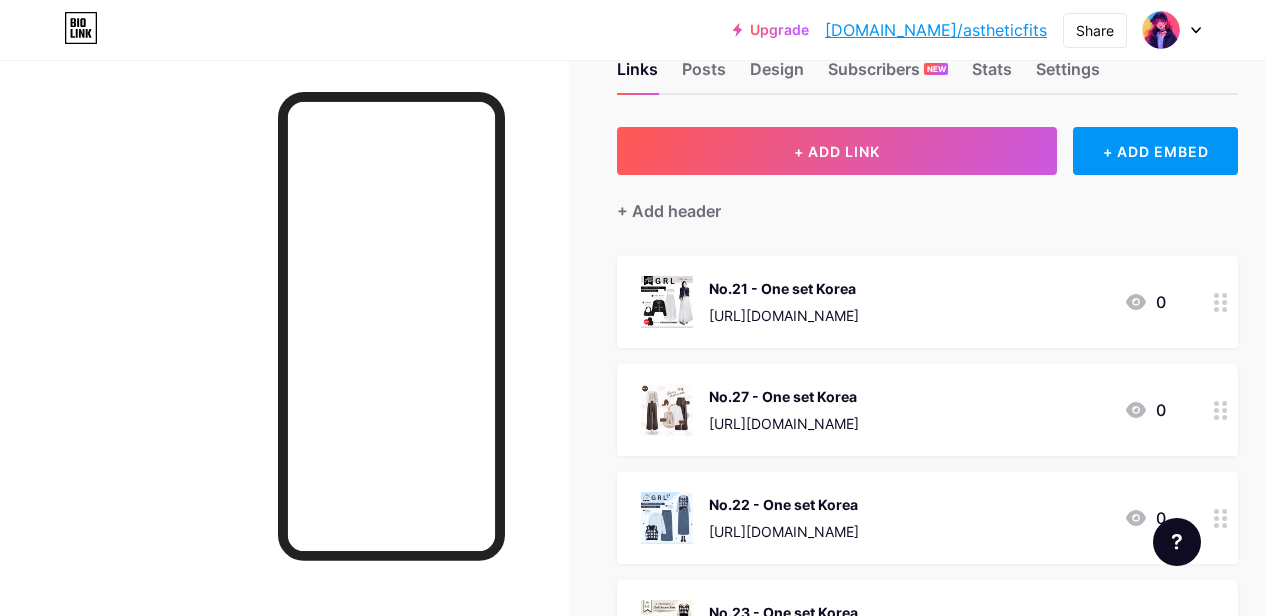 scroll, scrollTop: 58, scrollLeft: 0, axis: vertical 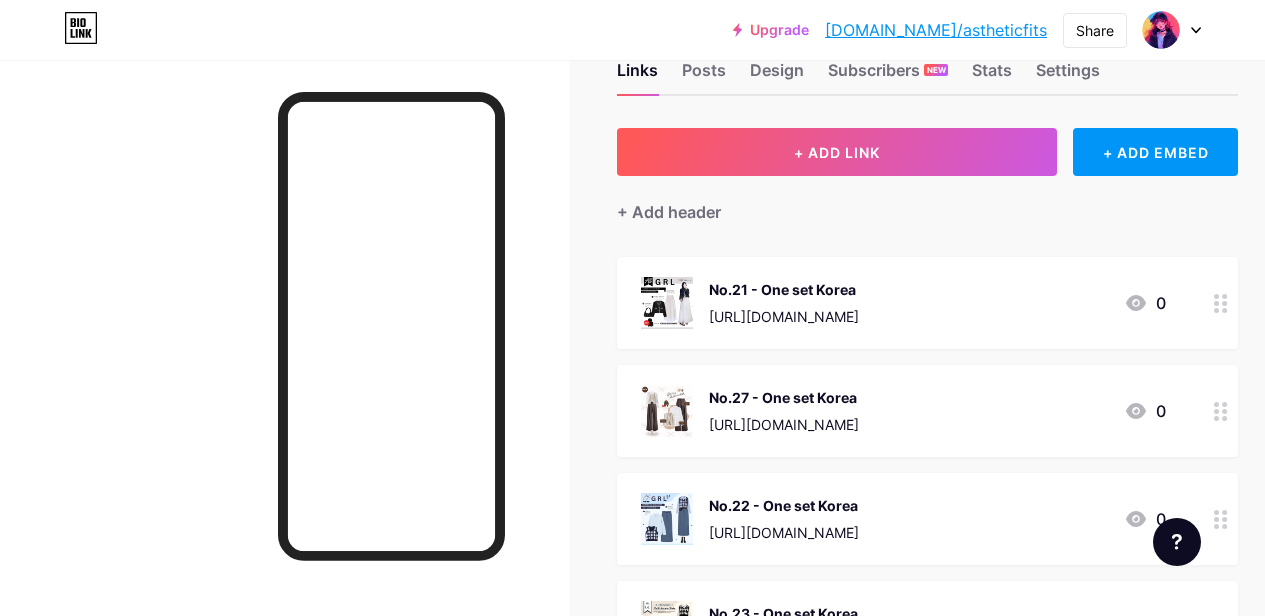 click on "Links
Posts
Design
Subscribers
NEW
Stats
Settings       + ADD LINK     + ADD EMBED
+ Add header
No.21 - One set Korea
[URL][DOMAIN_NAME]
0
No.27 - One set Korea
[URL][DOMAIN_NAME]
0
No.22 - One set Korea
[URL][DOMAIN_NAME]
0
No.23 - One set Korea
[URL][DOMAIN_NAME]
0
No.24 - One set Korea
[URL][DOMAIN_NAME]
0
Style Board ⚘ 𖥔 ✧
No.1 - One set 3In1
0" at bounding box center (661, 1628) 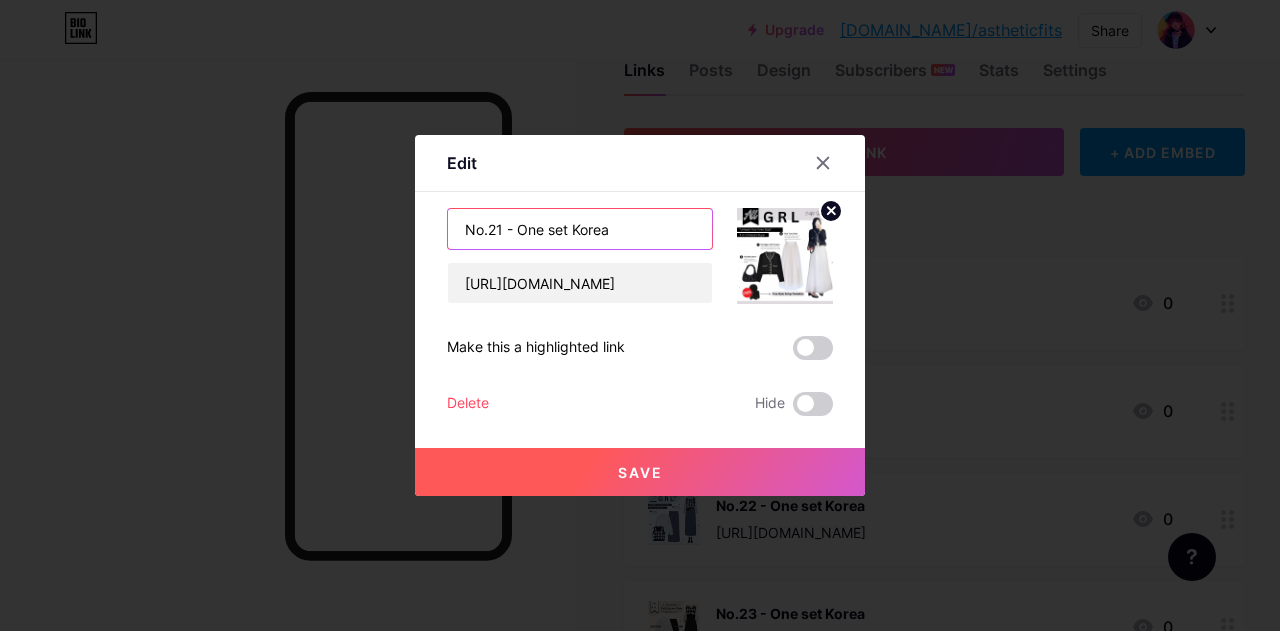 drag, startPoint x: 612, startPoint y: 233, endPoint x: 407, endPoint y: 263, distance: 207.18349 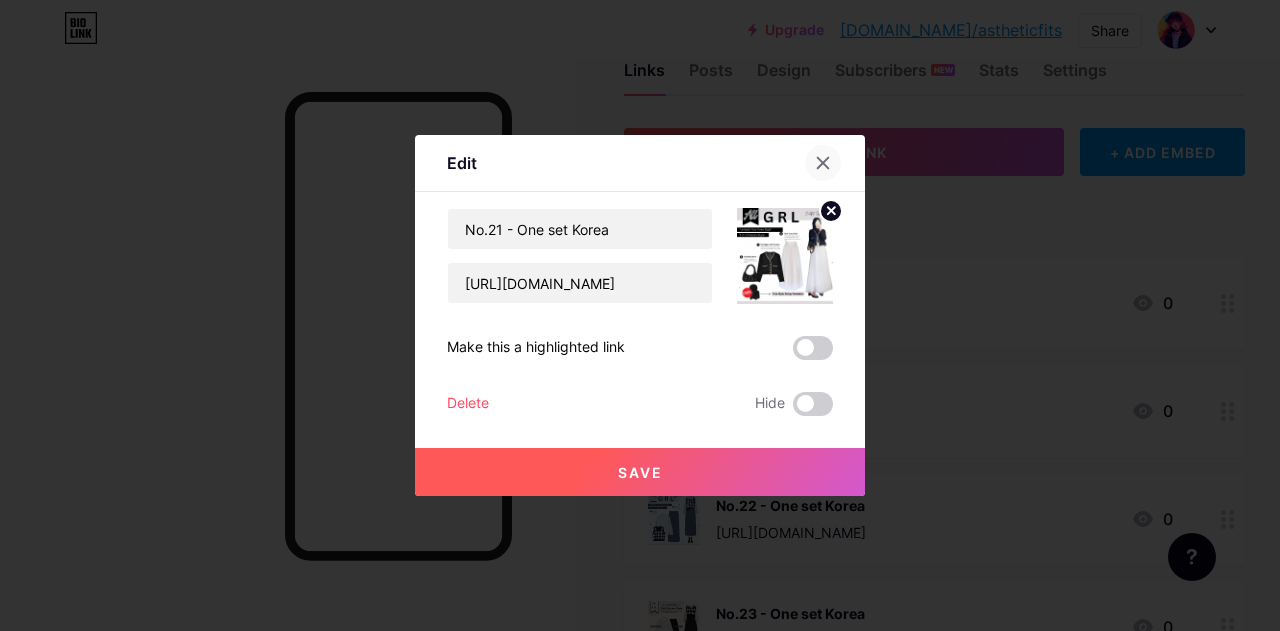 click 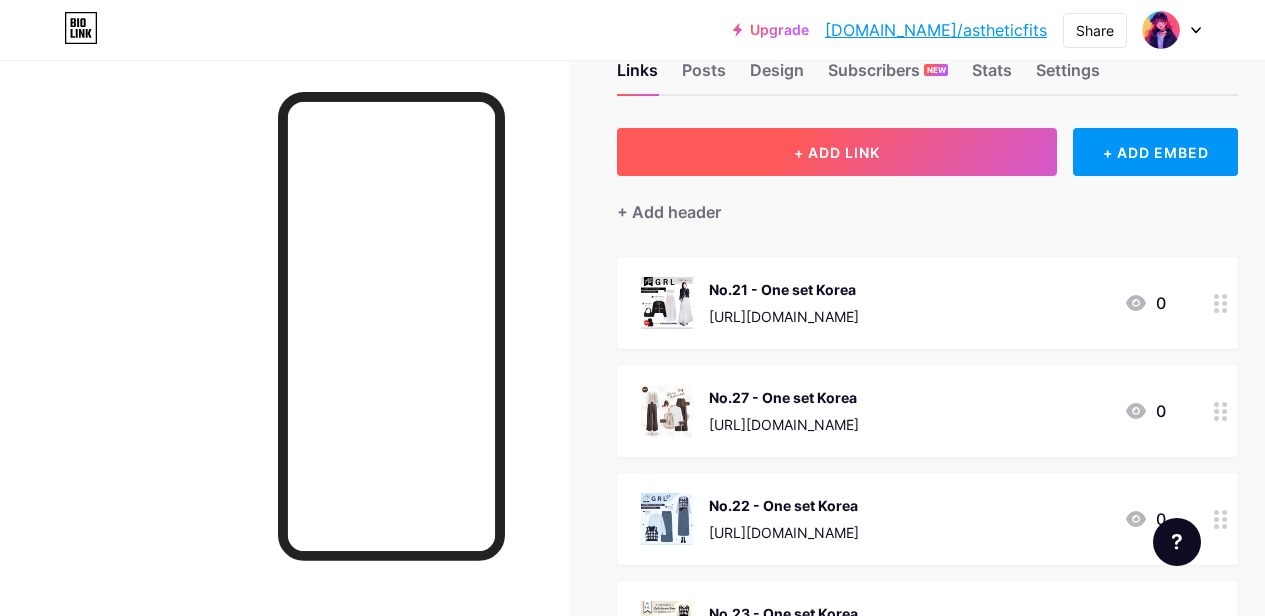 click on "+ ADD LINK" at bounding box center (837, 152) 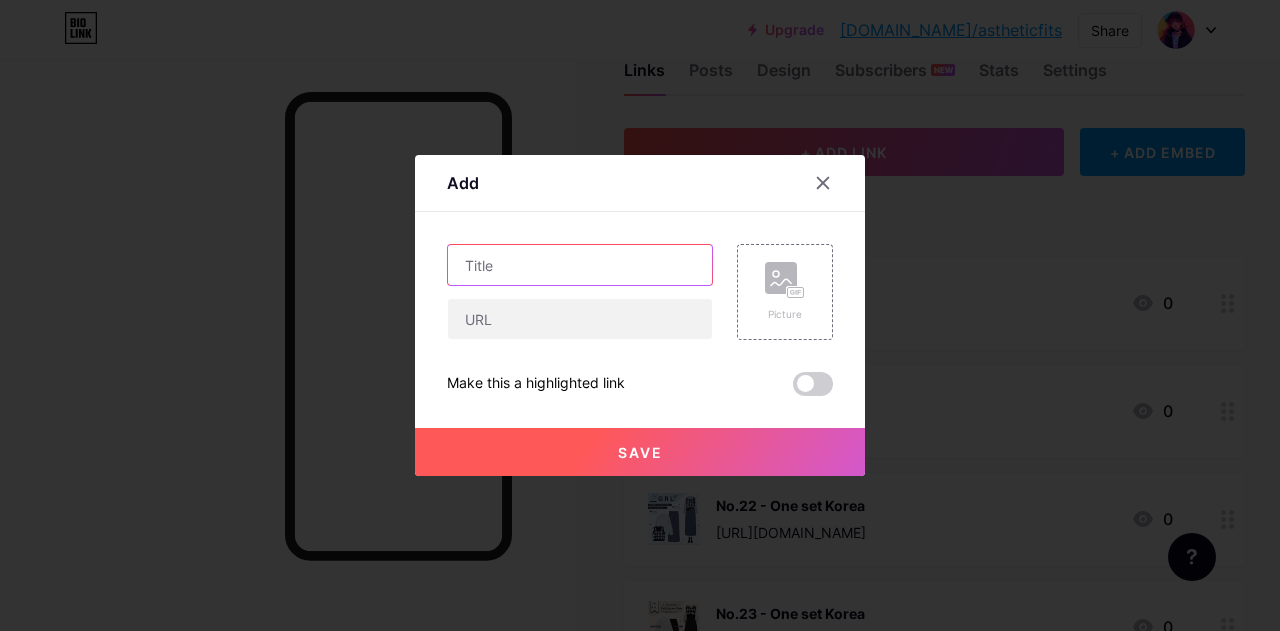 click at bounding box center (580, 265) 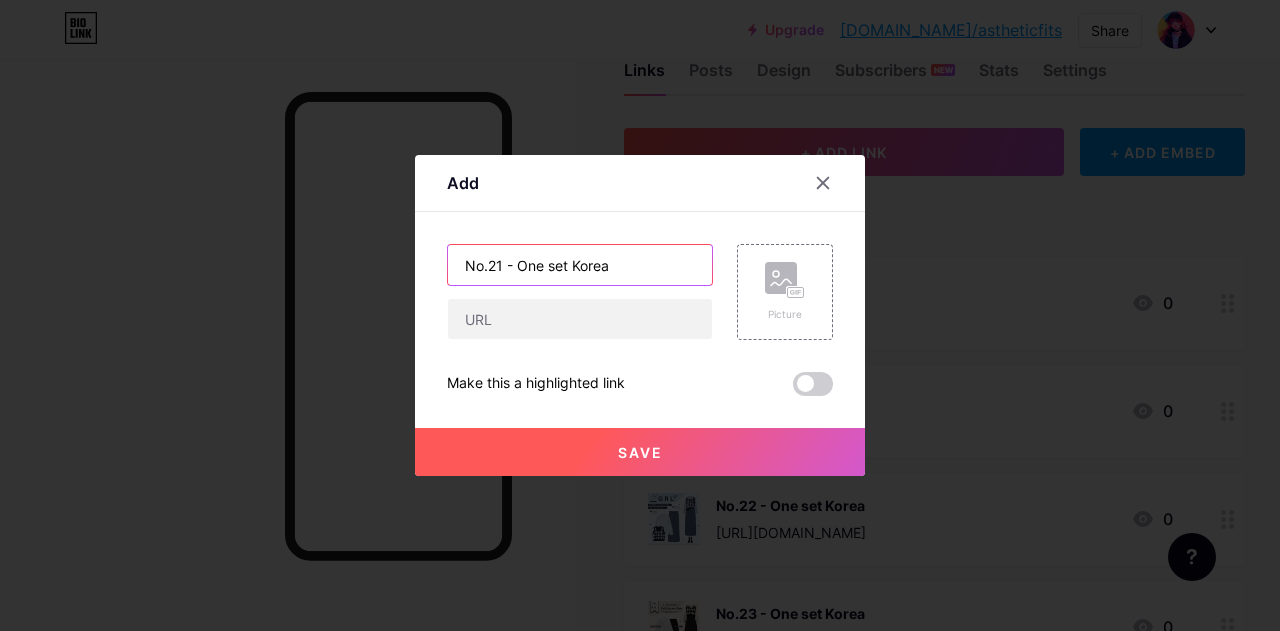 click on "No.21 - One set Korea" at bounding box center [580, 265] 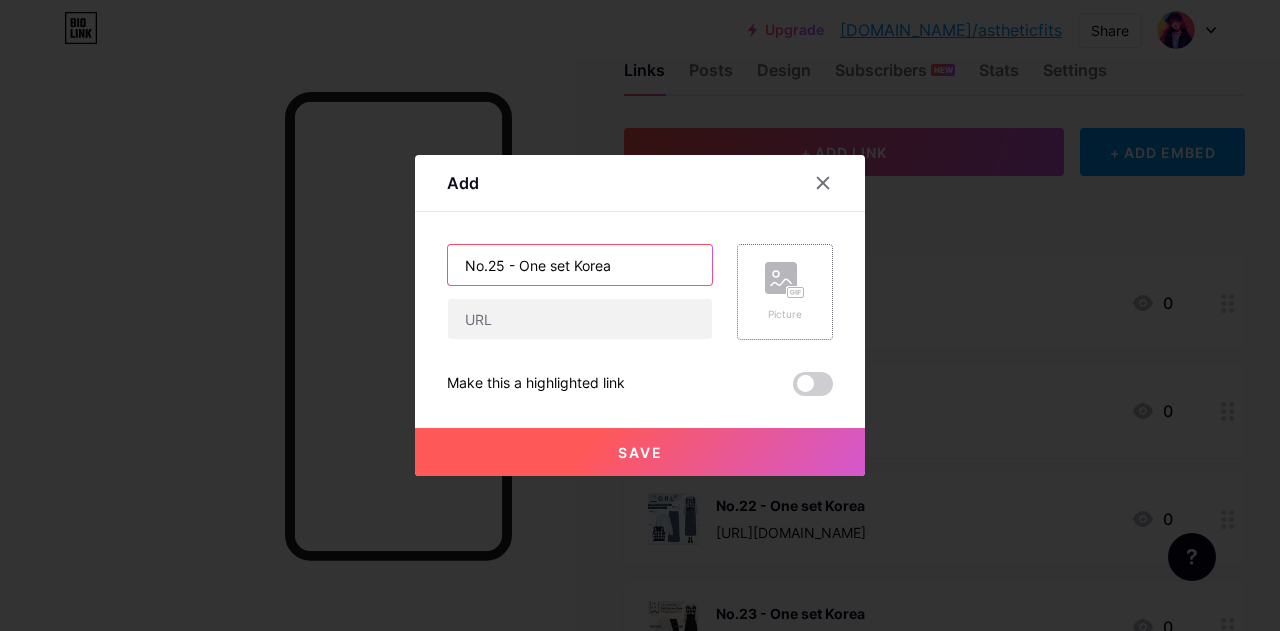 type on "No.25 - One set Korea" 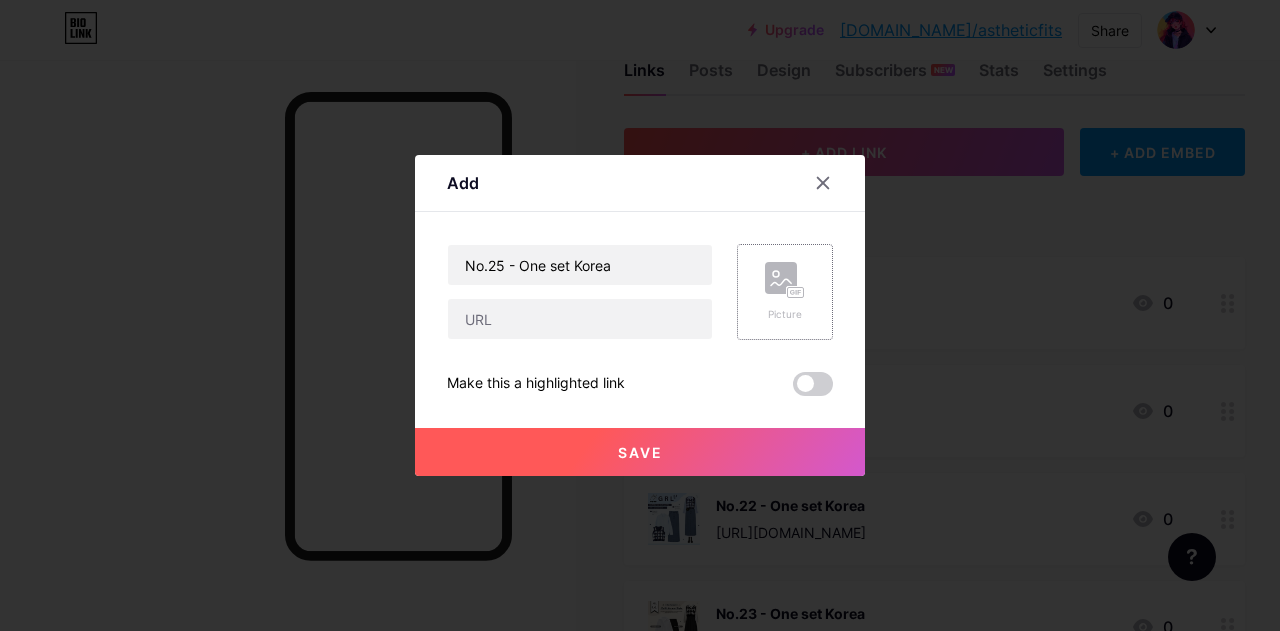 click 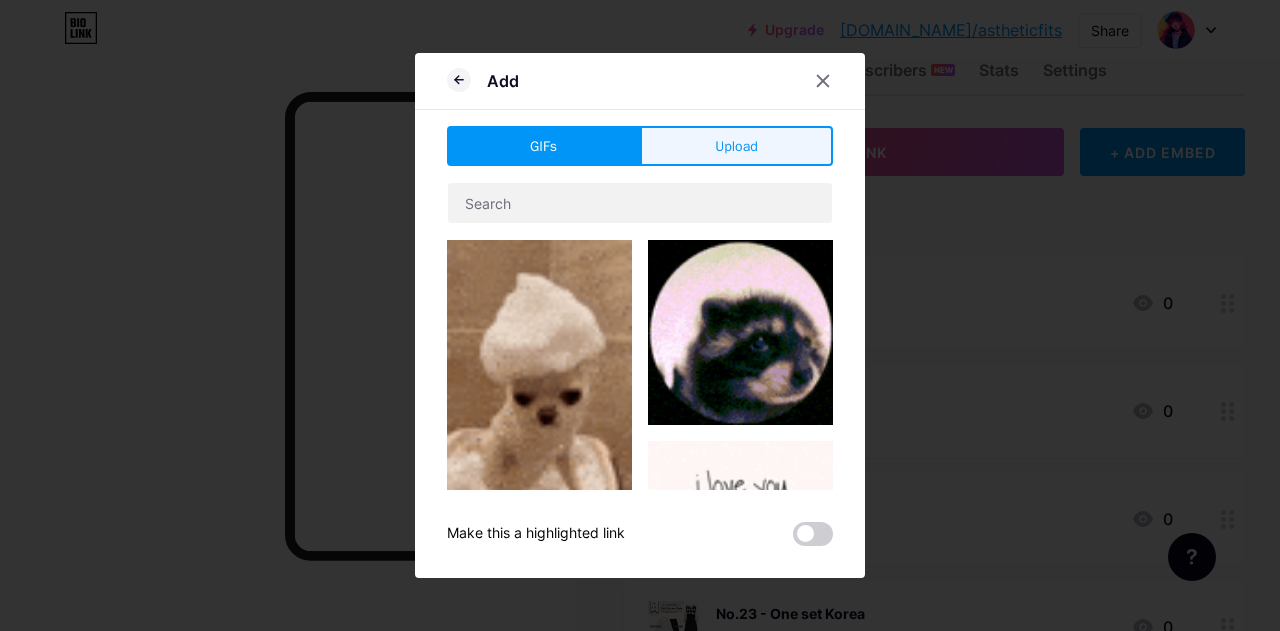 click on "Upload" at bounding box center (736, 146) 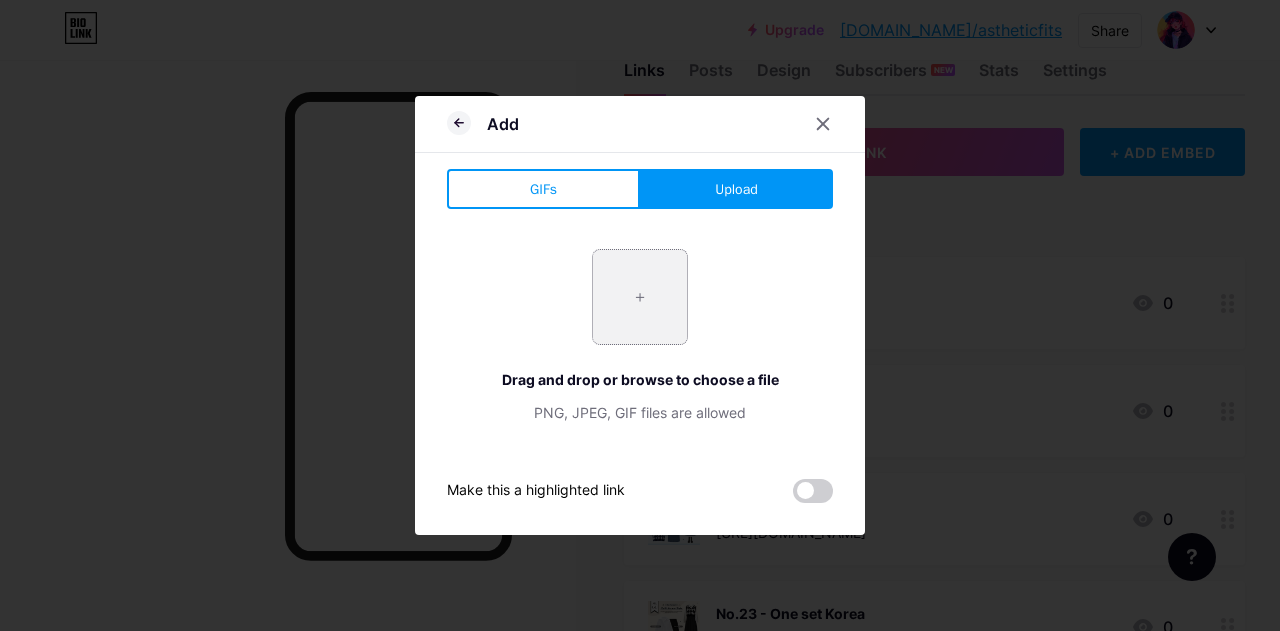 click at bounding box center [640, 297] 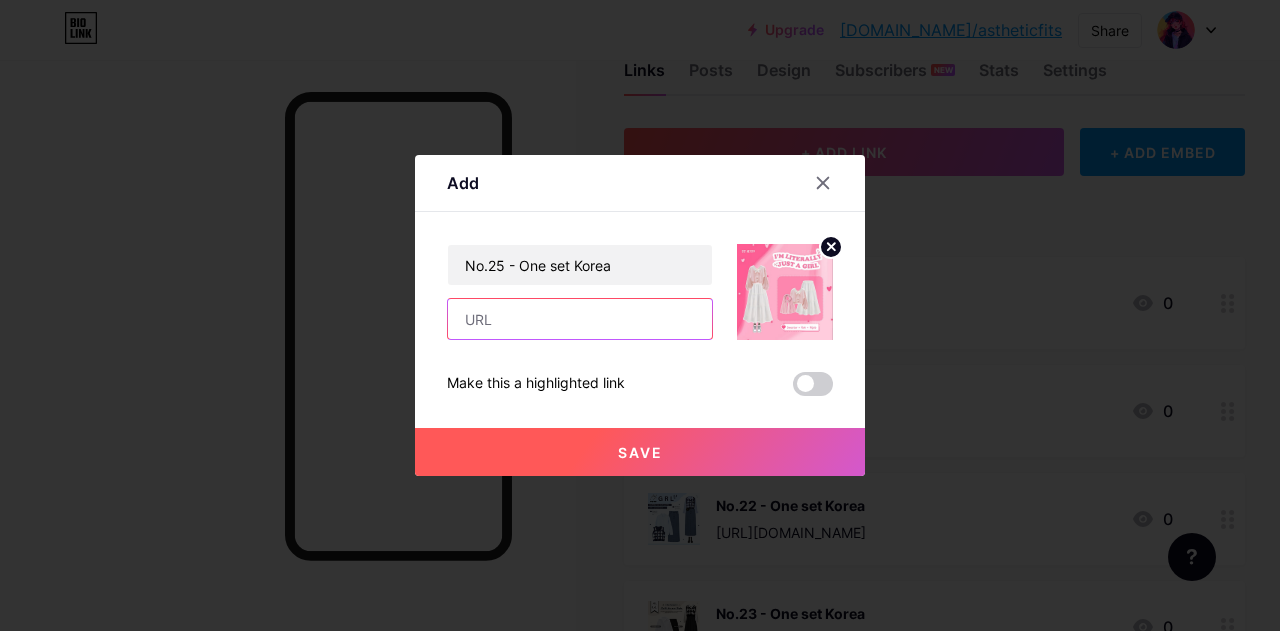 click at bounding box center [580, 319] 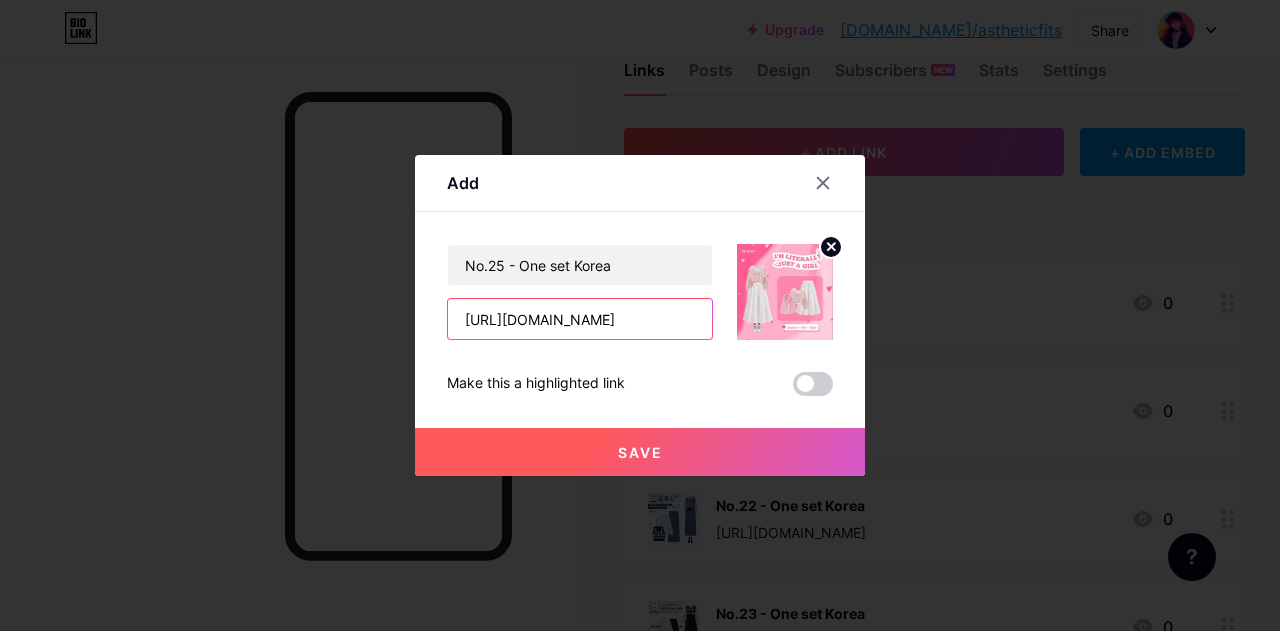type on "[URL][DOMAIN_NAME]" 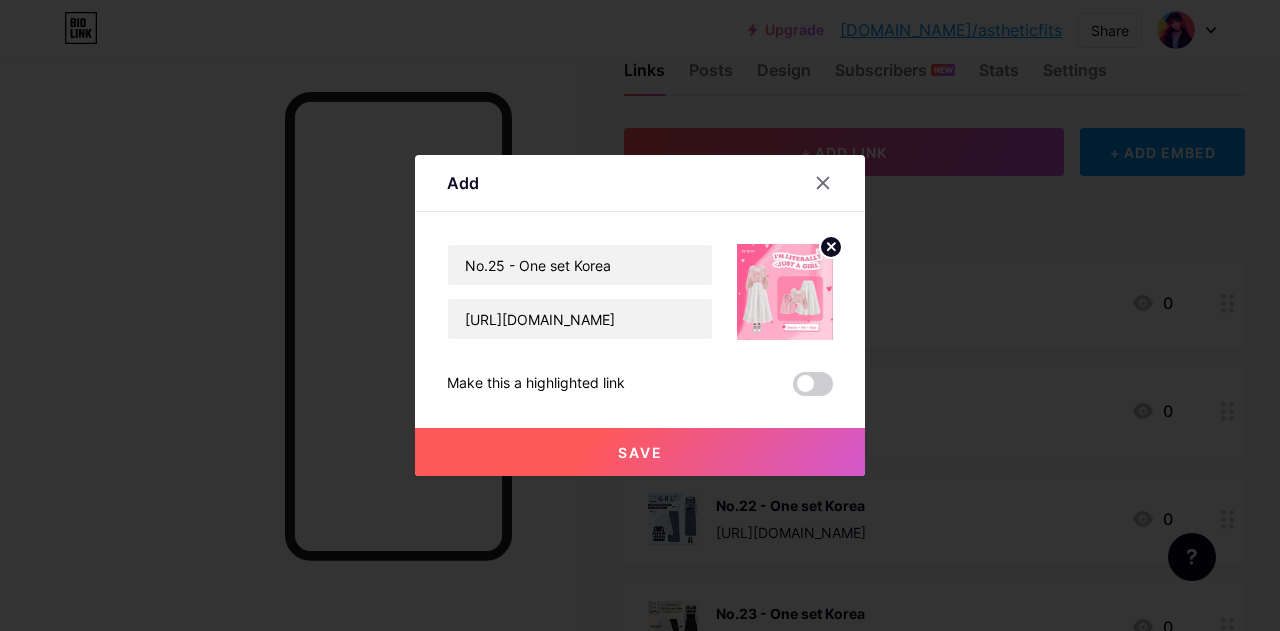 click on "Save" at bounding box center (640, 452) 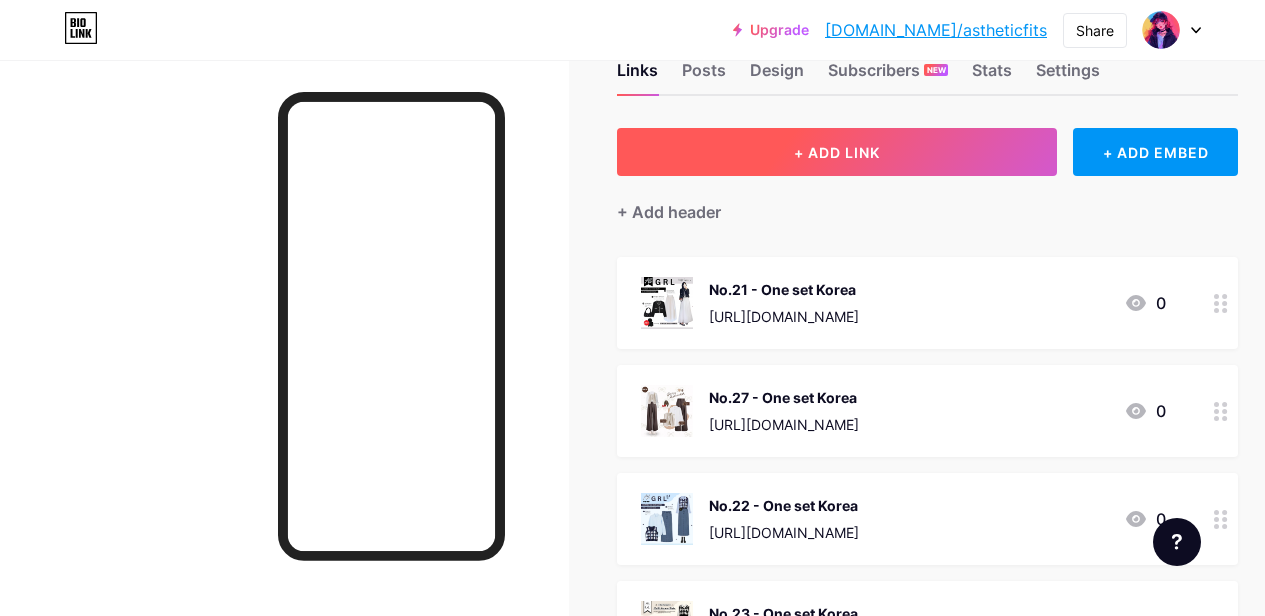 click on "+ ADD LINK" at bounding box center (837, 152) 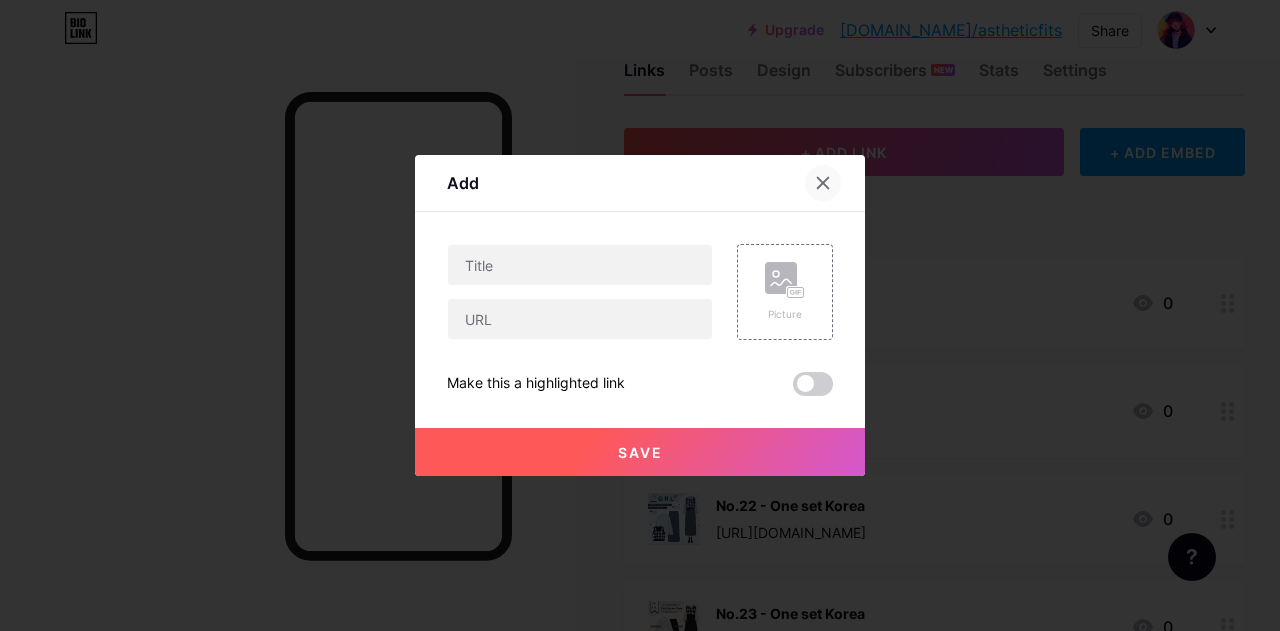 click at bounding box center (823, 183) 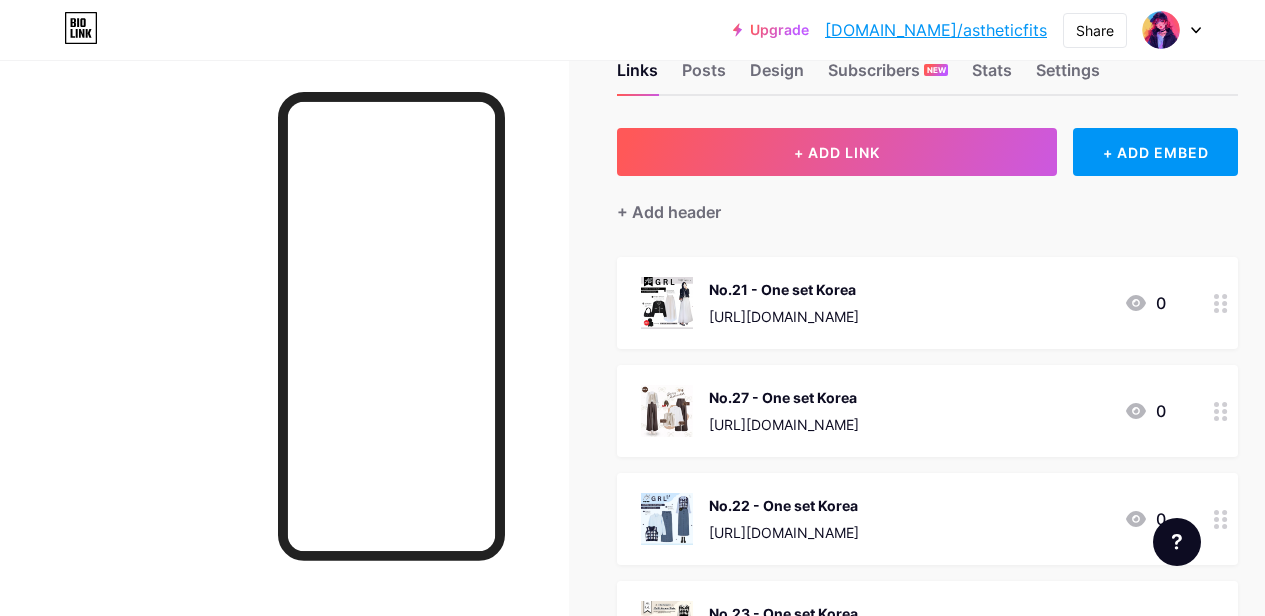 click 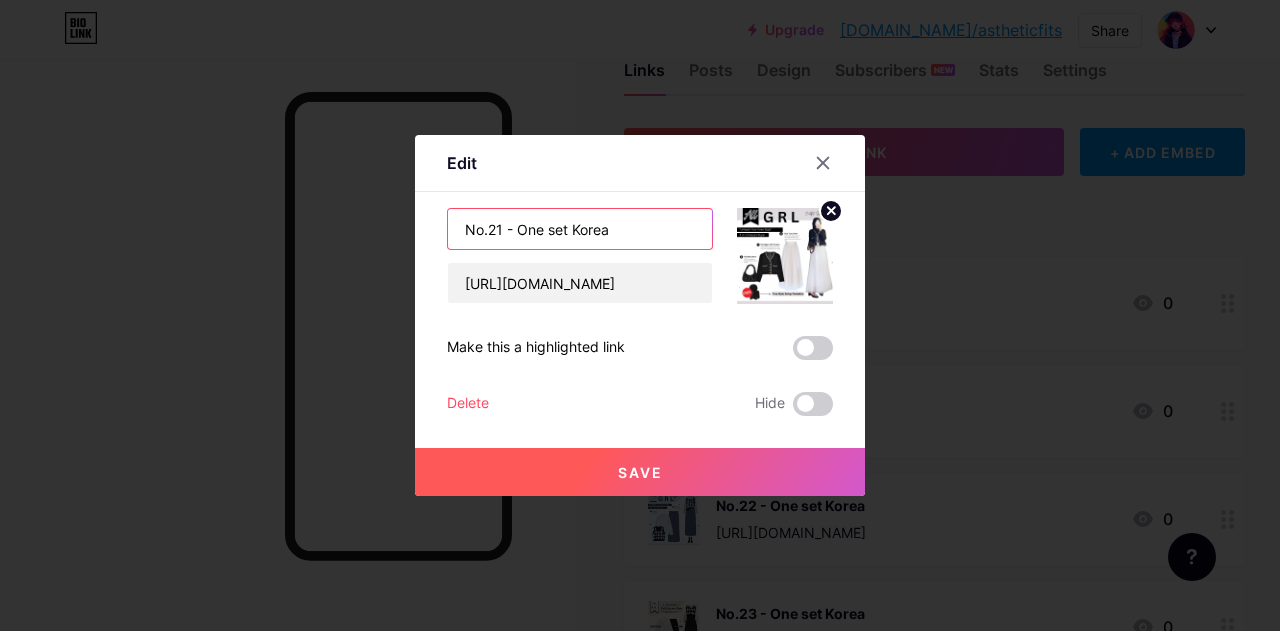 drag, startPoint x: 627, startPoint y: 226, endPoint x: 381, endPoint y: 260, distance: 248.33849 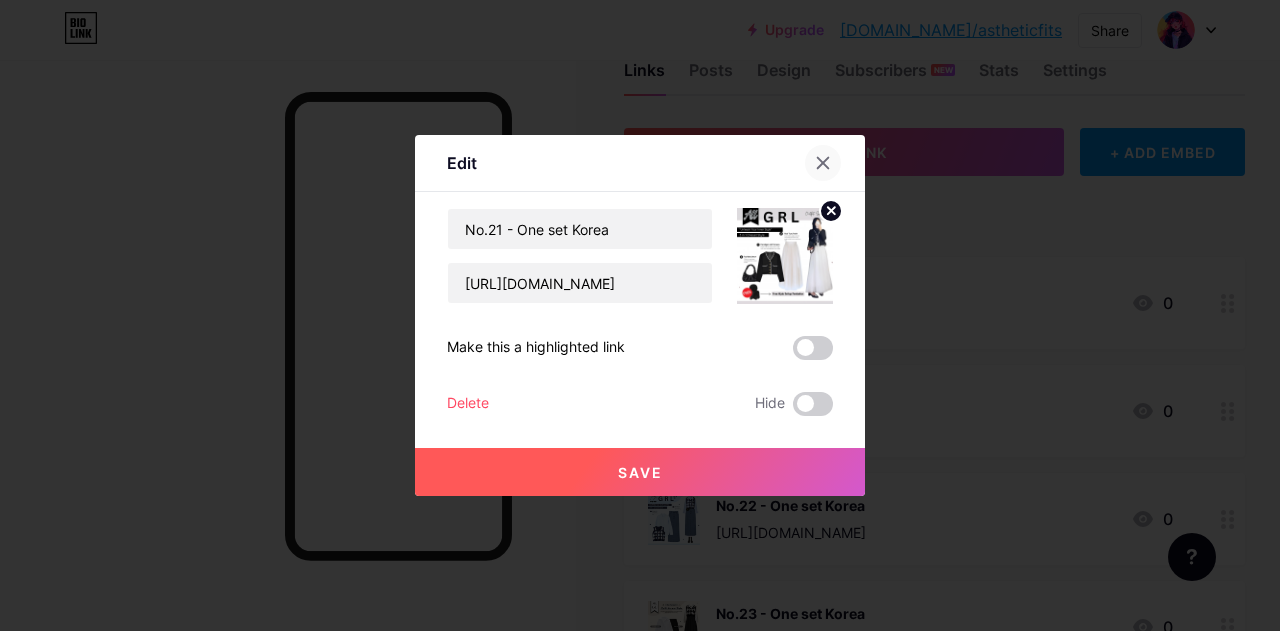 click 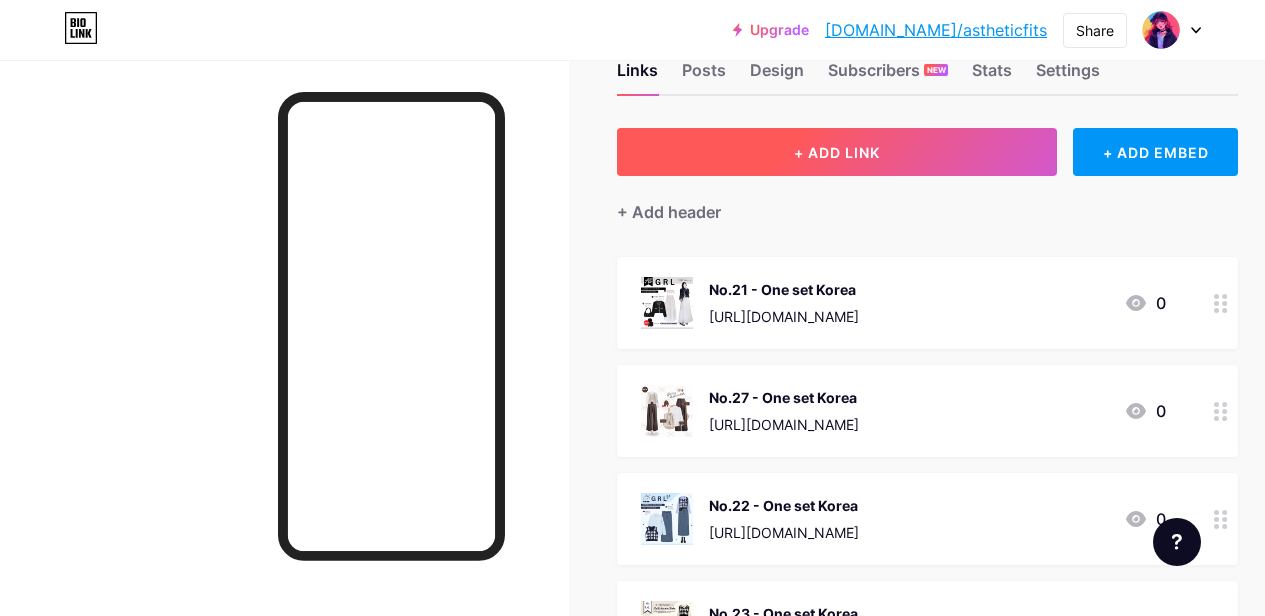 click on "+ ADD LINK" at bounding box center (837, 152) 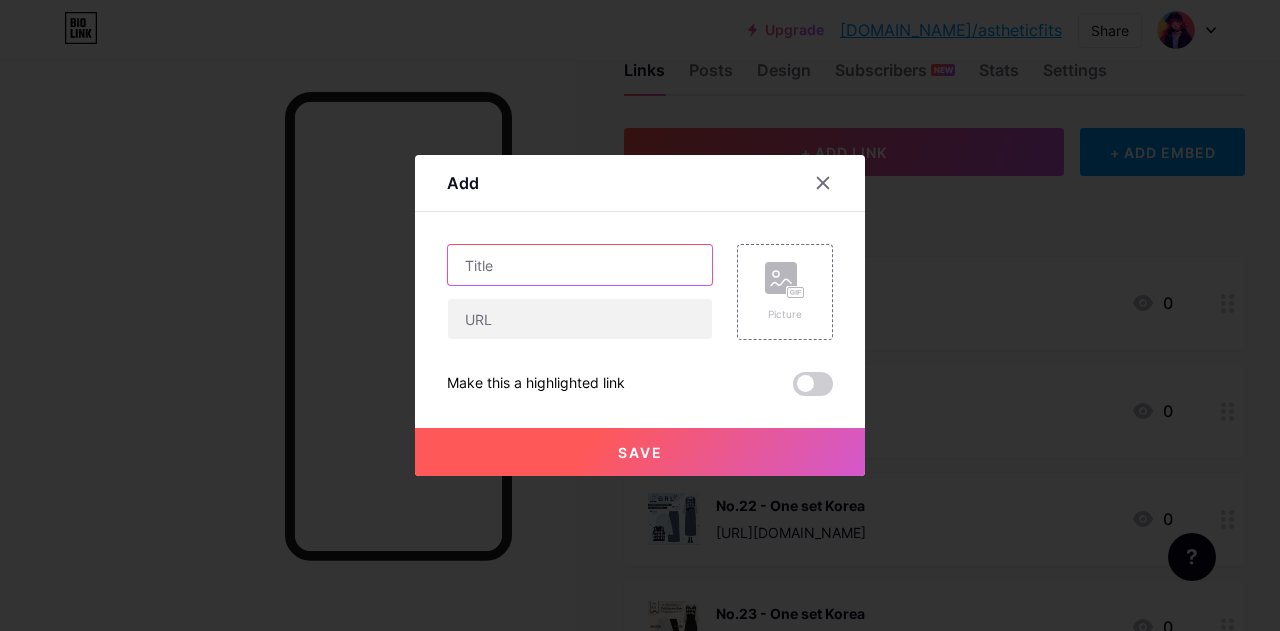 click at bounding box center (580, 265) 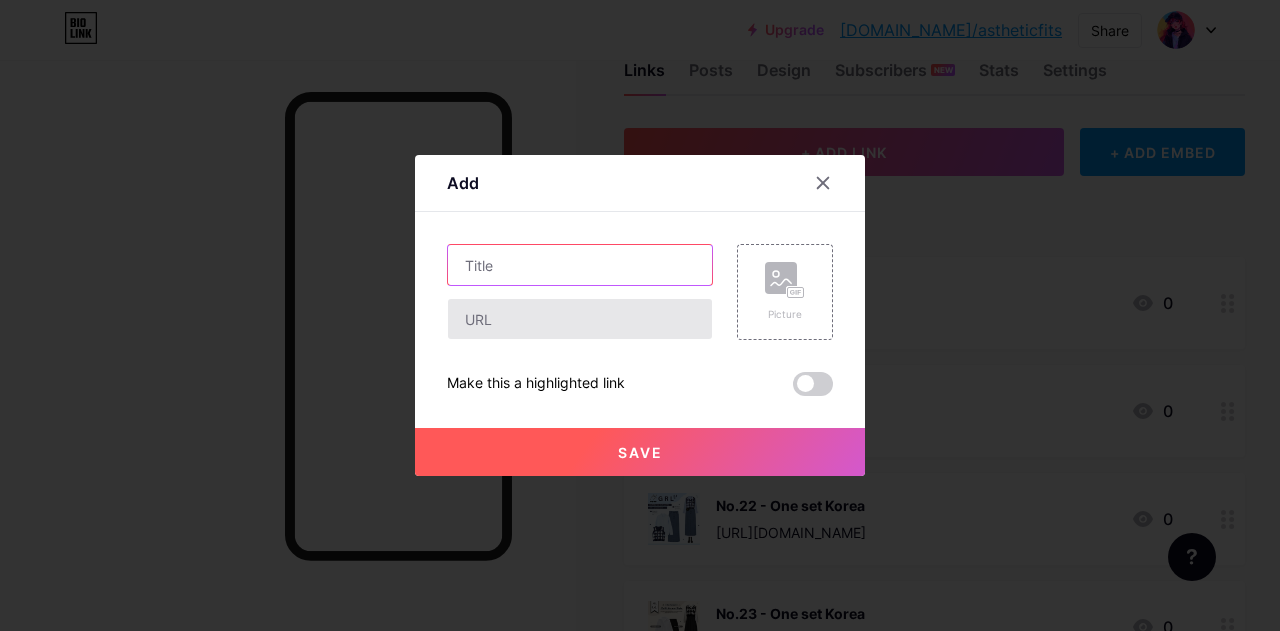 paste on "No.21 - One set Korea" 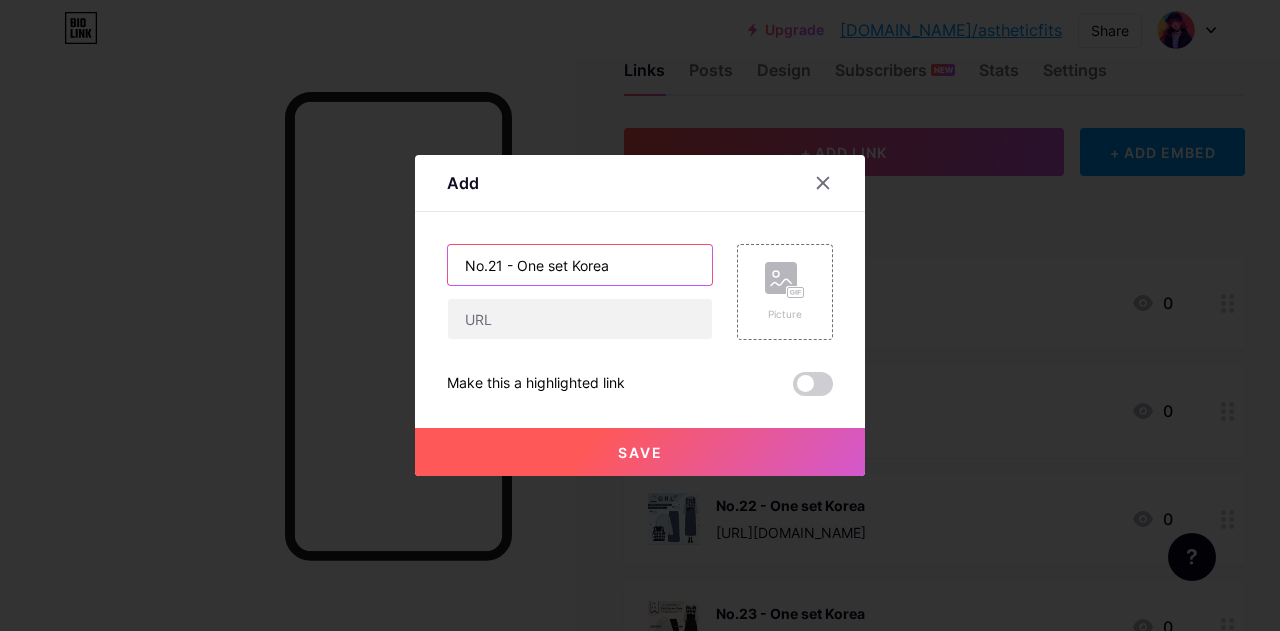 click on "No.21 - One set Korea" at bounding box center (580, 265) 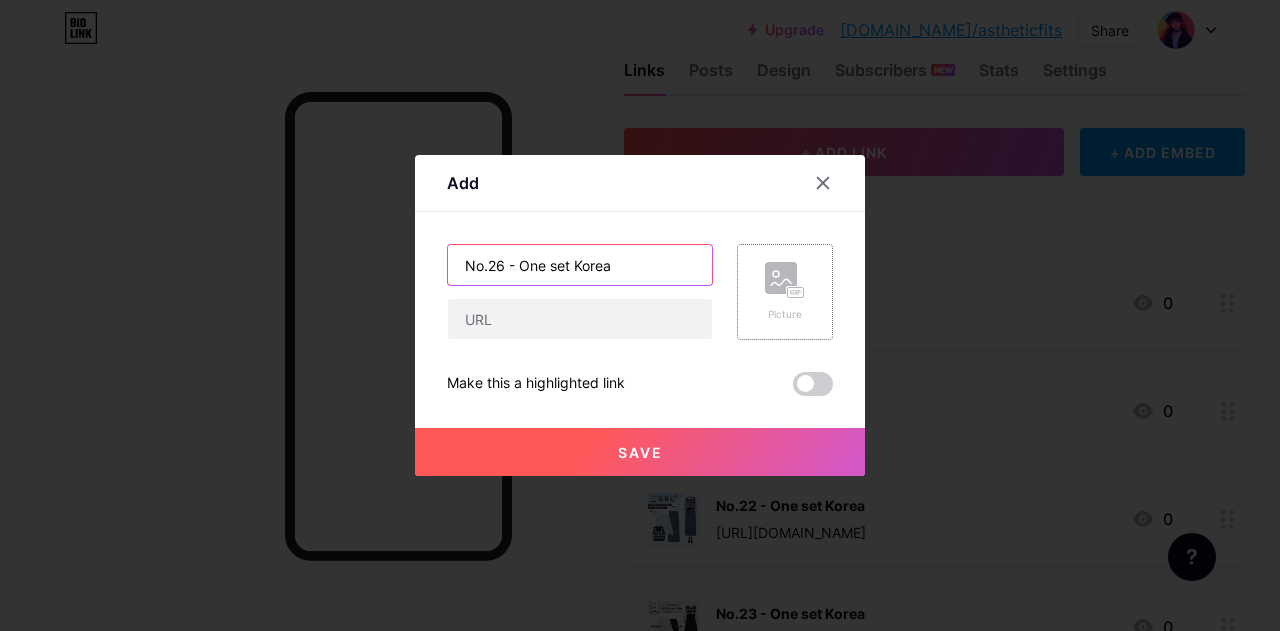 type on "No.26 - One set Korea" 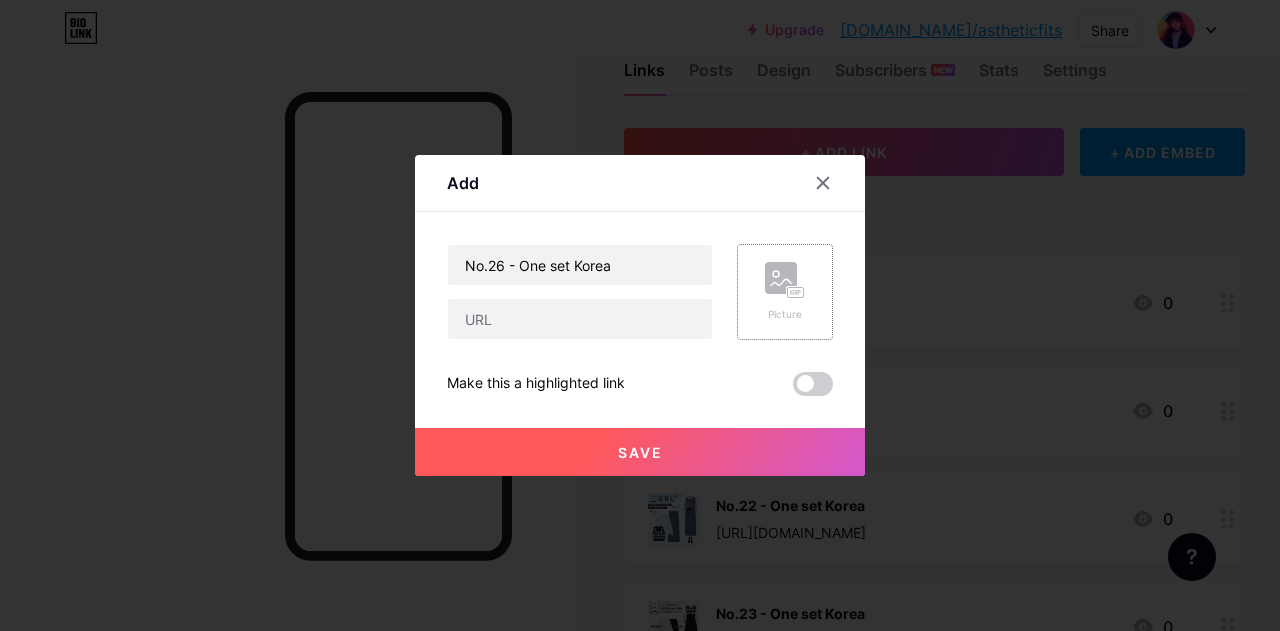 click on "Picture" at bounding box center (785, 292) 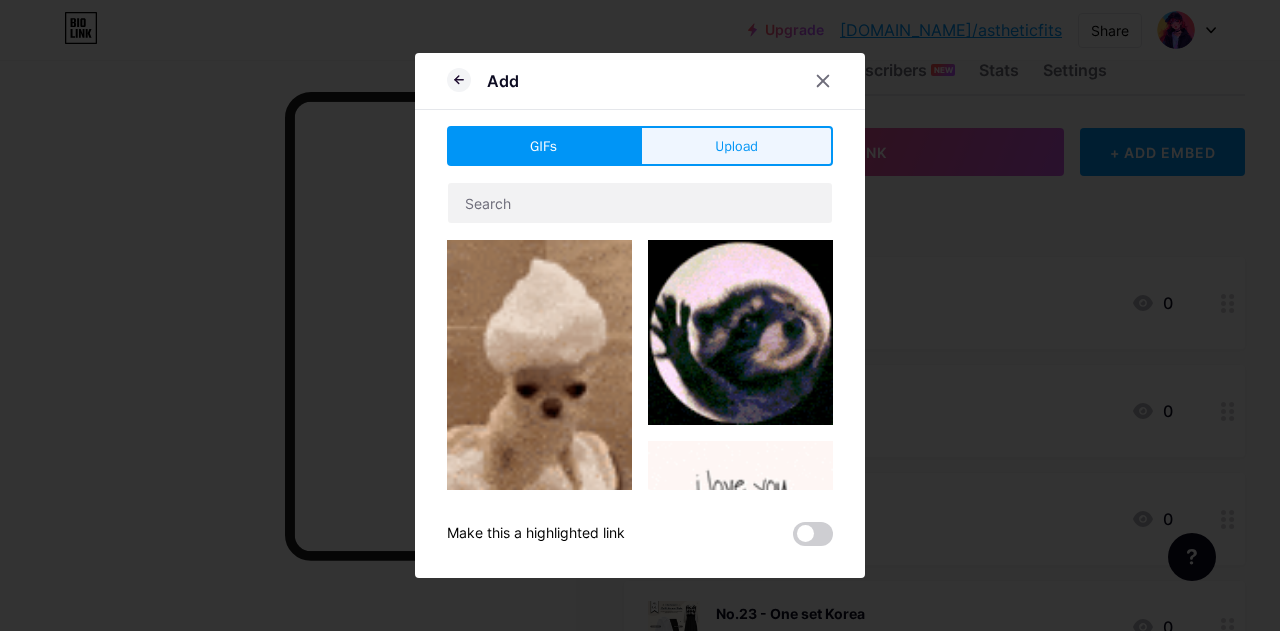 click on "Upload" at bounding box center [736, 146] 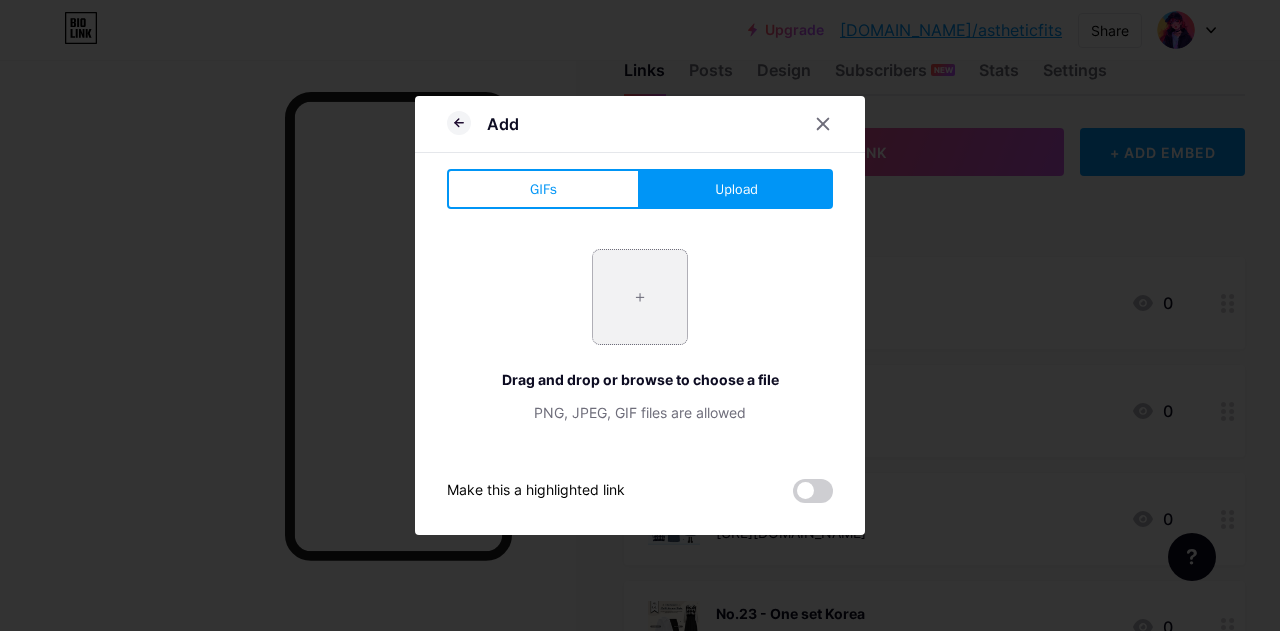 click at bounding box center [640, 297] 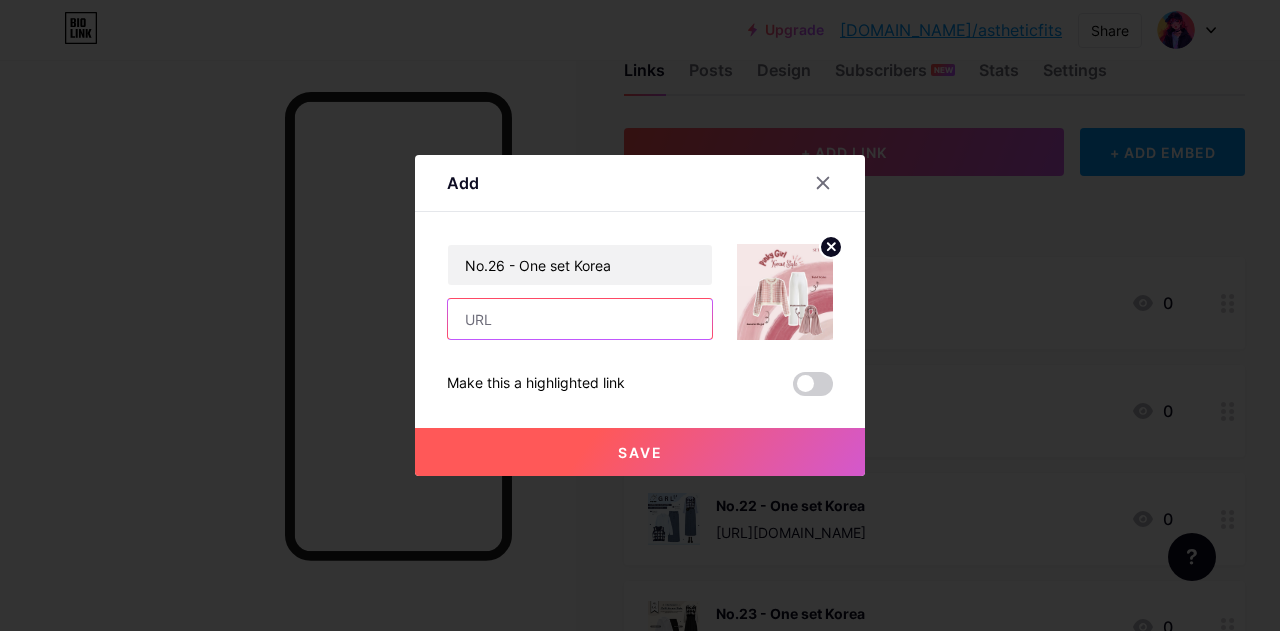 click at bounding box center (580, 319) 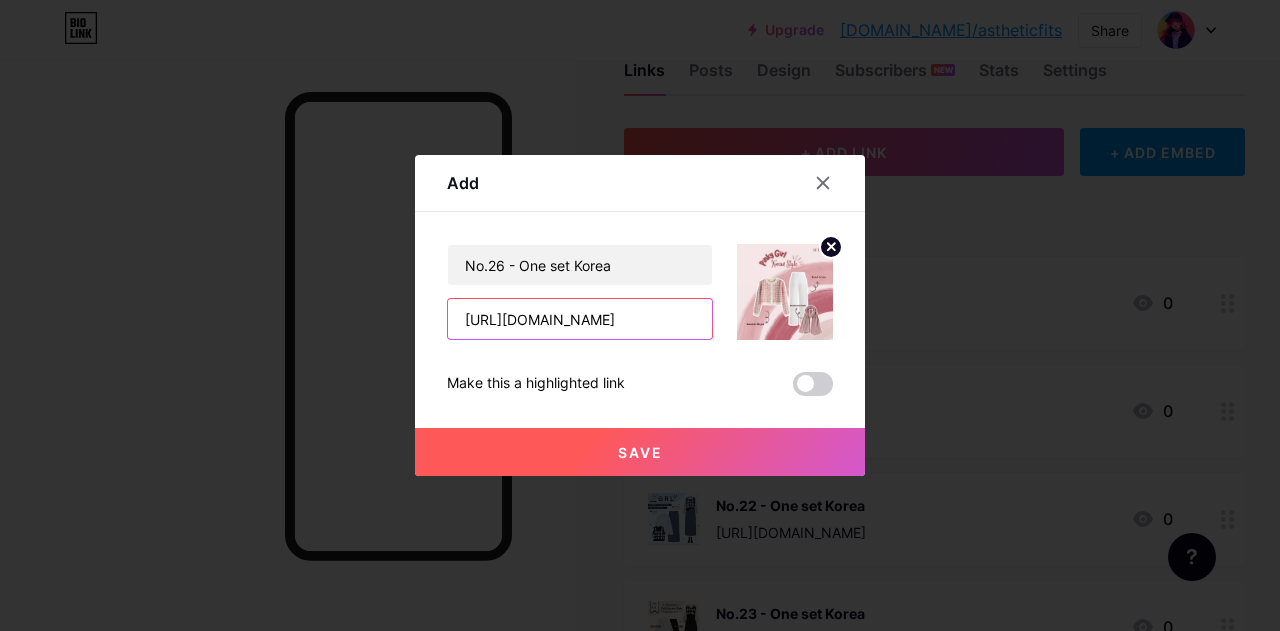 type on "[URL][DOMAIN_NAME]" 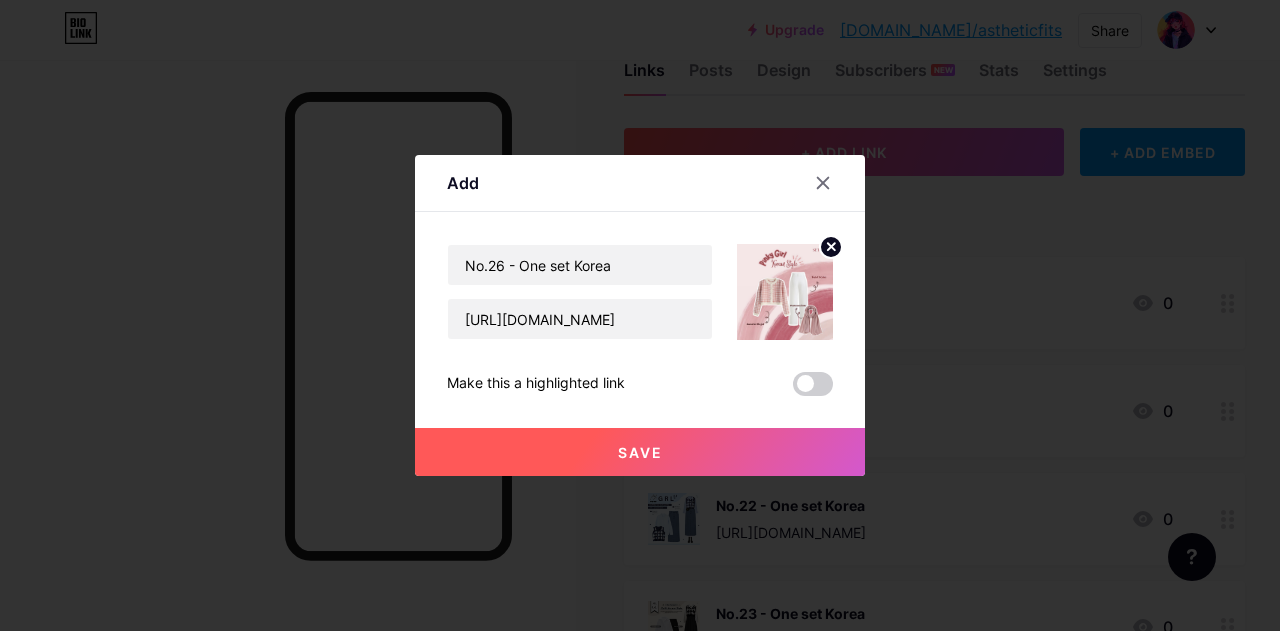 click on "Save" at bounding box center (640, 452) 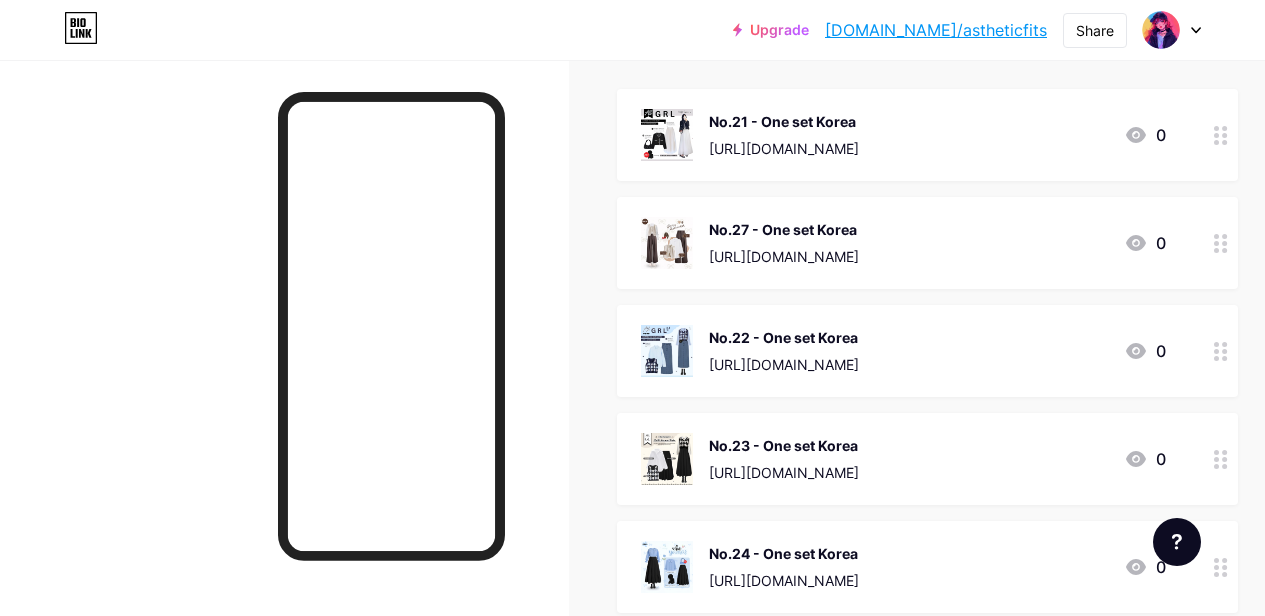 scroll, scrollTop: 225, scrollLeft: 0, axis: vertical 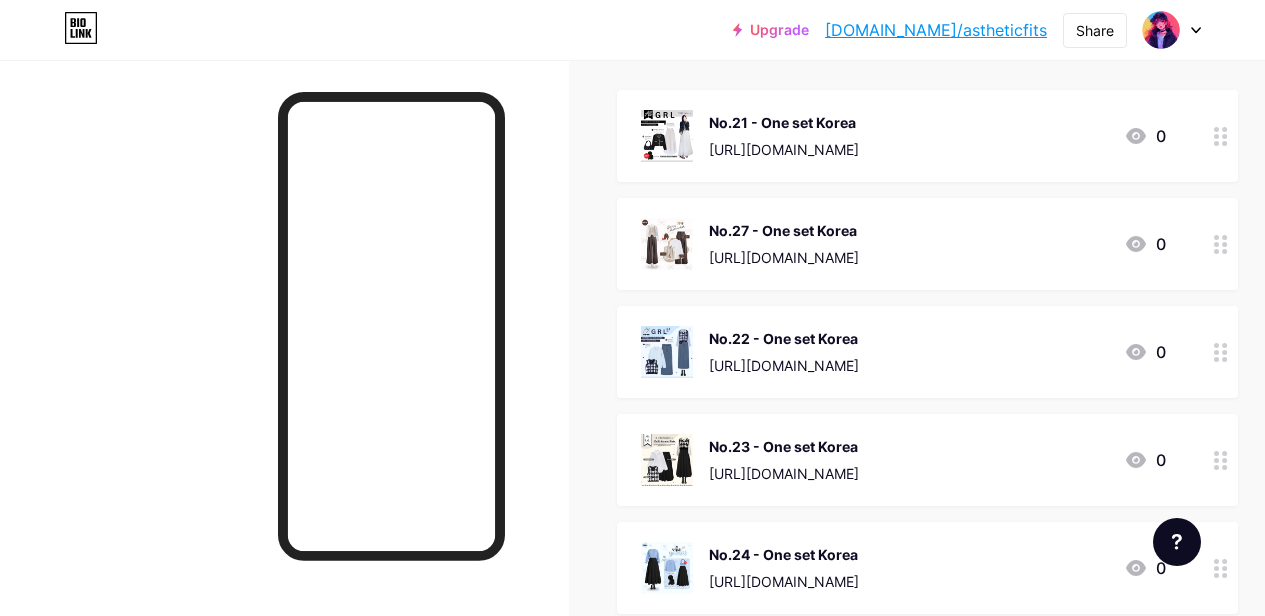 type 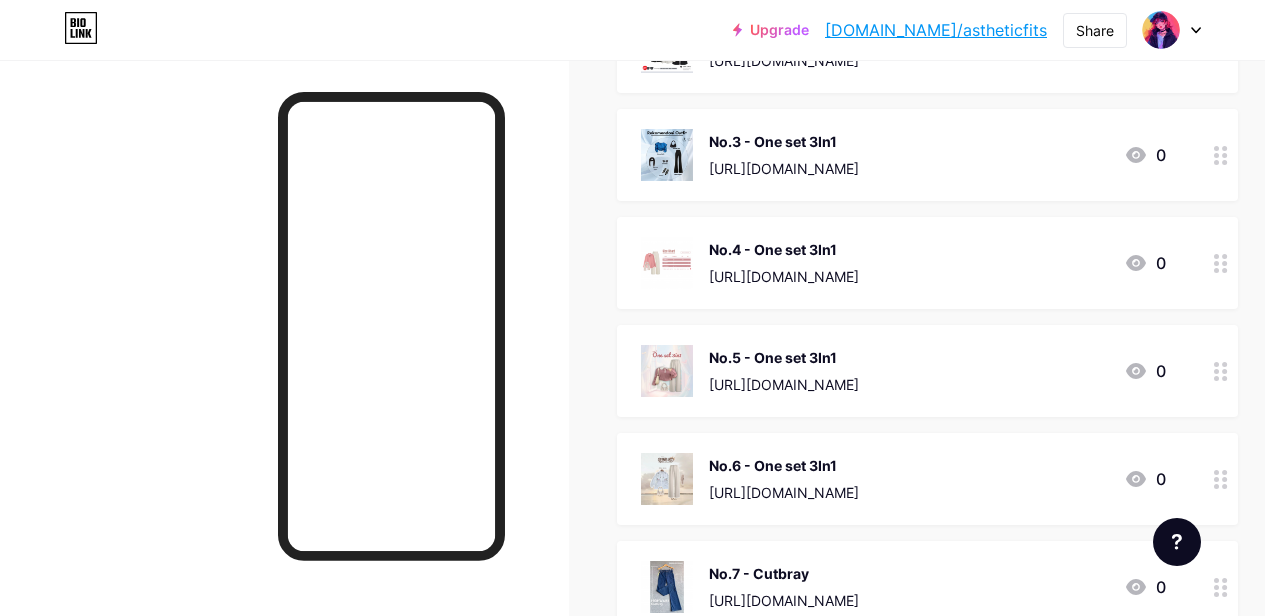 scroll, scrollTop: 0, scrollLeft: 0, axis: both 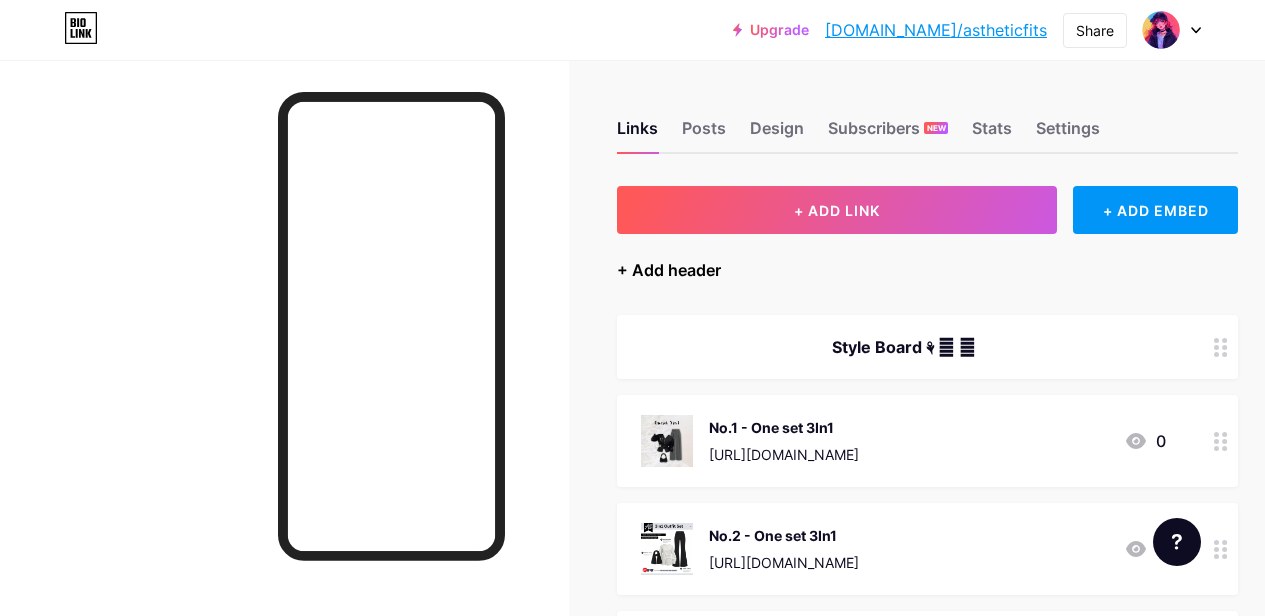 click on "+ Add header" at bounding box center [669, 270] 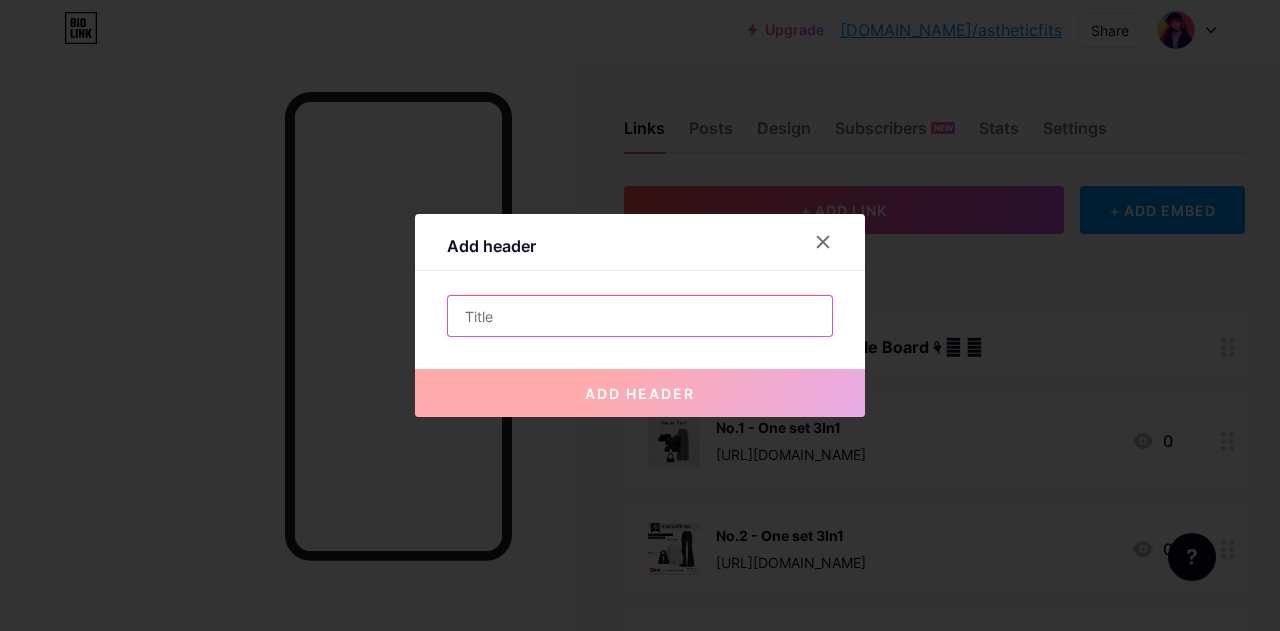 click at bounding box center (640, 316) 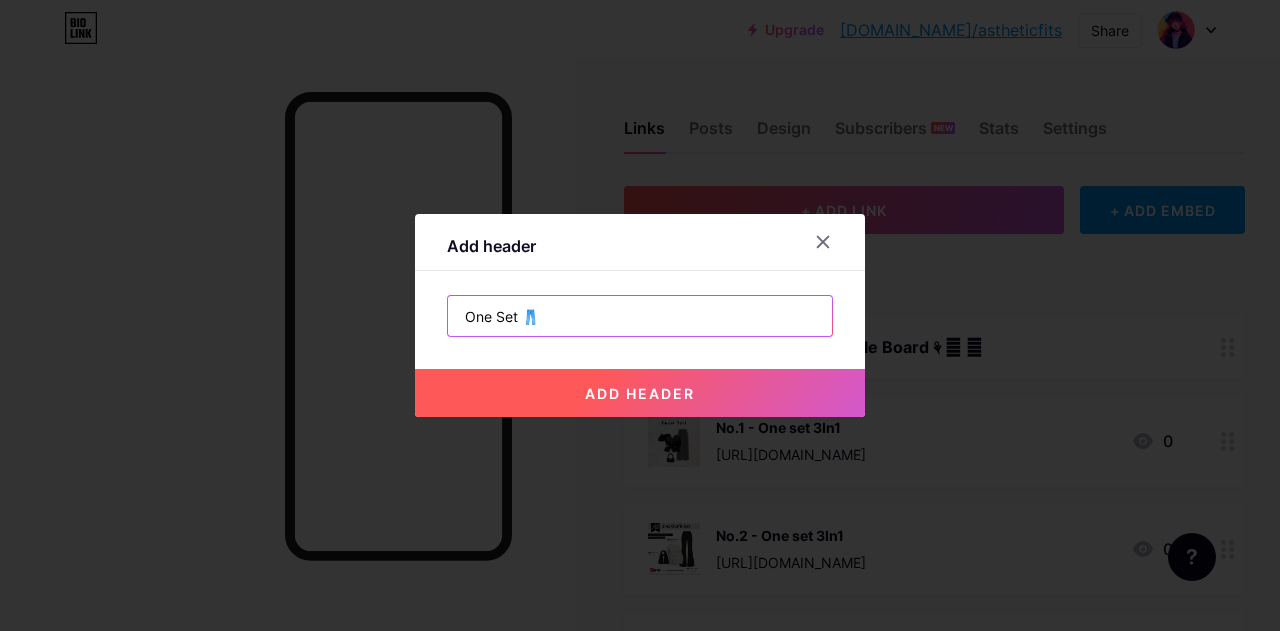 click on "One Set 👖" at bounding box center (640, 316) 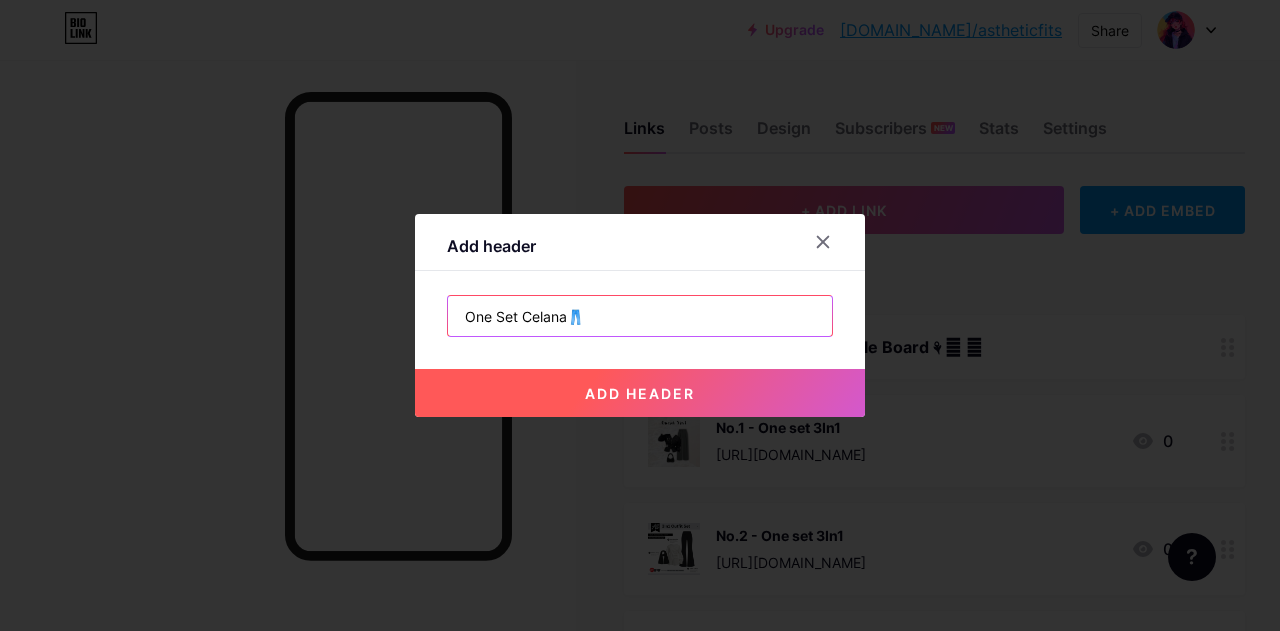 type on "One Set Celana👖" 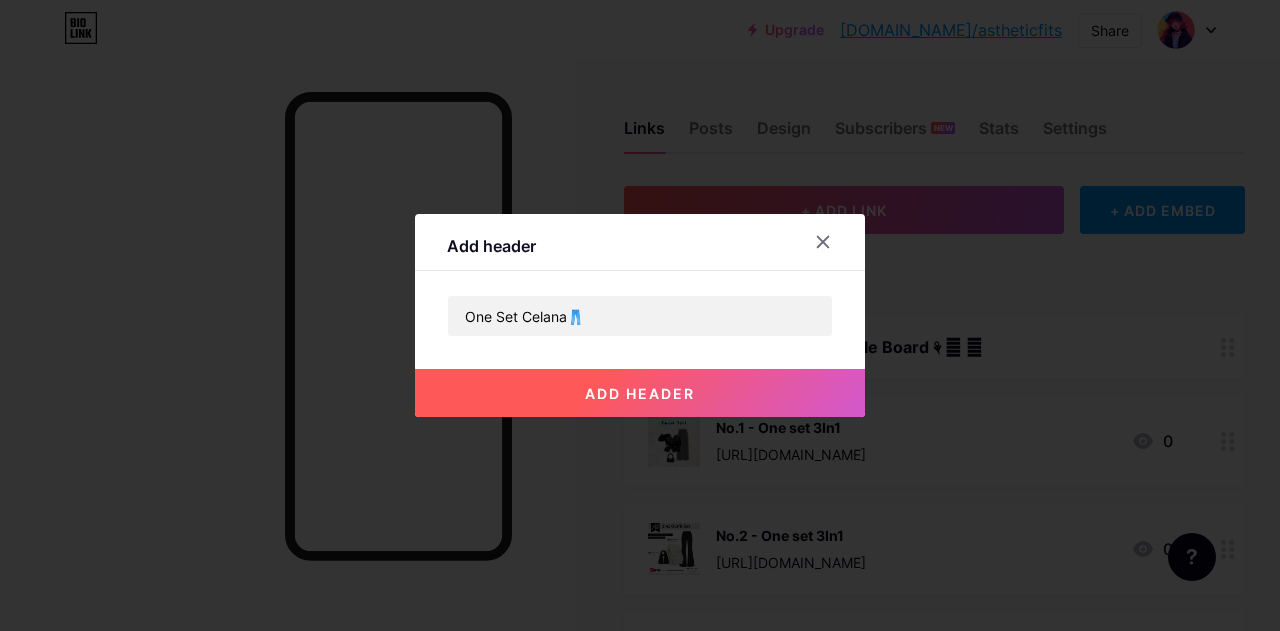 click on "add header" at bounding box center [640, 393] 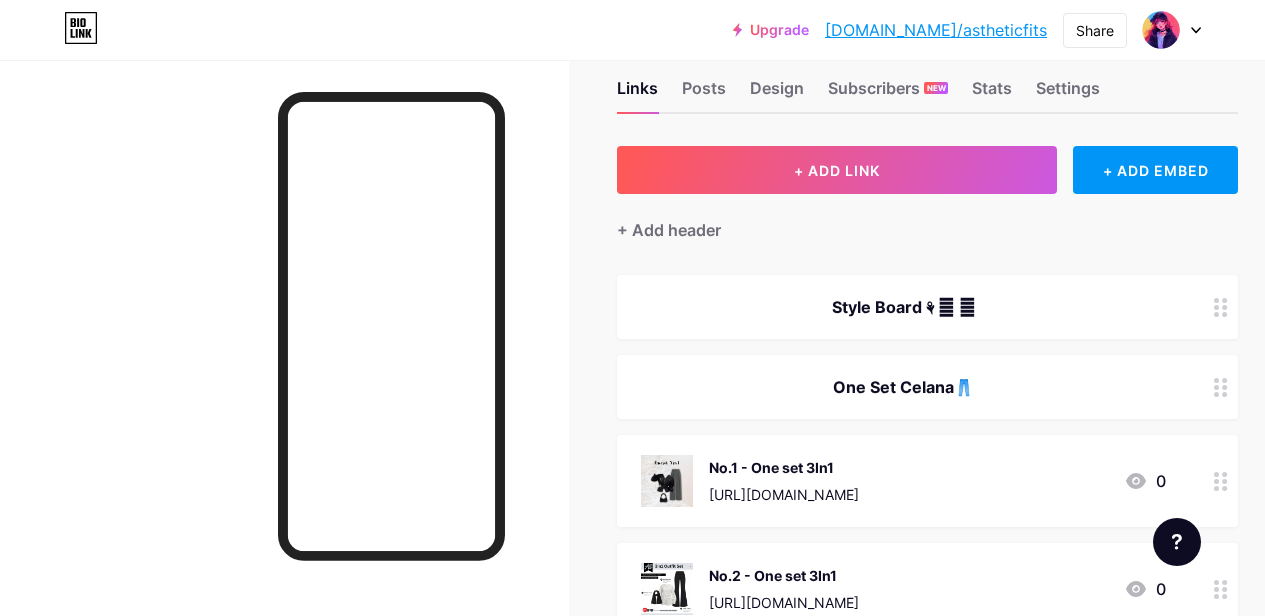 scroll, scrollTop: 37, scrollLeft: 0, axis: vertical 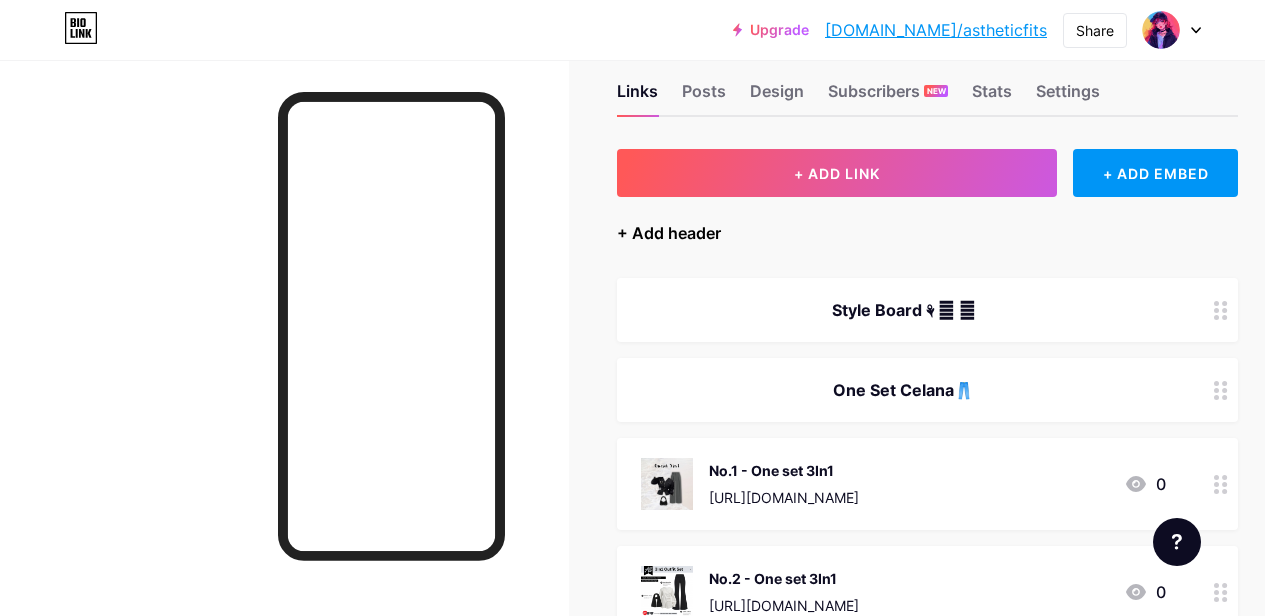 click on "+ Add header" at bounding box center (669, 233) 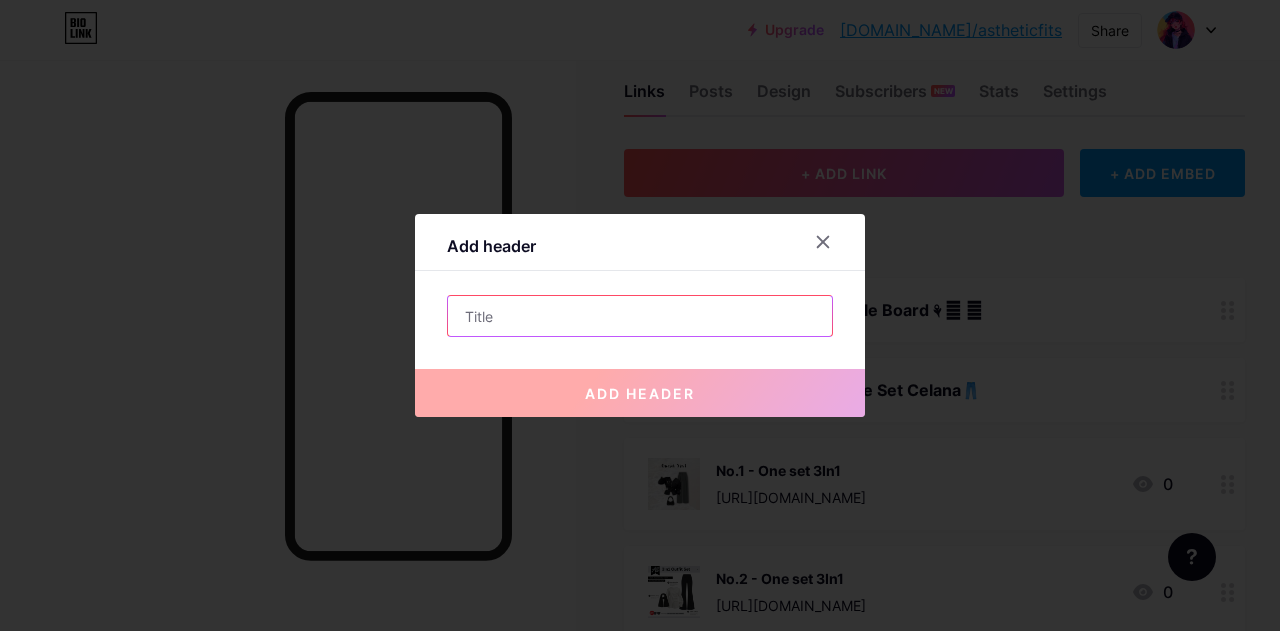 click at bounding box center (640, 316) 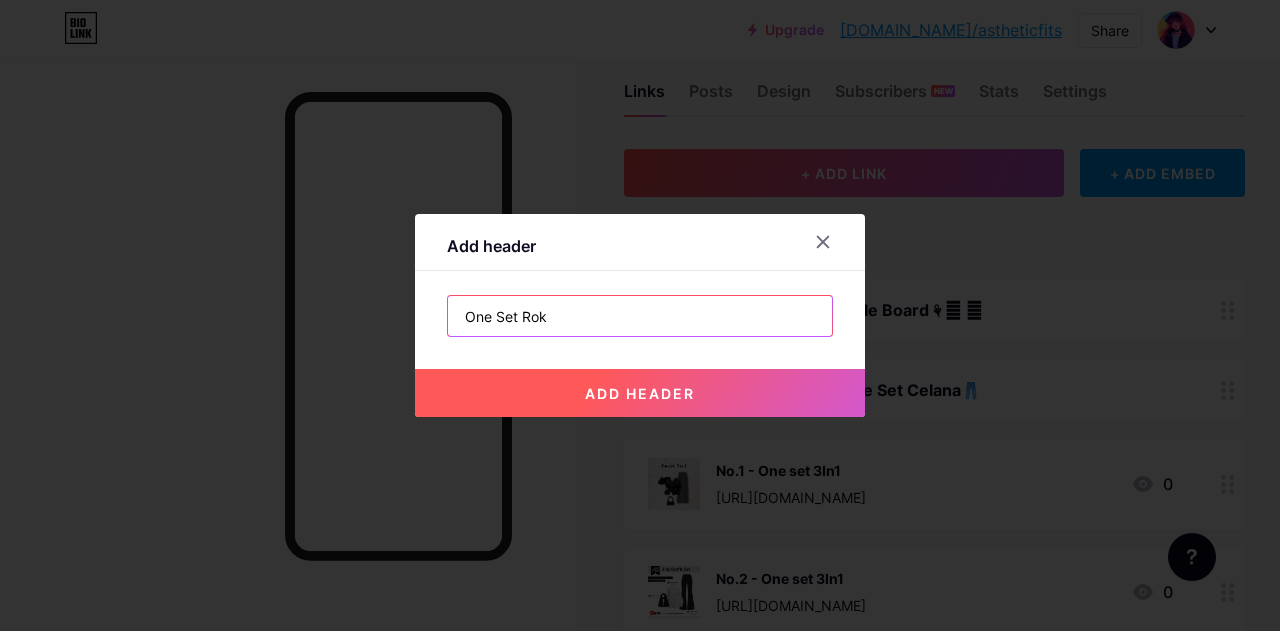 type on "One Set Rok" 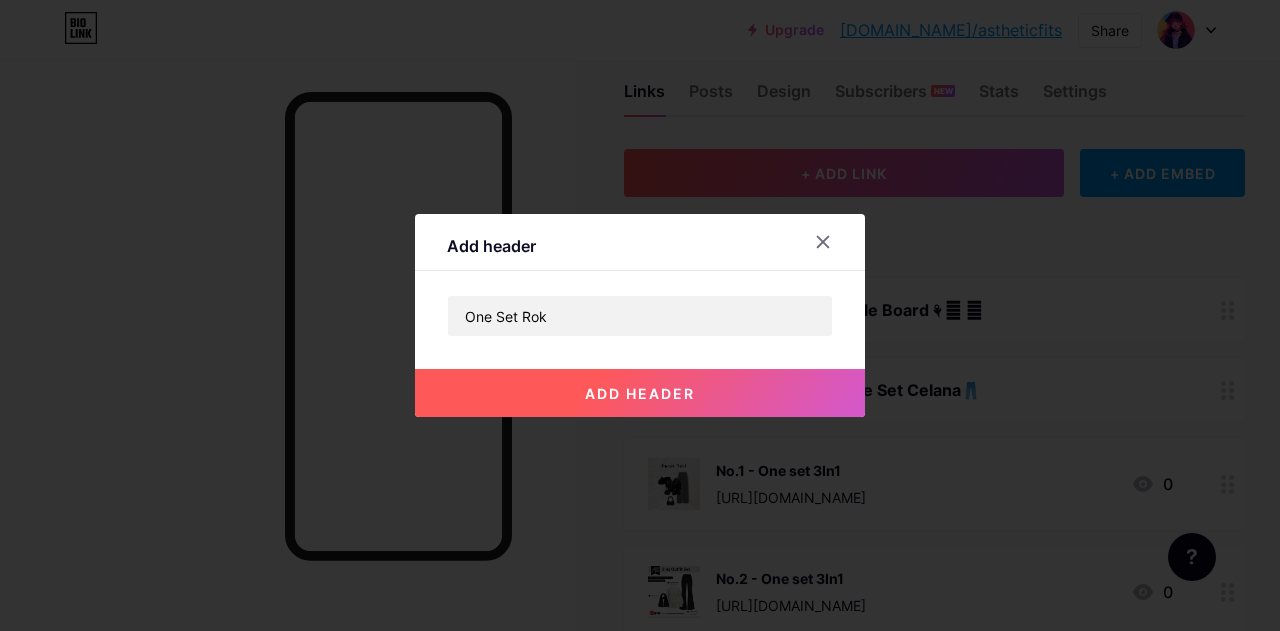 click on "add header" at bounding box center [640, 393] 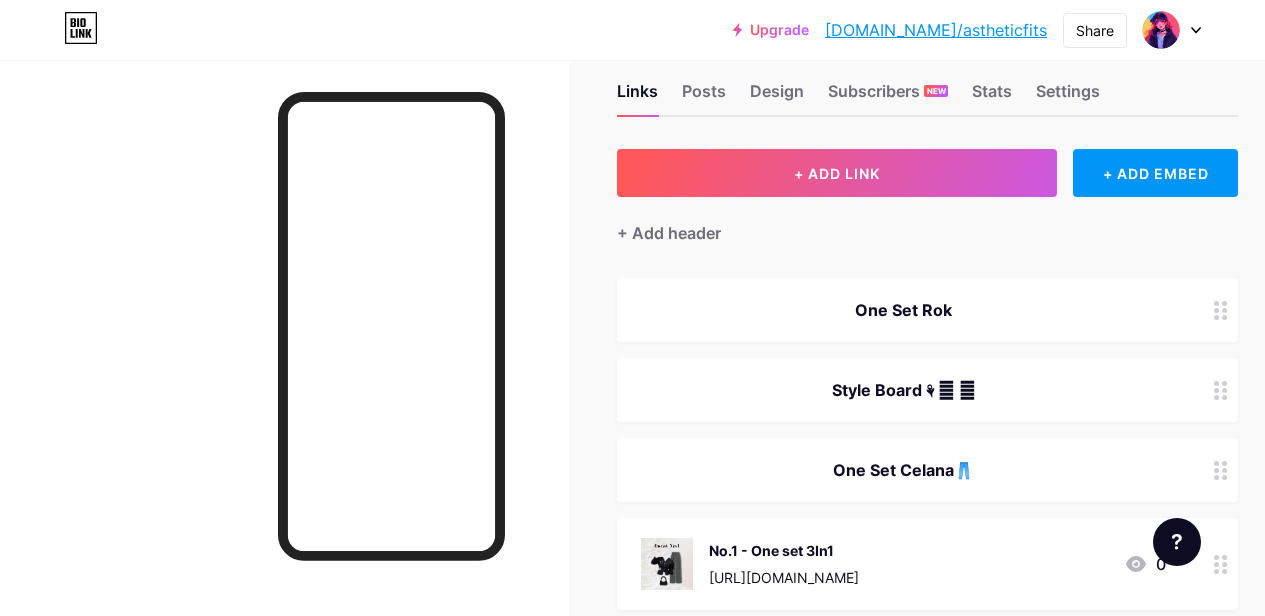 click on "One Set Rok" at bounding box center [903, 310] 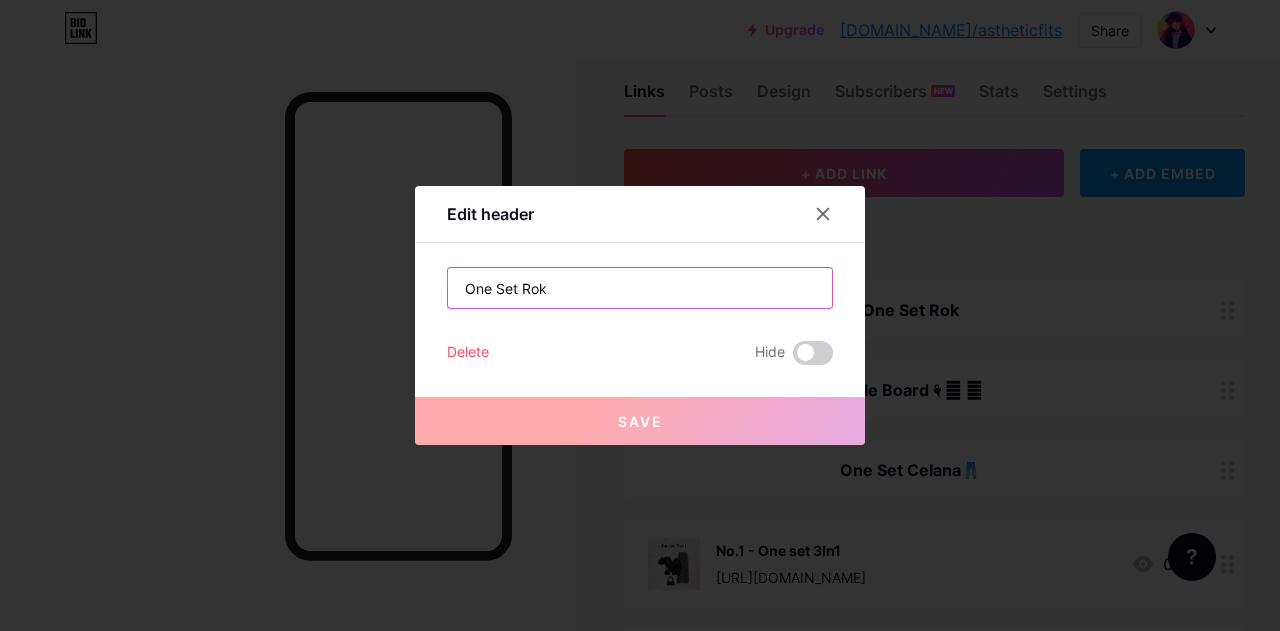 click on "One Set Rok" at bounding box center [640, 288] 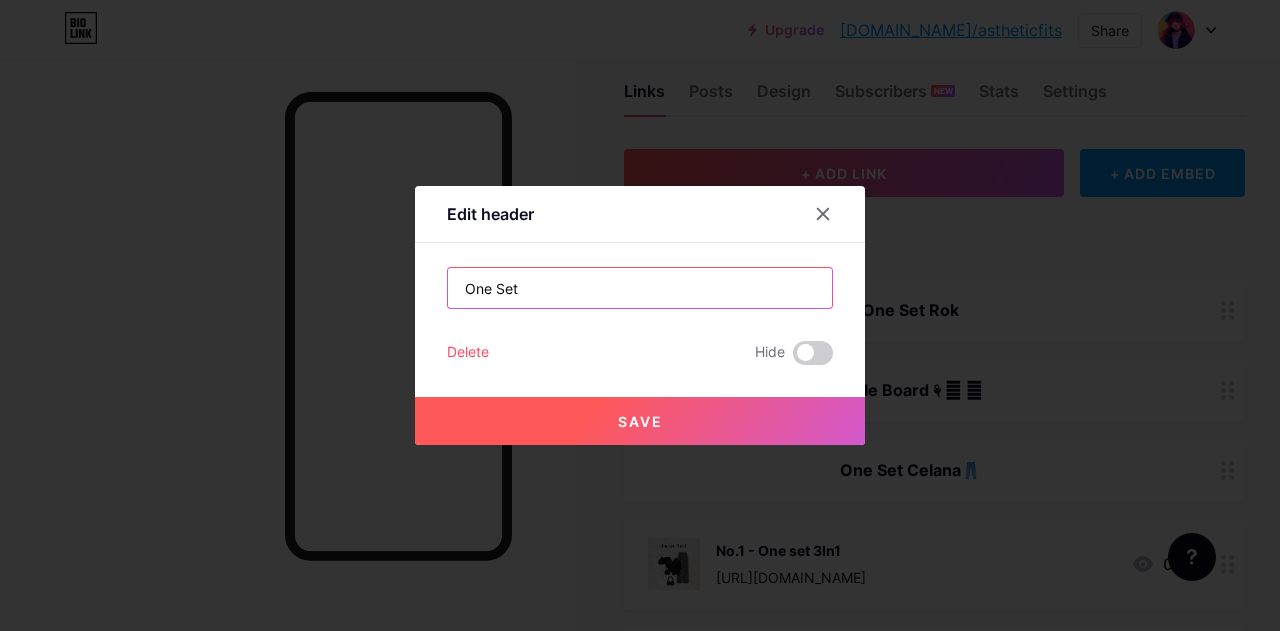 paste on "👗" 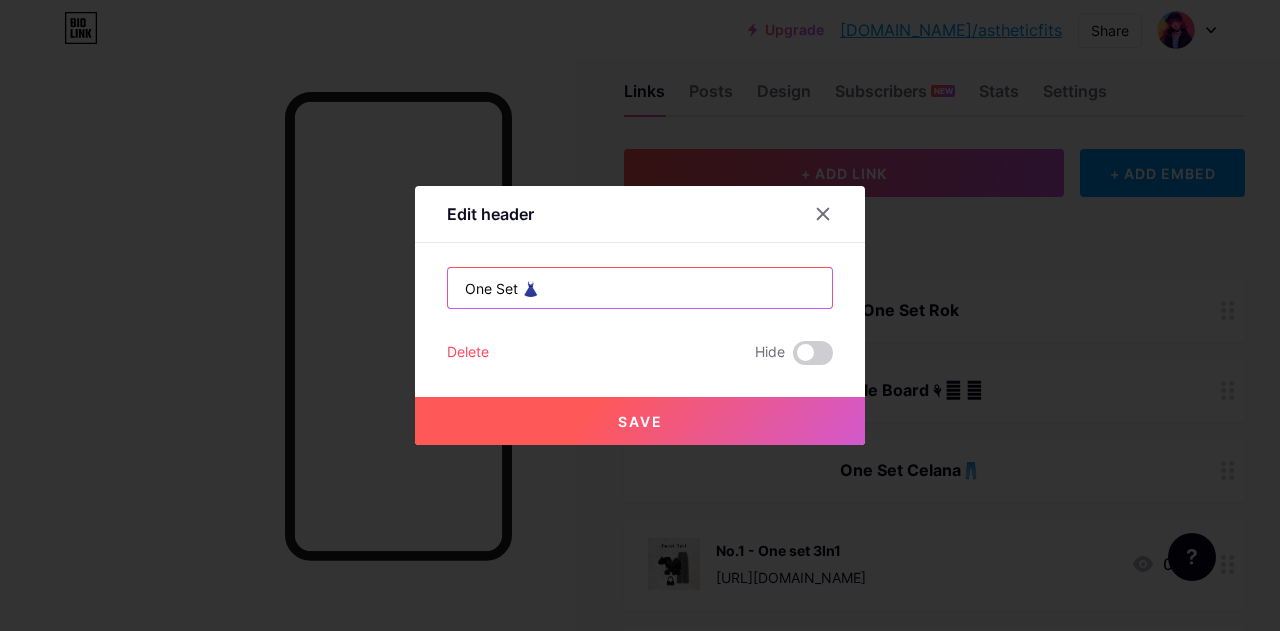 click on "One Set 👗" at bounding box center [640, 288] 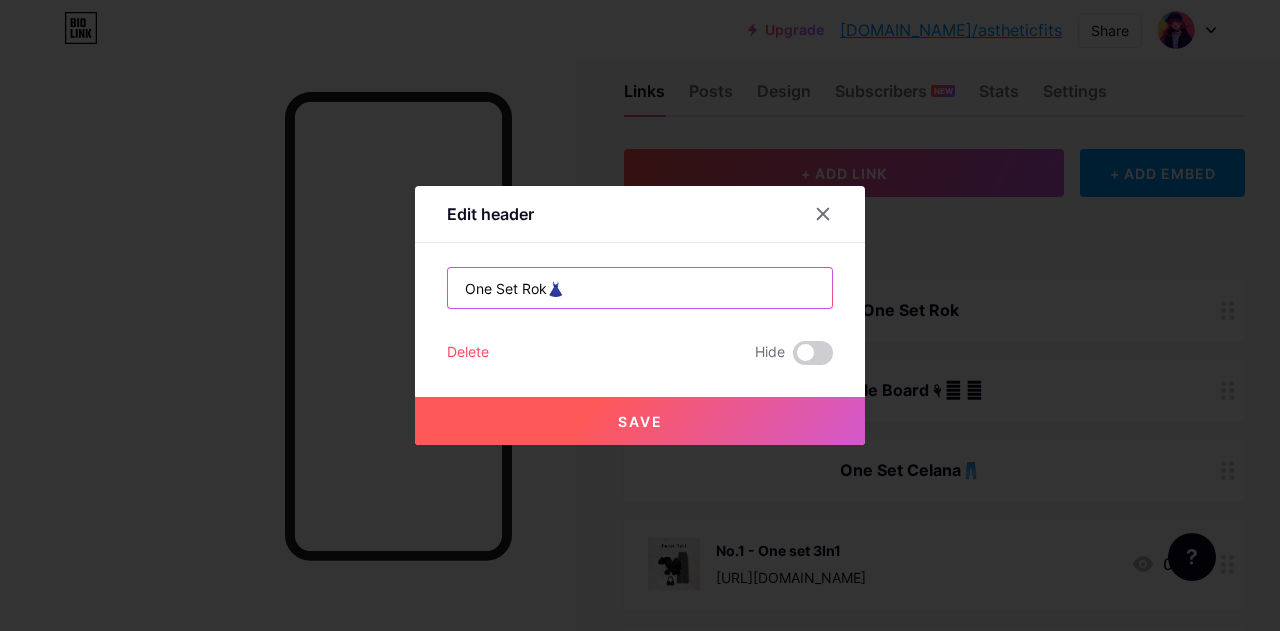 type on "One Set Rok👗" 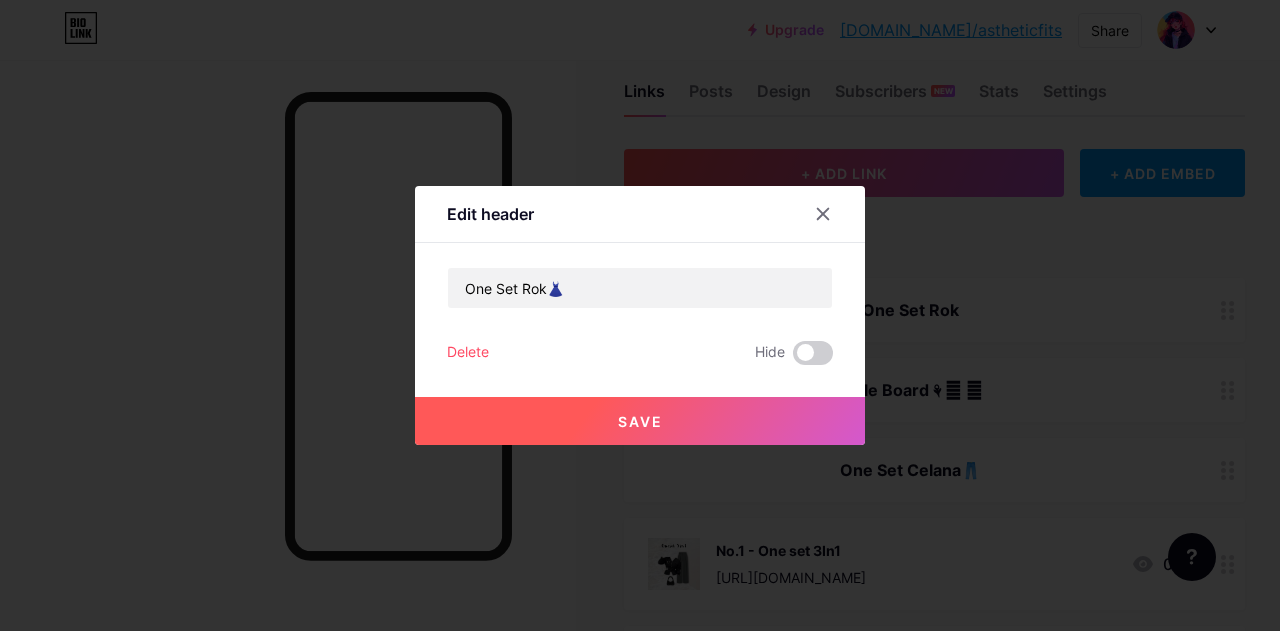 click on "Save" at bounding box center (640, 421) 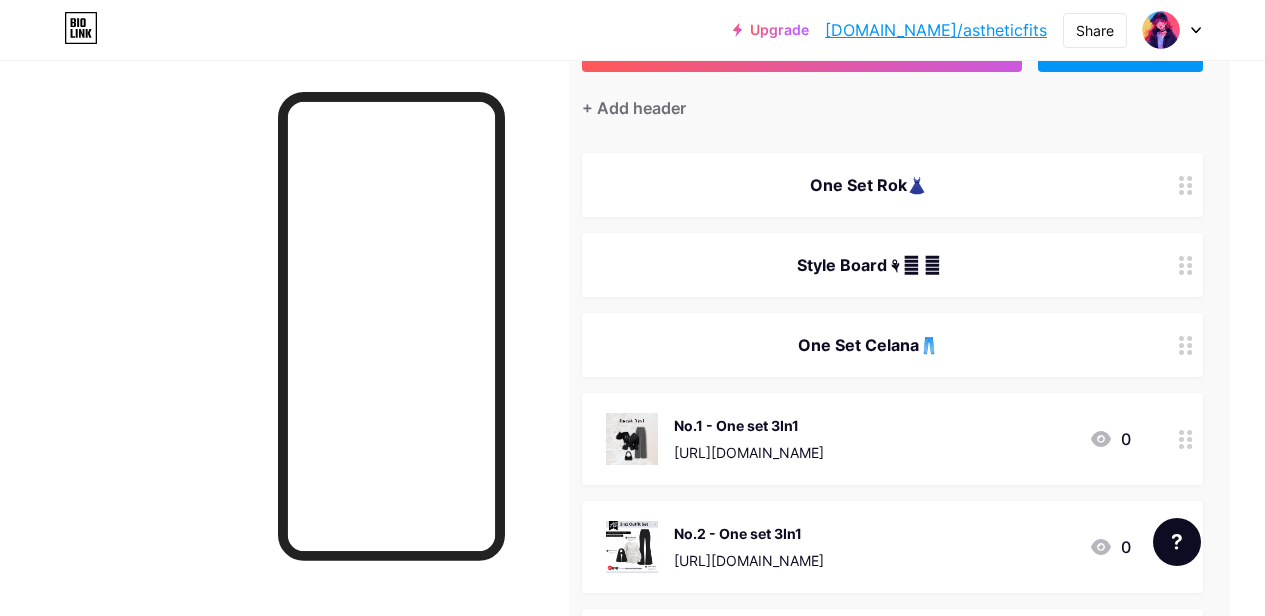 scroll, scrollTop: 168, scrollLeft: 37, axis: both 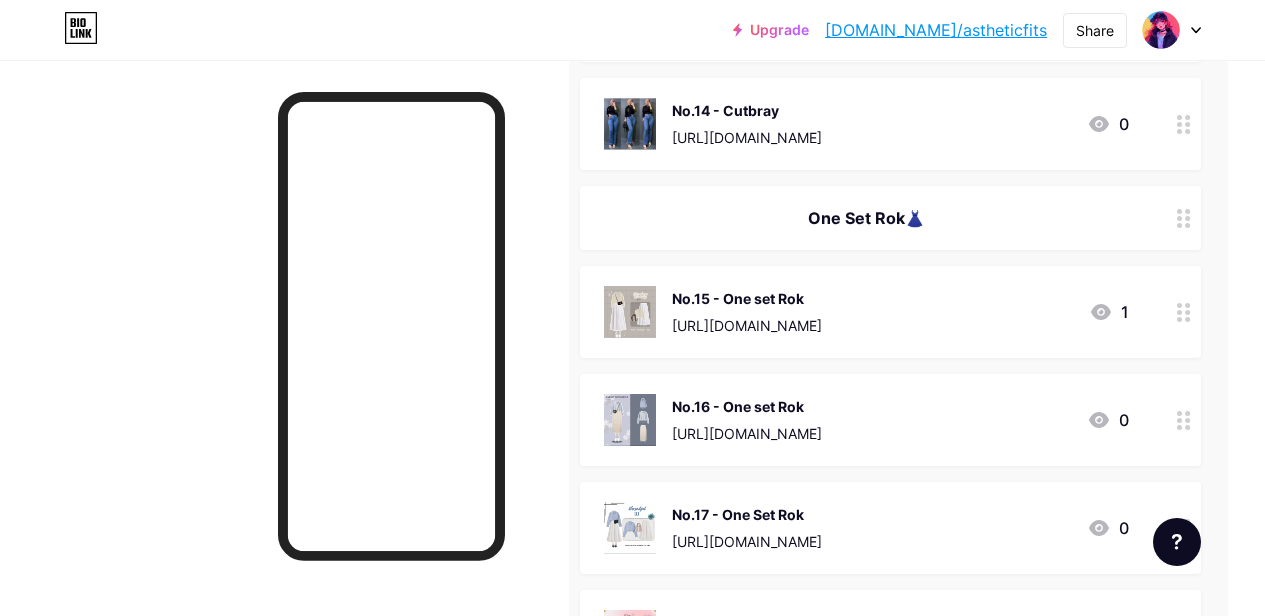 click 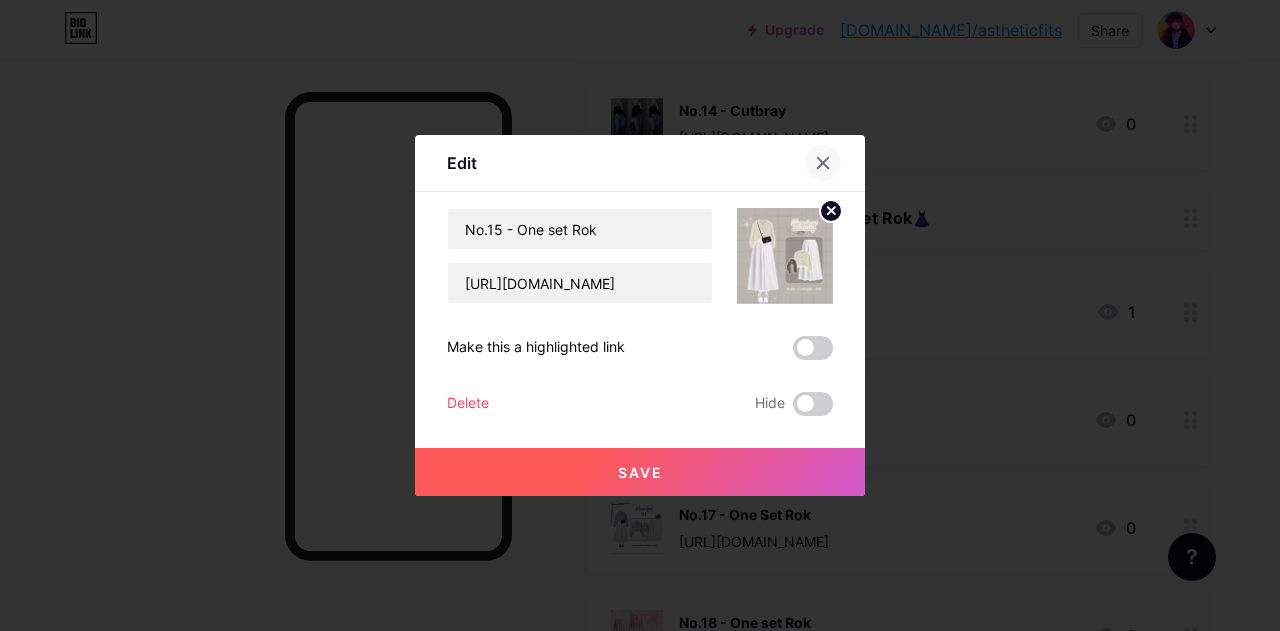 click 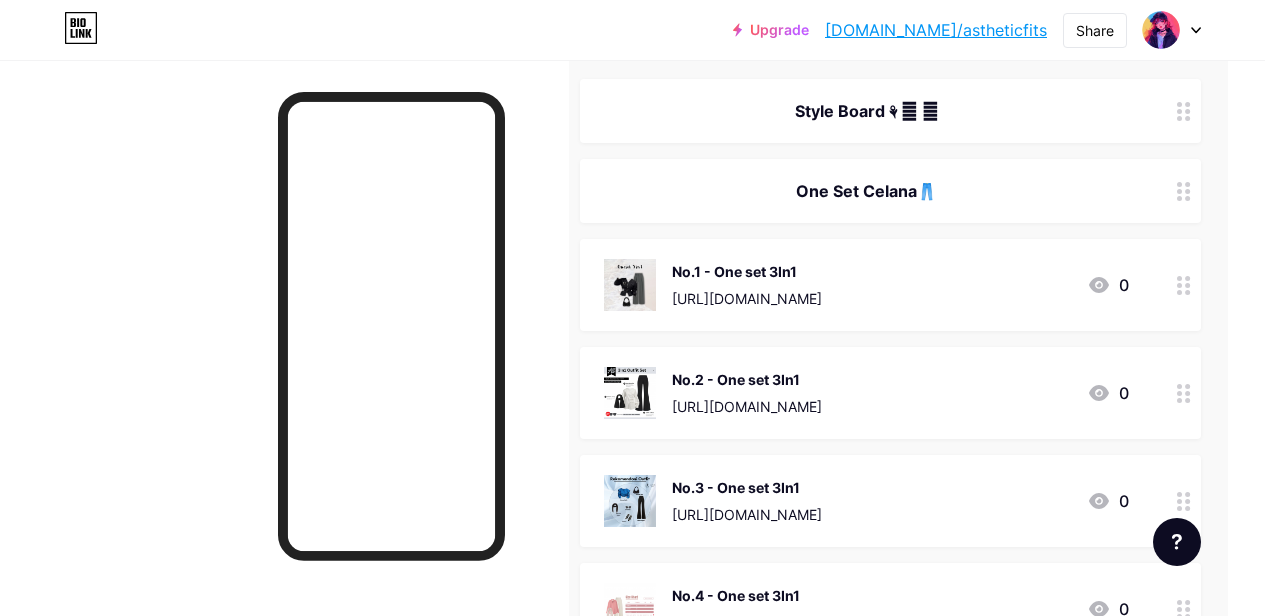 scroll, scrollTop: 0, scrollLeft: 37, axis: horizontal 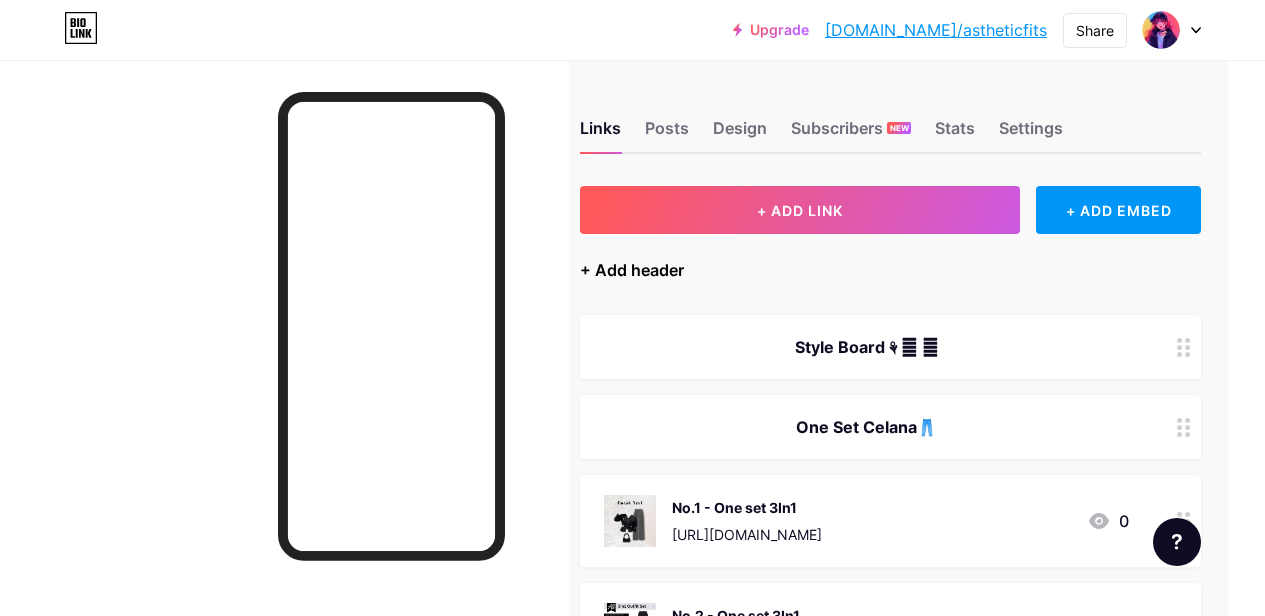 click on "+ Add header" at bounding box center (632, 270) 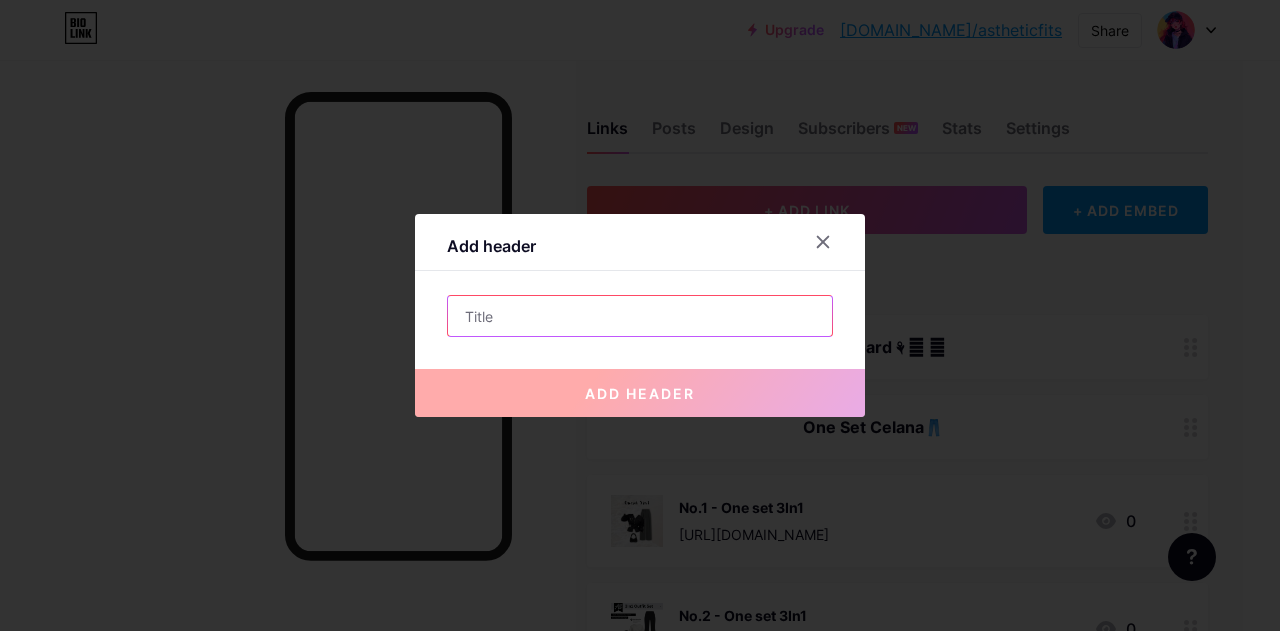 click at bounding box center (640, 316) 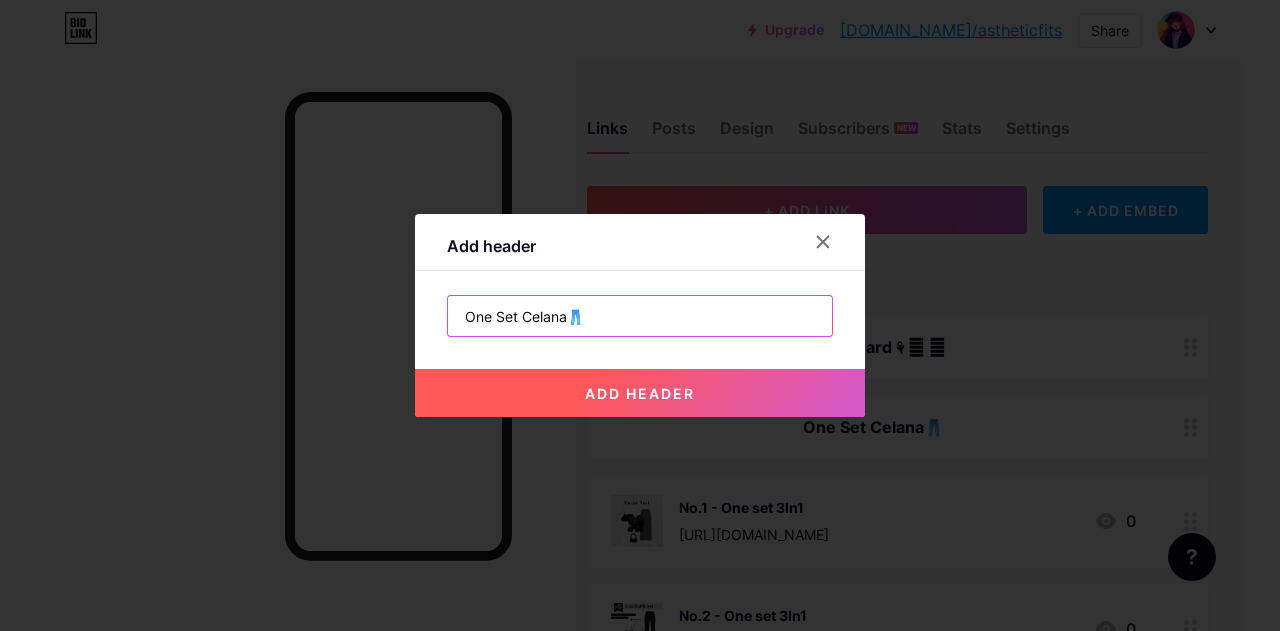 drag, startPoint x: 515, startPoint y: 314, endPoint x: 573, endPoint y: 325, distance: 59.03389 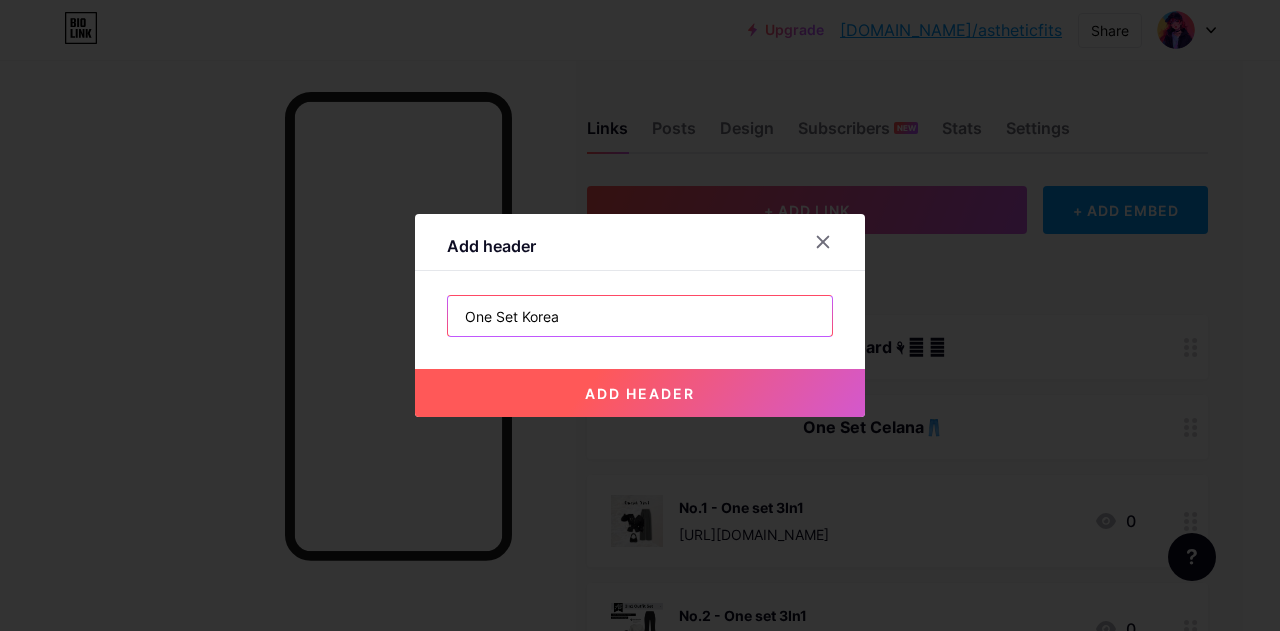 paste on "👚" 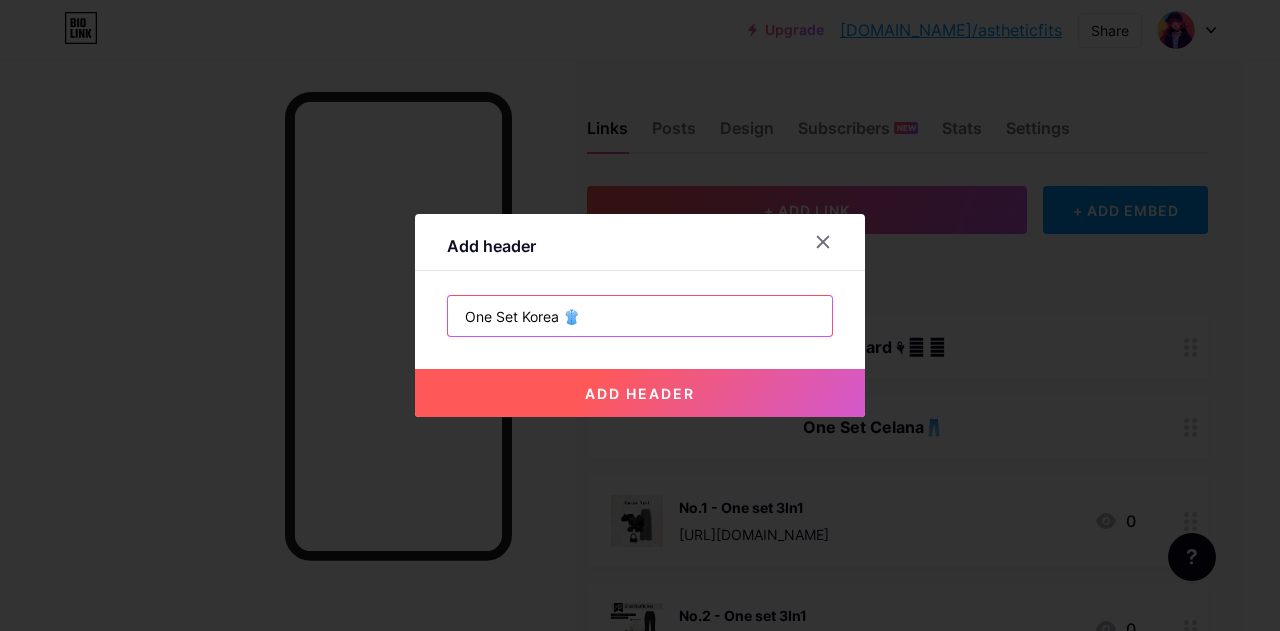 type on "One Set Korea 👚" 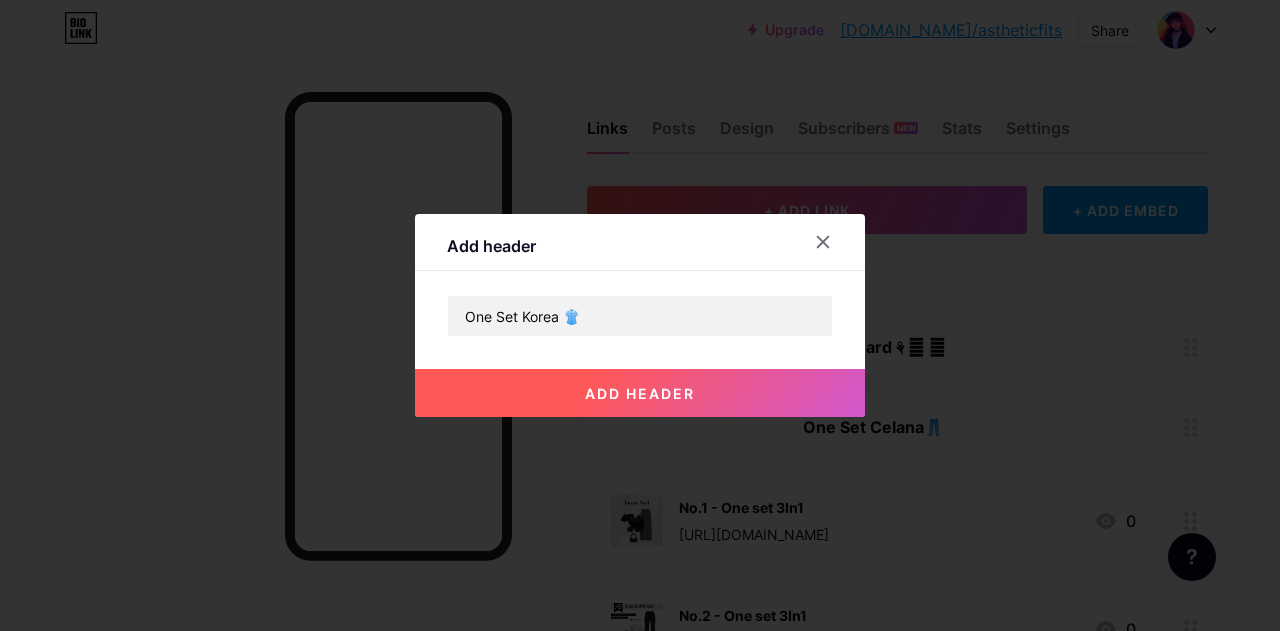 click on "add header" at bounding box center [640, 393] 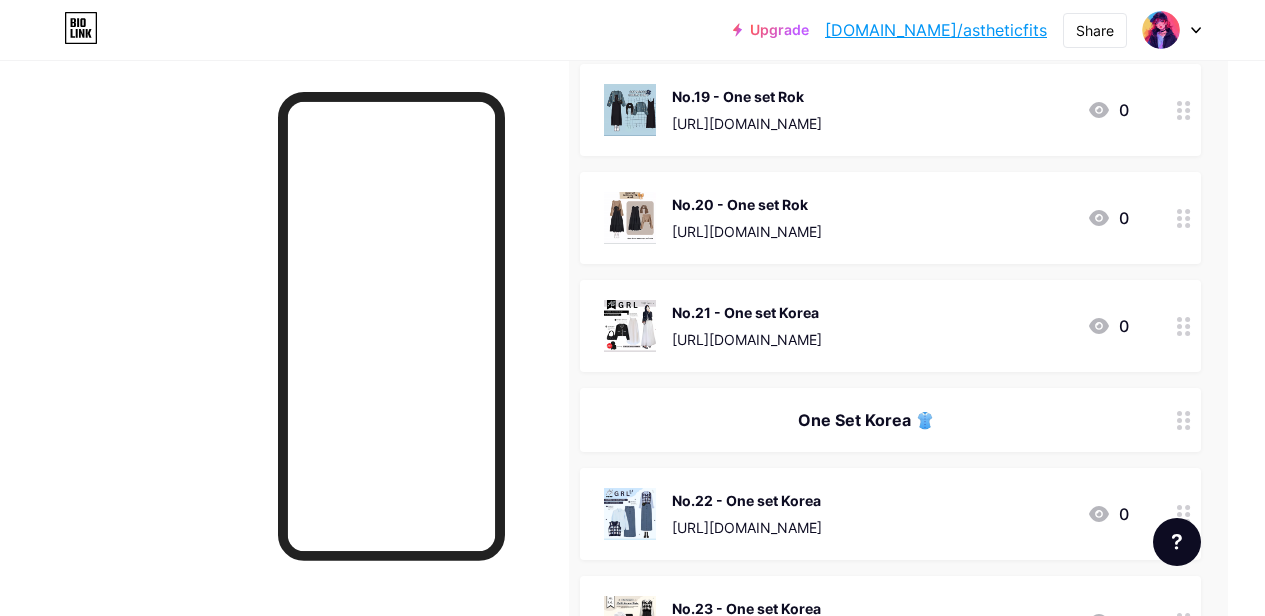 scroll, scrollTop: 2433, scrollLeft: 37, axis: both 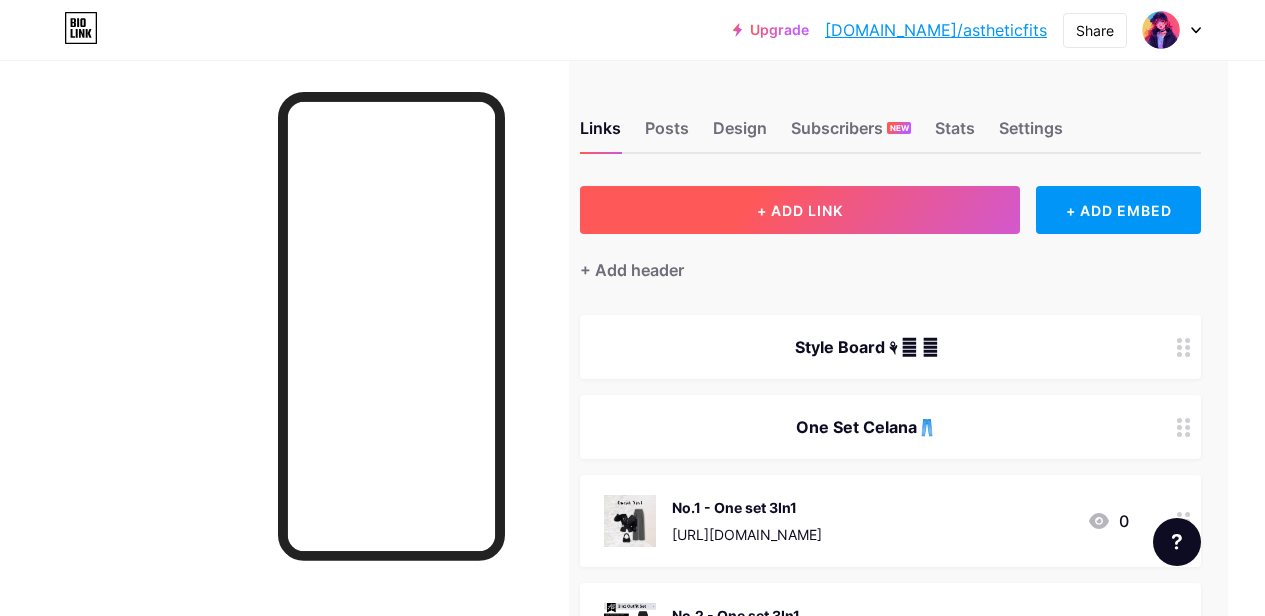 click on "+ ADD LINK" at bounding box center (800, 210) 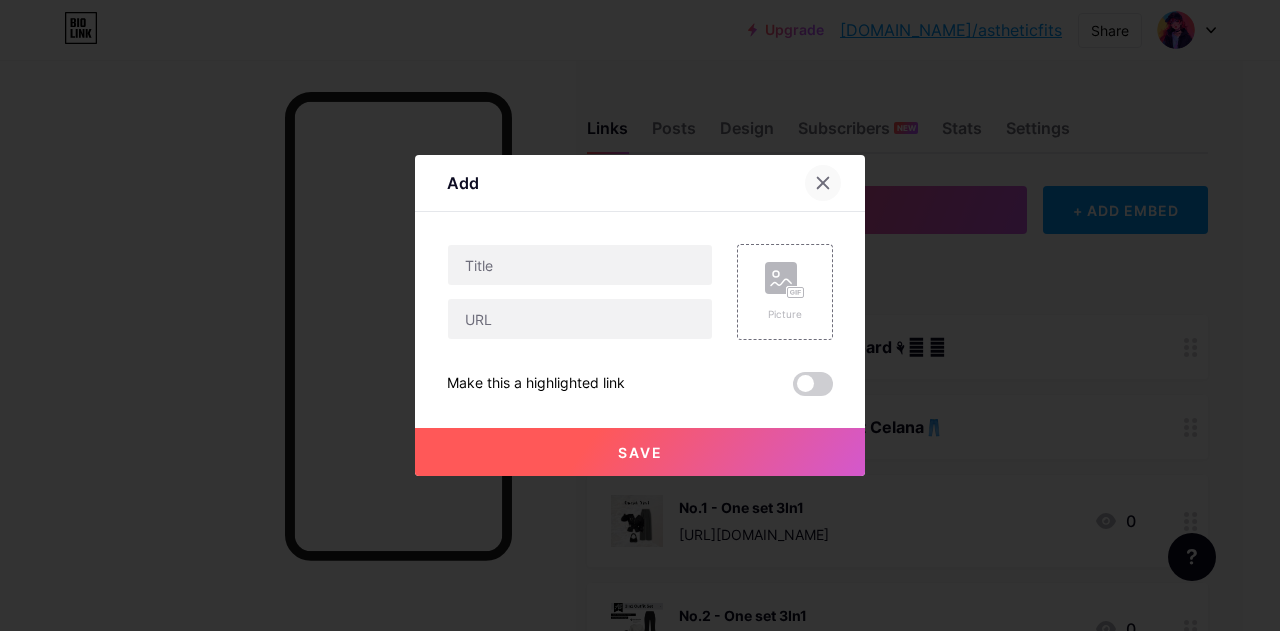 click 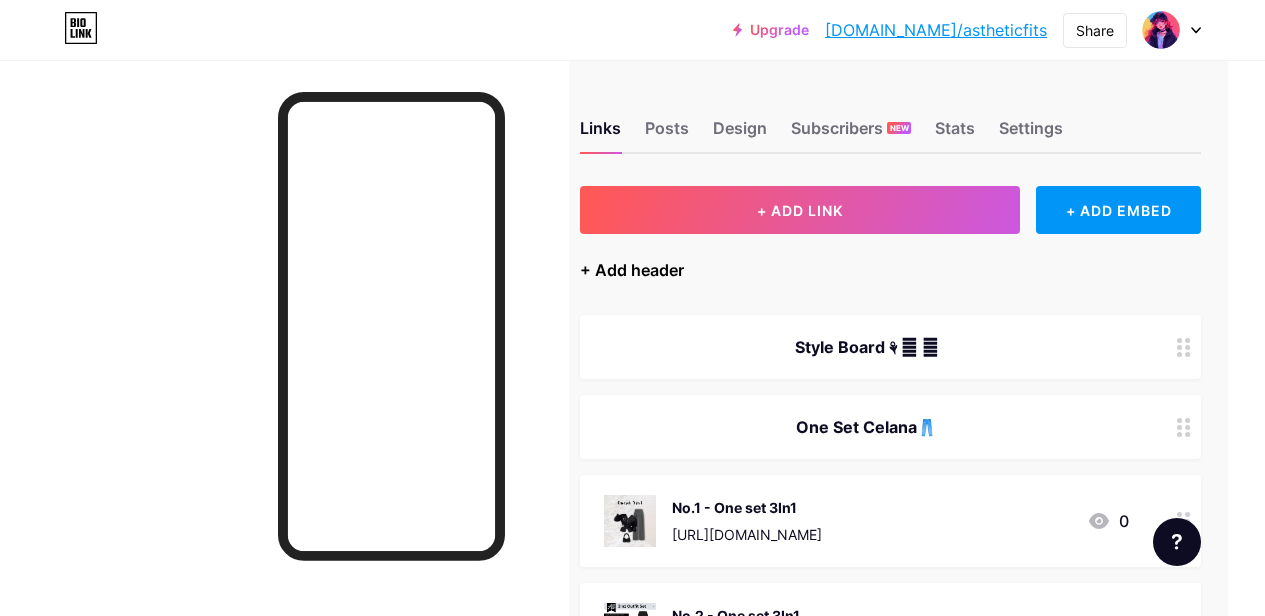 click on "+ Add header" at bounding box center (632, 270) 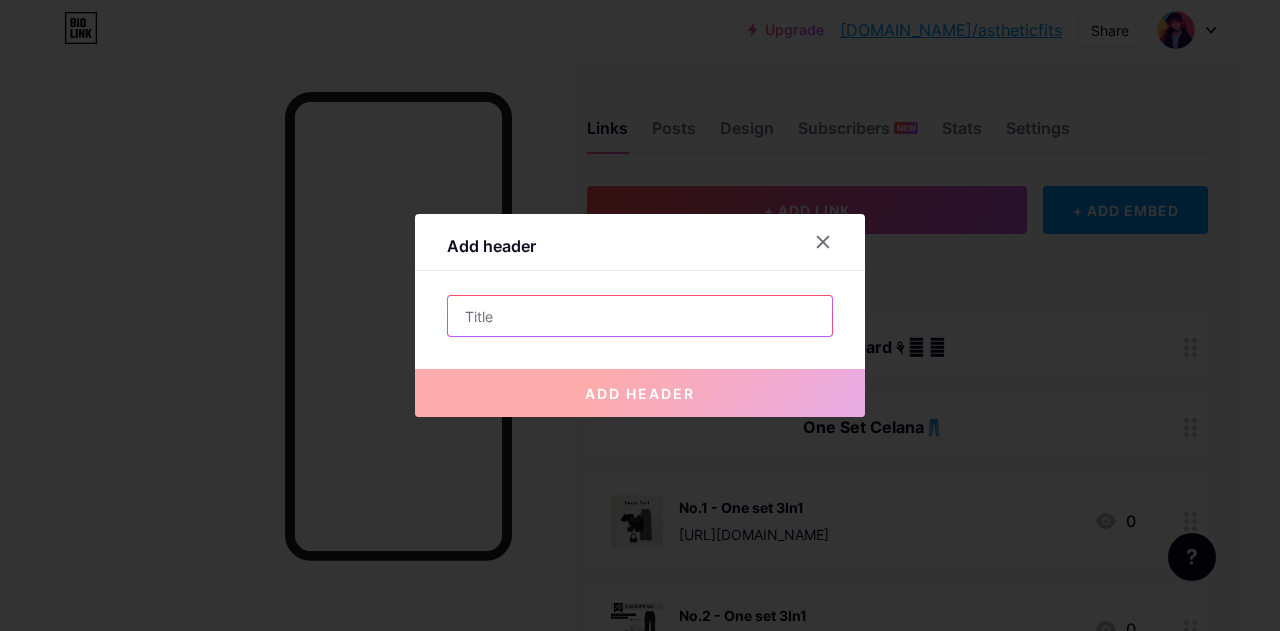click at bounding box center (640, 316) 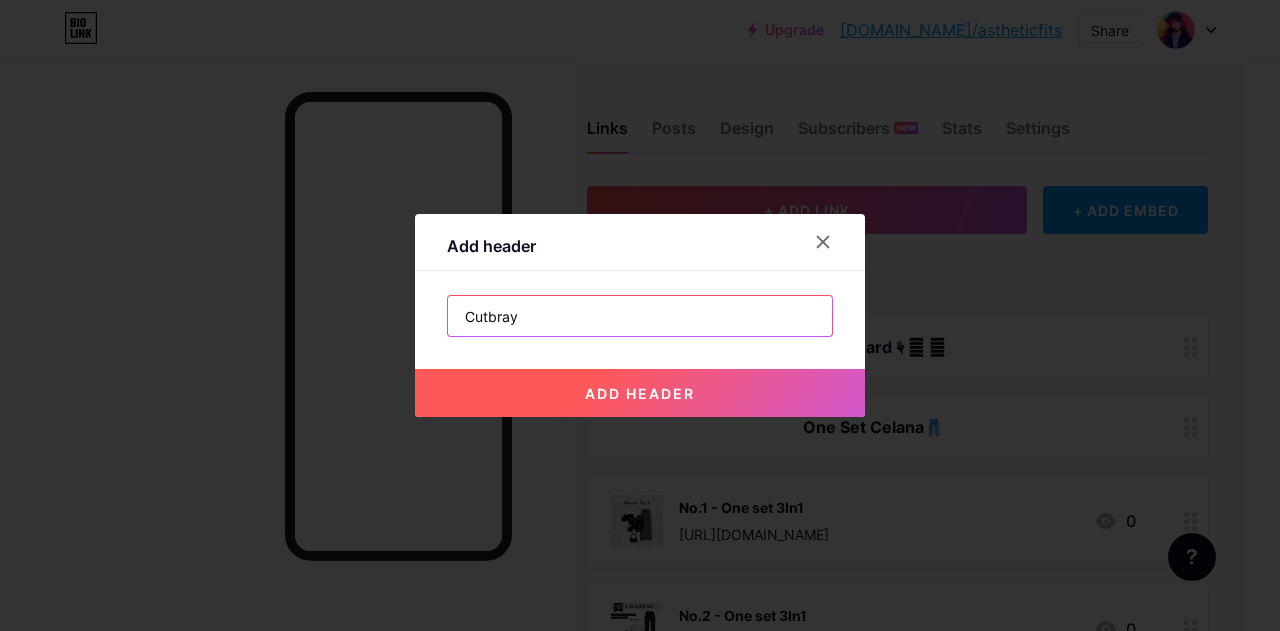 paste on "👖" 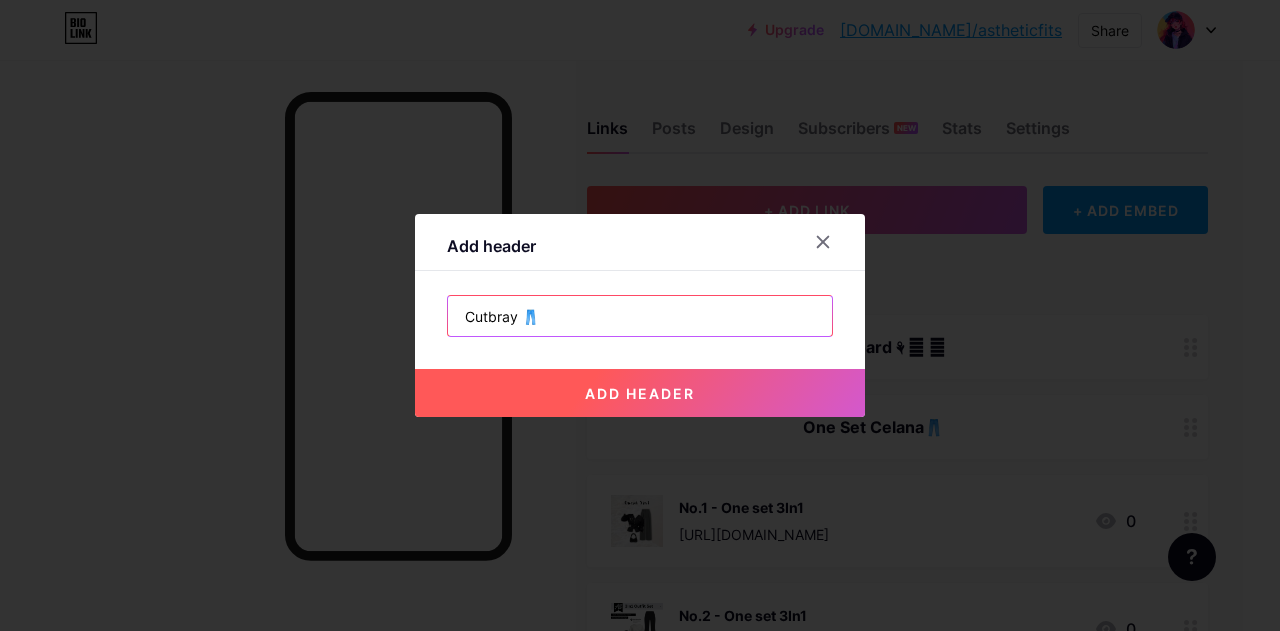 type on "Cutbray 👖" 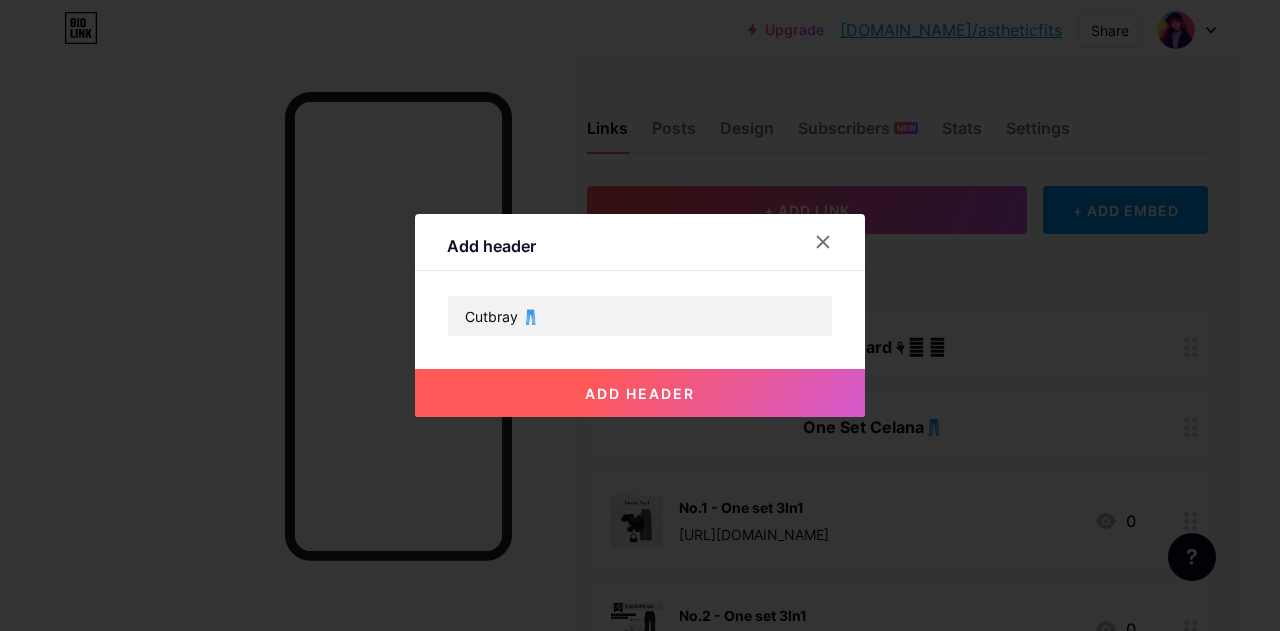 click on "add header" at bounding box center (640, 393) 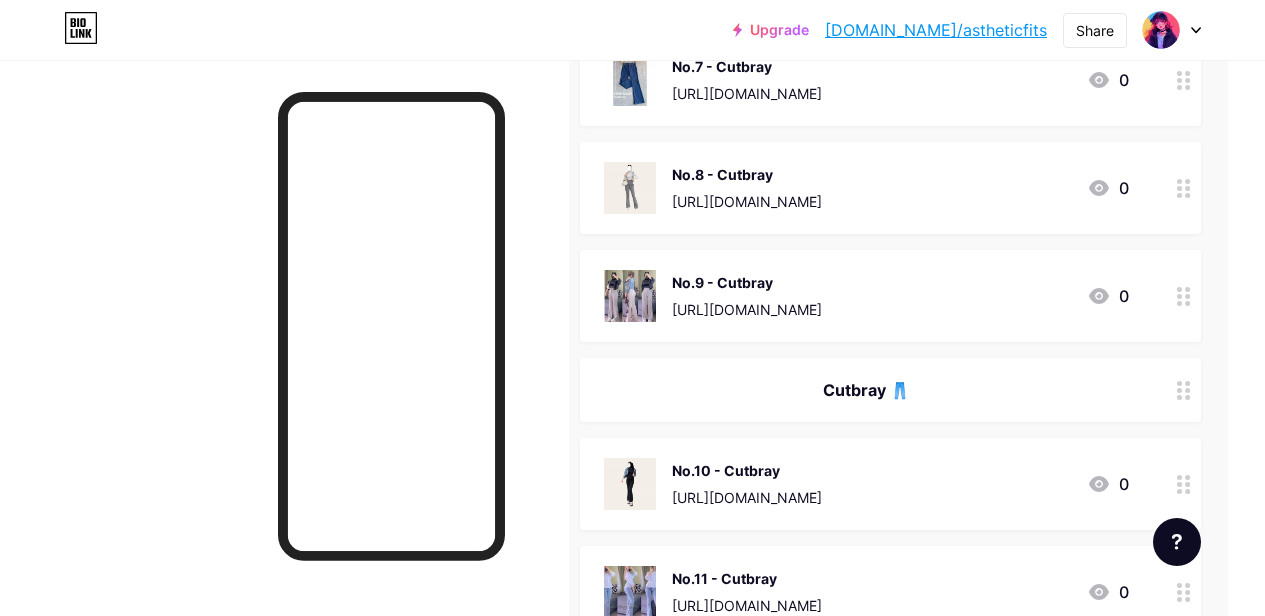scroll, scrollTop: 1087, scrollLeft: 37, axis: both 